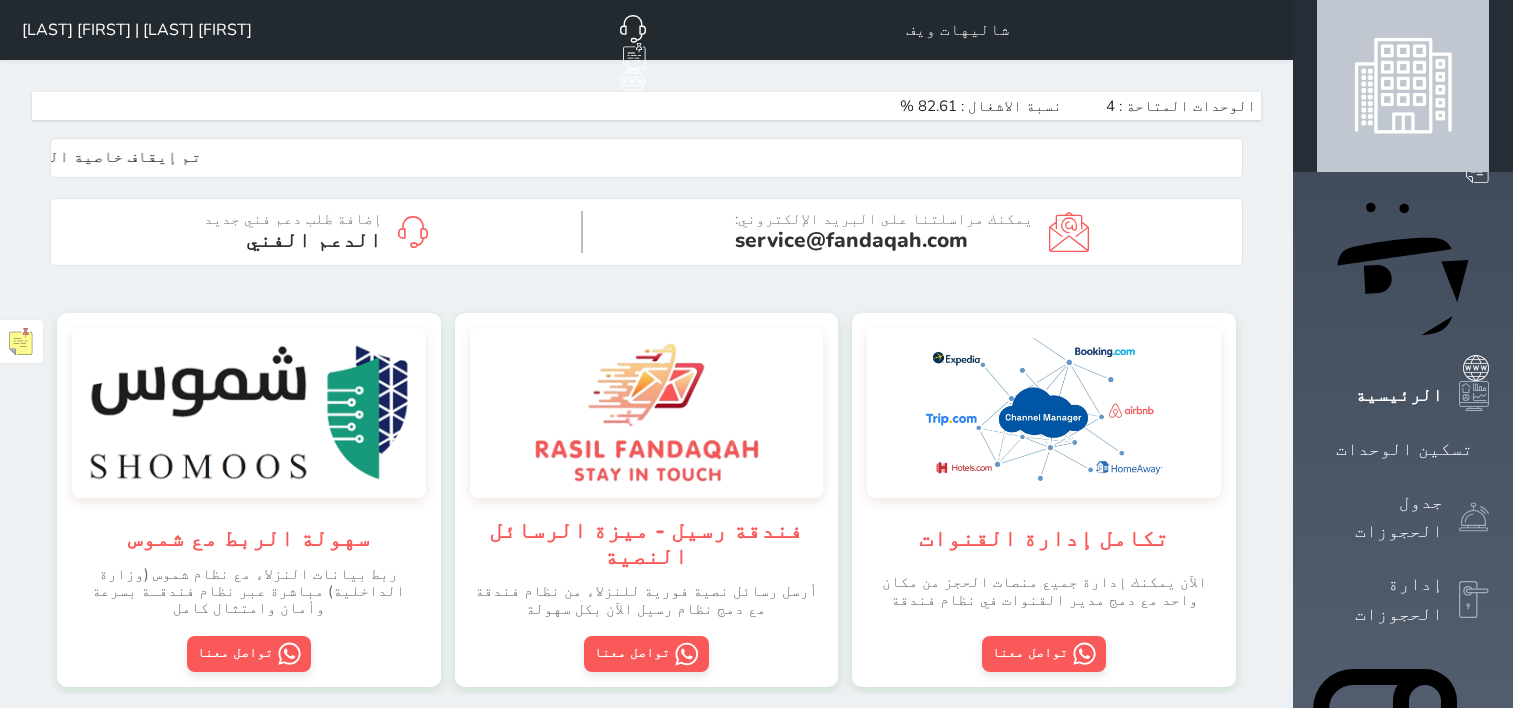 scroll, scrollTop: 0, scrollLeft: 0, axis: both 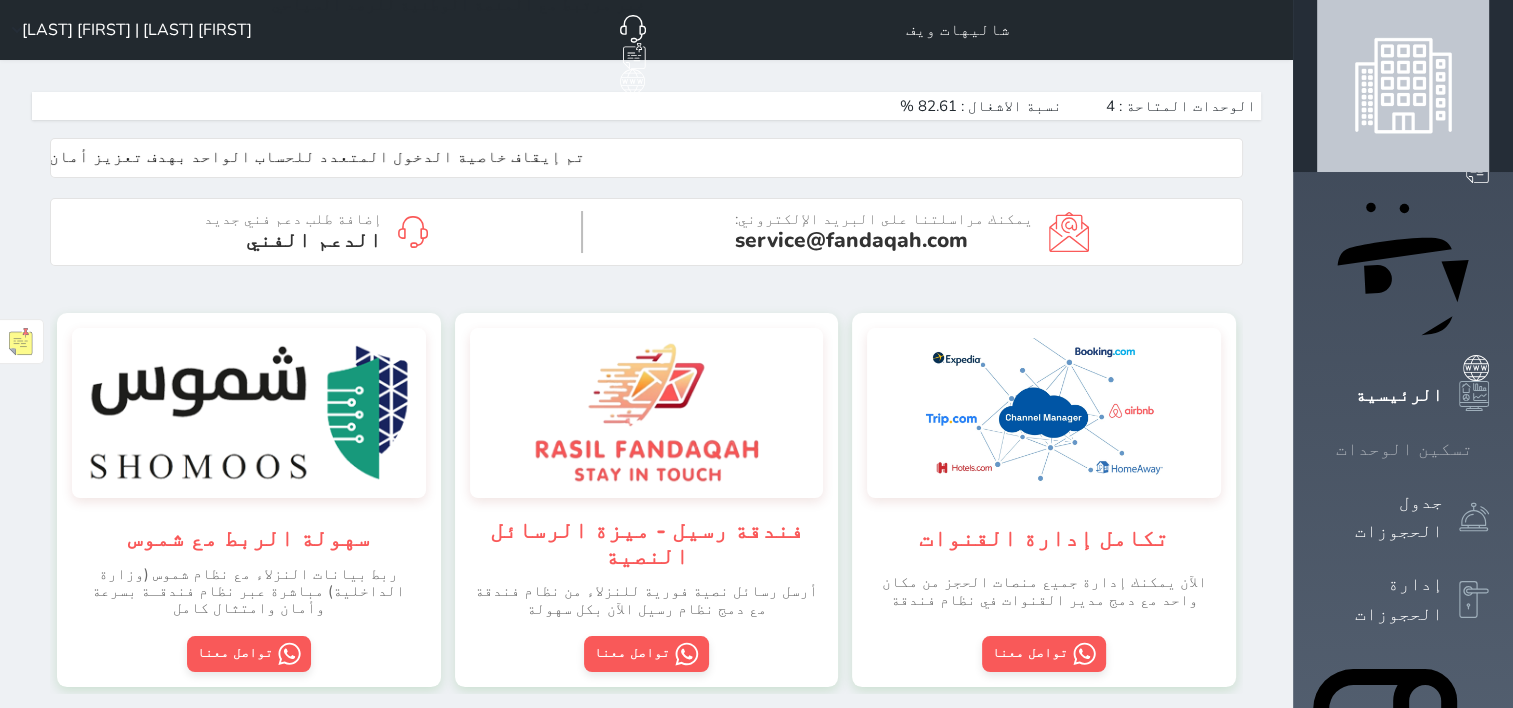 click 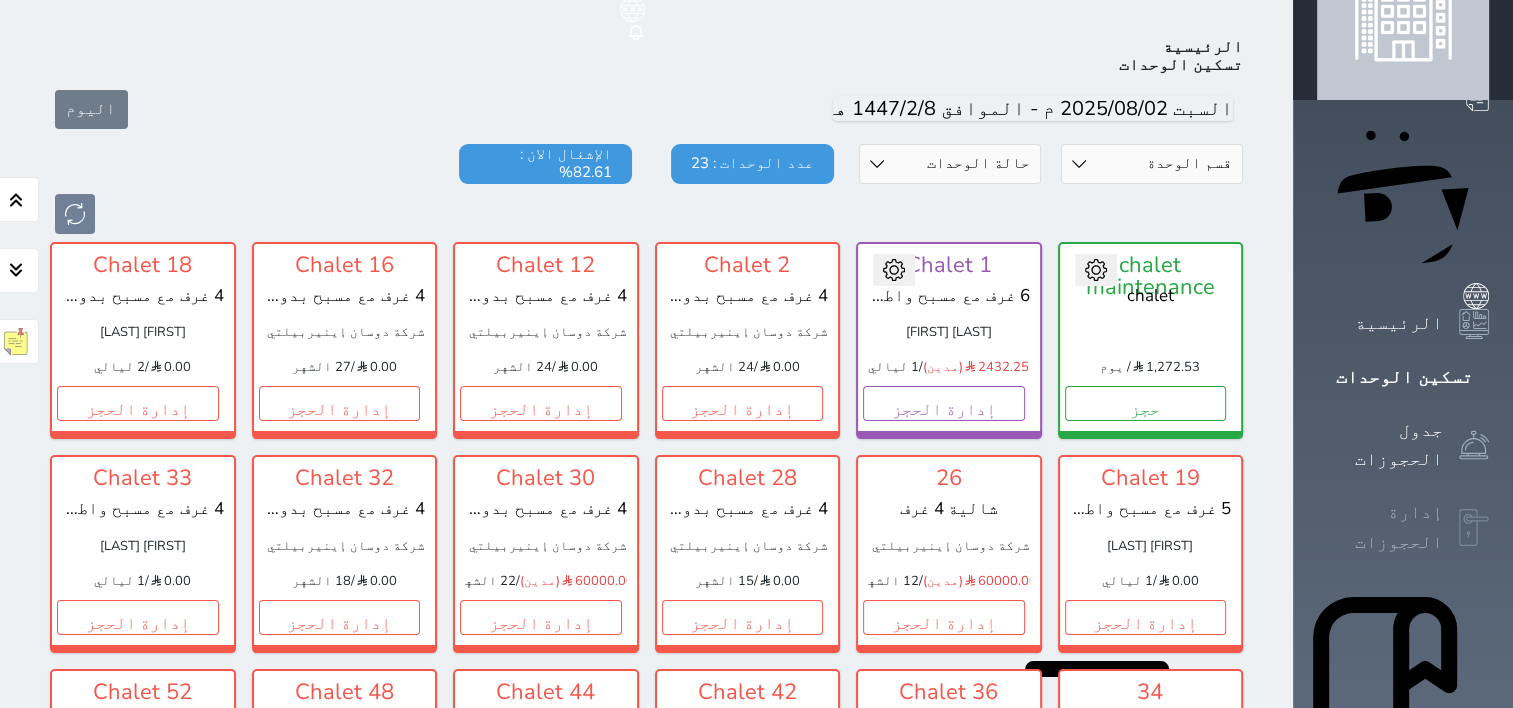 scroll, scrollTop: 78, scrollLeft: 0, axis: vertical 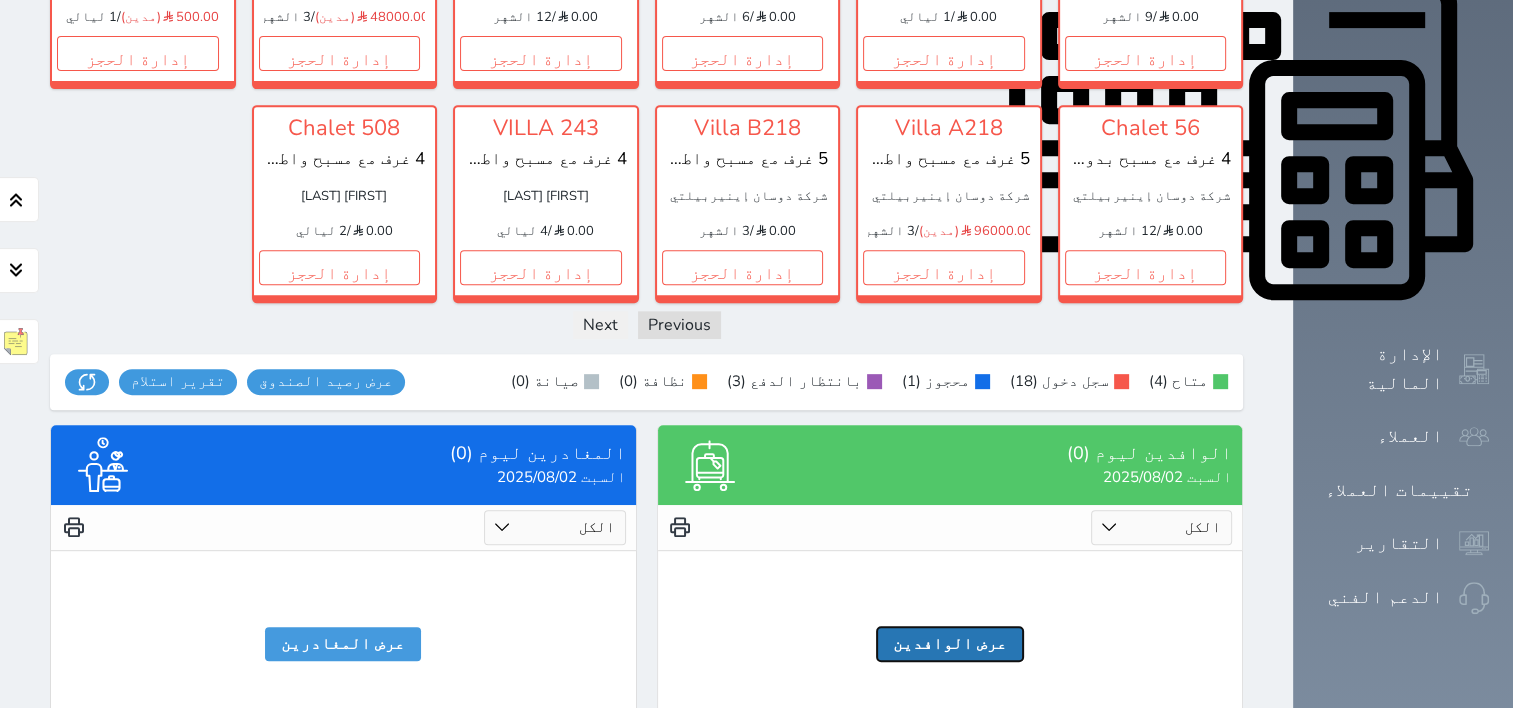 click on "عرض الوافدين" at bounding box center (950, 644) 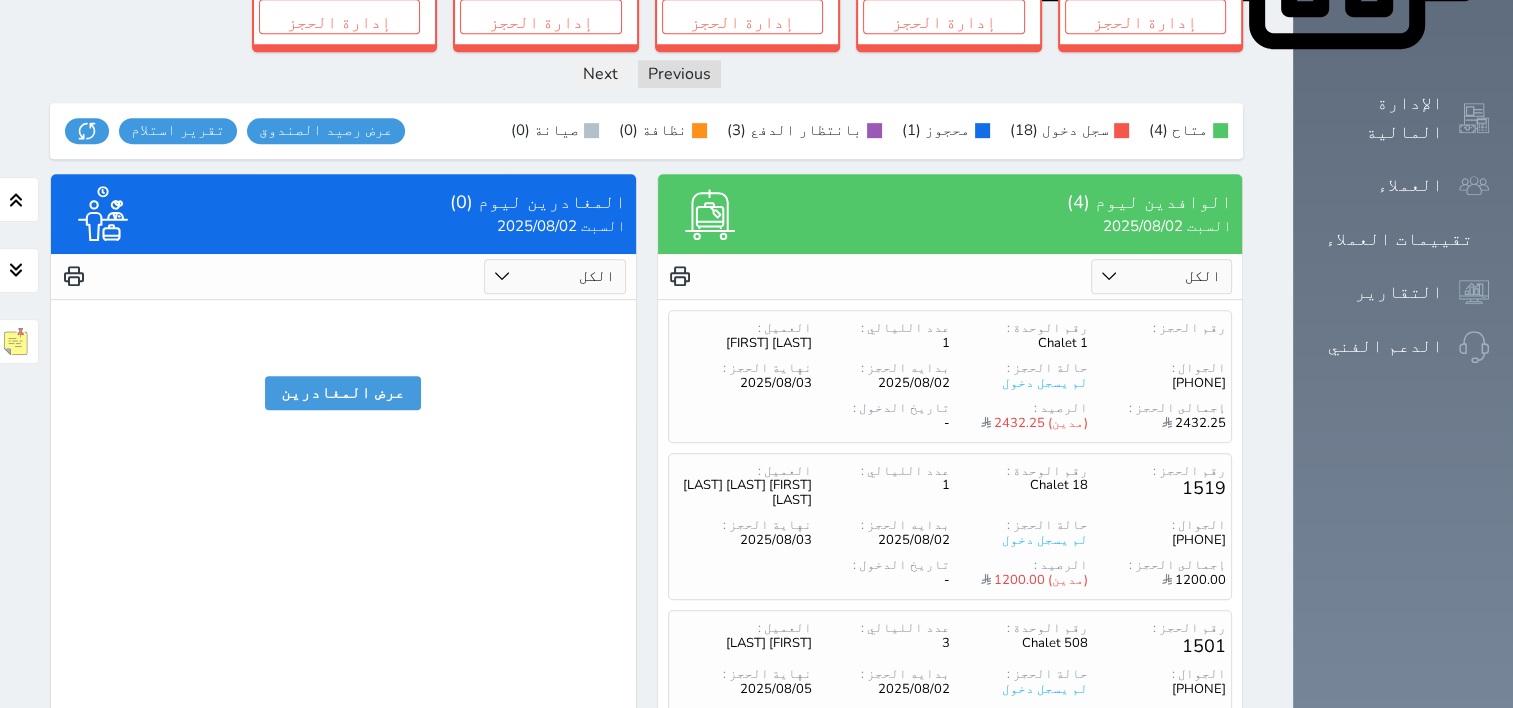 scroll, scrollTop: 1100, scrollLeft: 0, axis: vertical 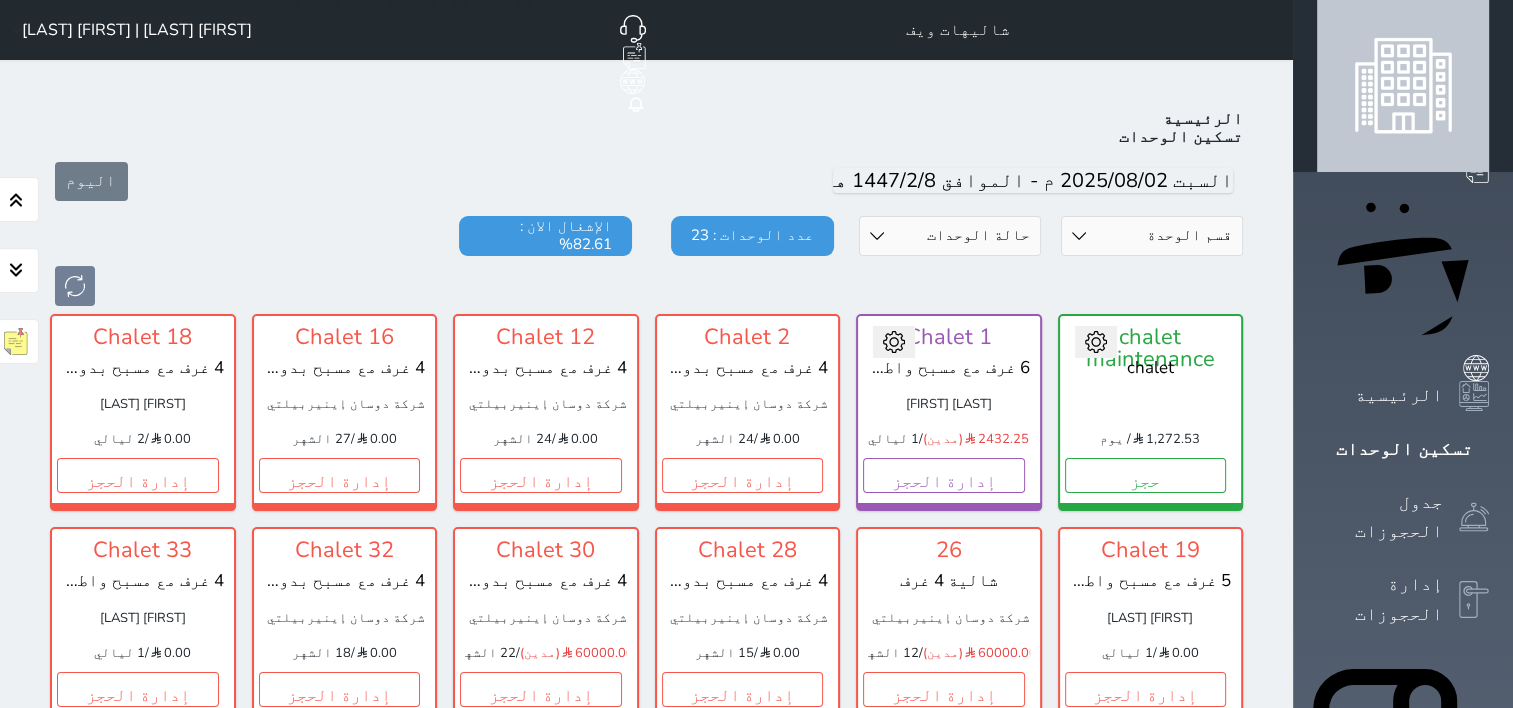 click on "حجز جماعي جديد   حجز جديد               الرئيسية     تسكين الوحدات     جدول الحجوزات     إدارة الحجوزات     POS       الإدارة المالية     العملاء     تقييمات العملاء         التقارير       الدعم الفني" at bounding box center (1403, 1034) 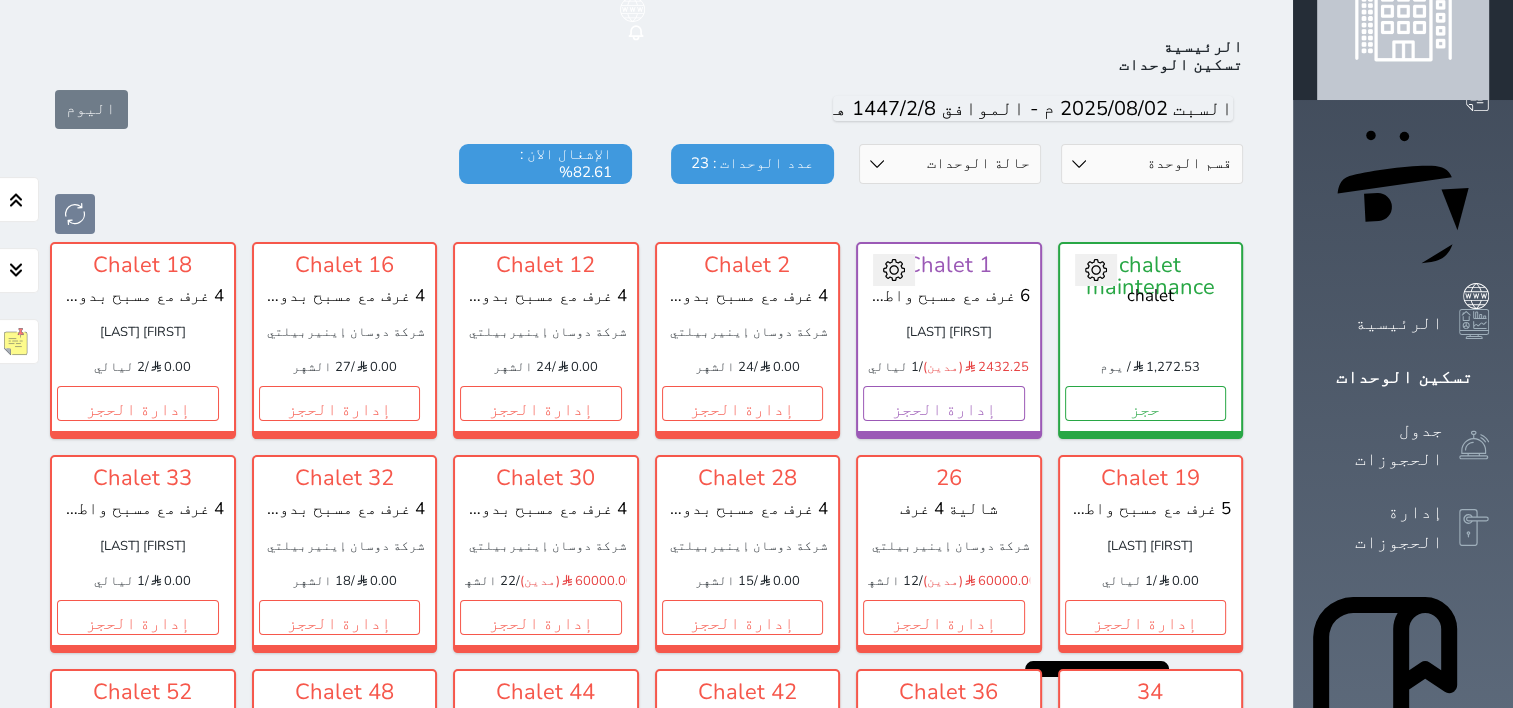 scroll, scrollTop: 78, scrollLeft: 0, axis: vertical 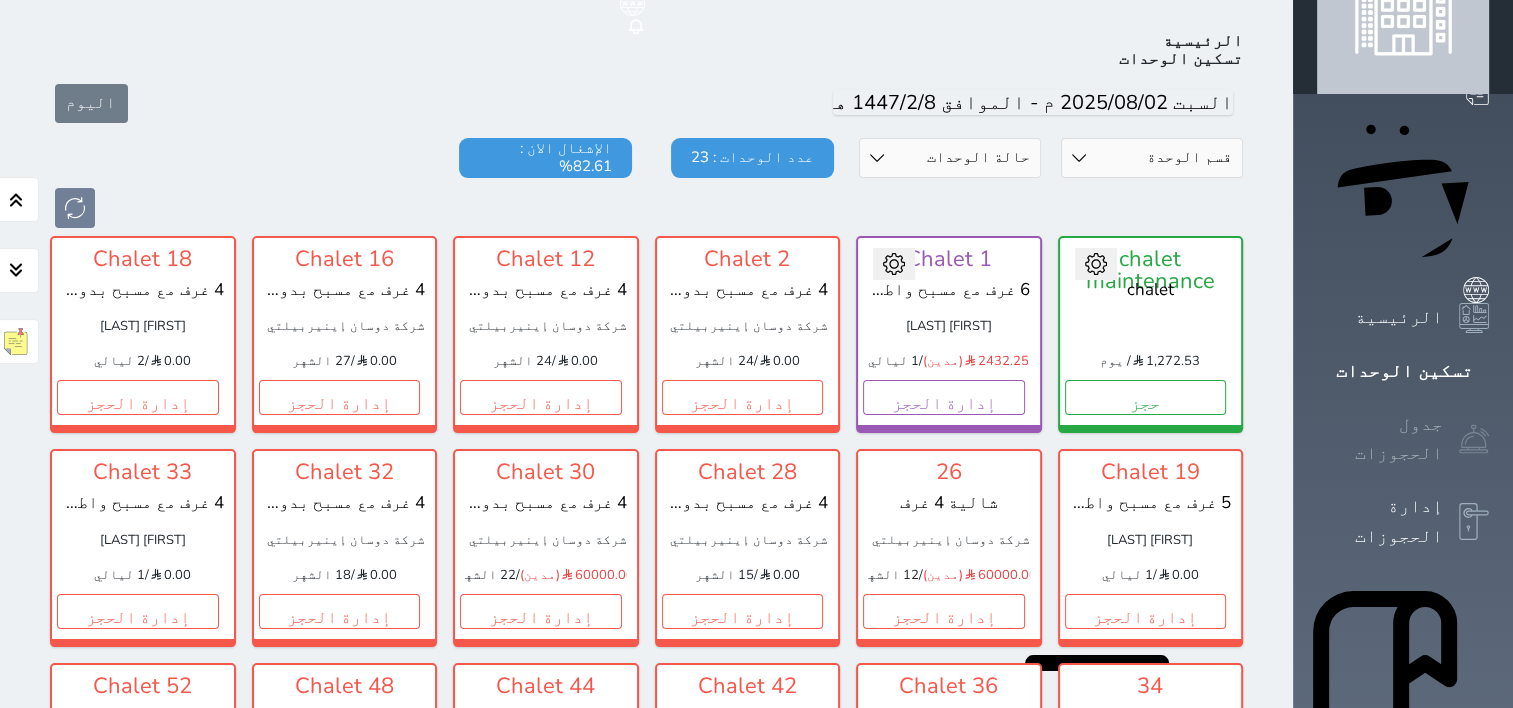 click 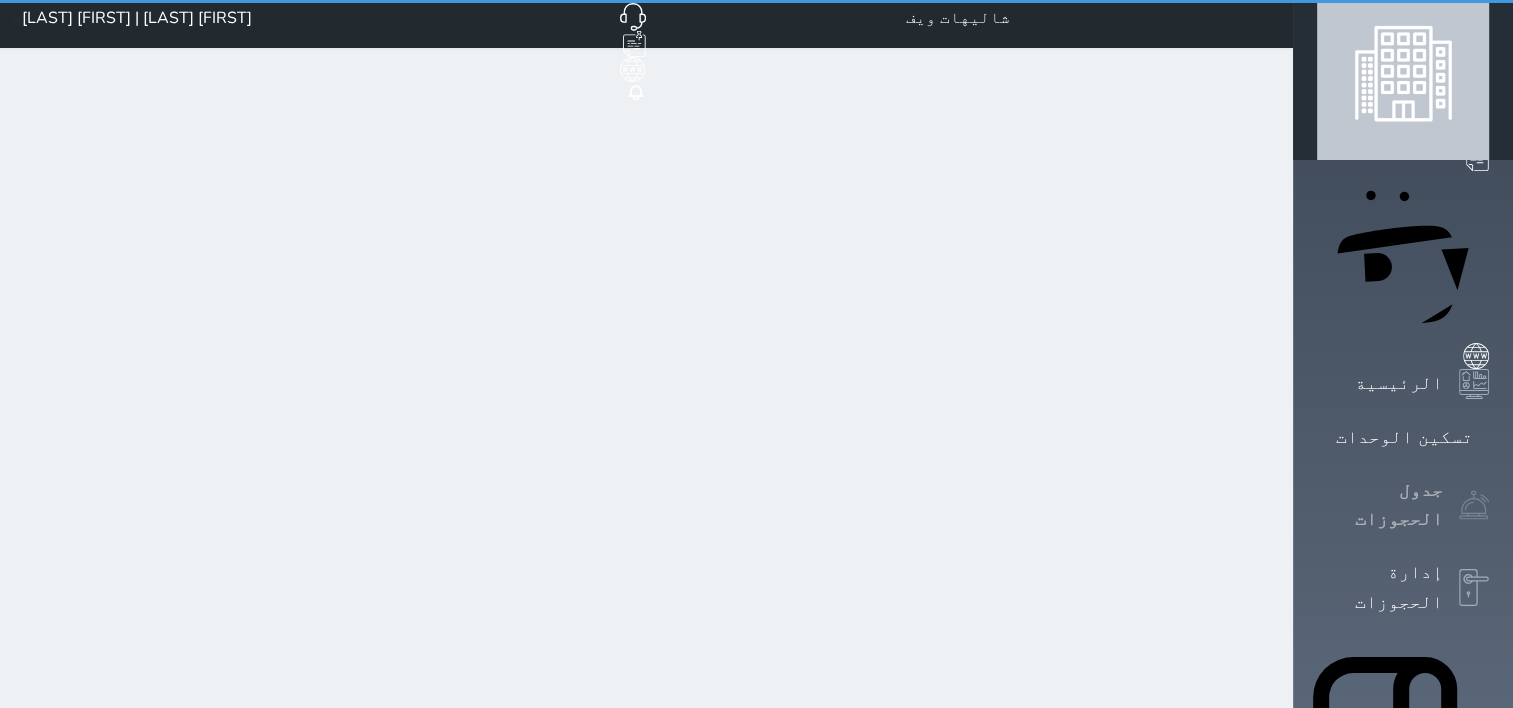 scroll, scrollTop: 0, scrollLeft: 0, axis: both 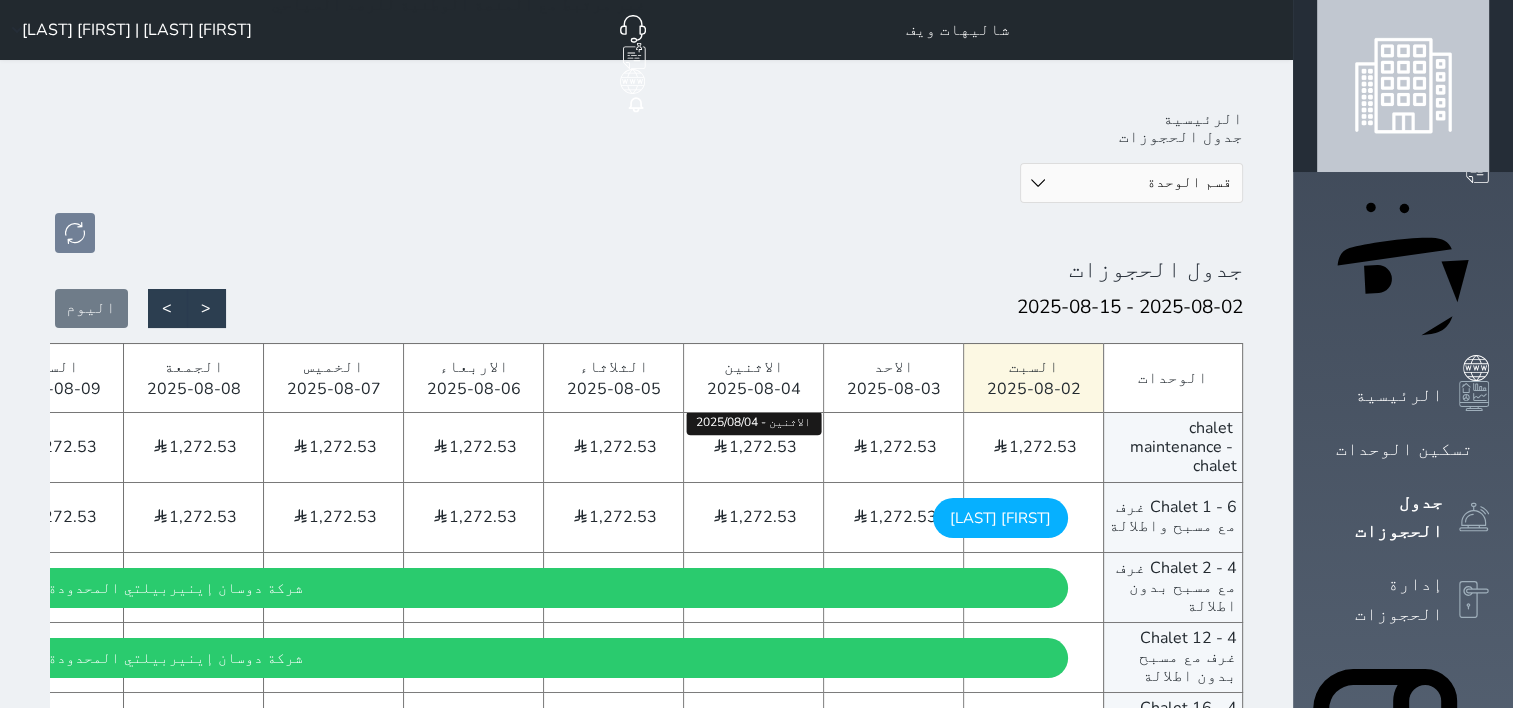 click at bounding box center (720, 447) 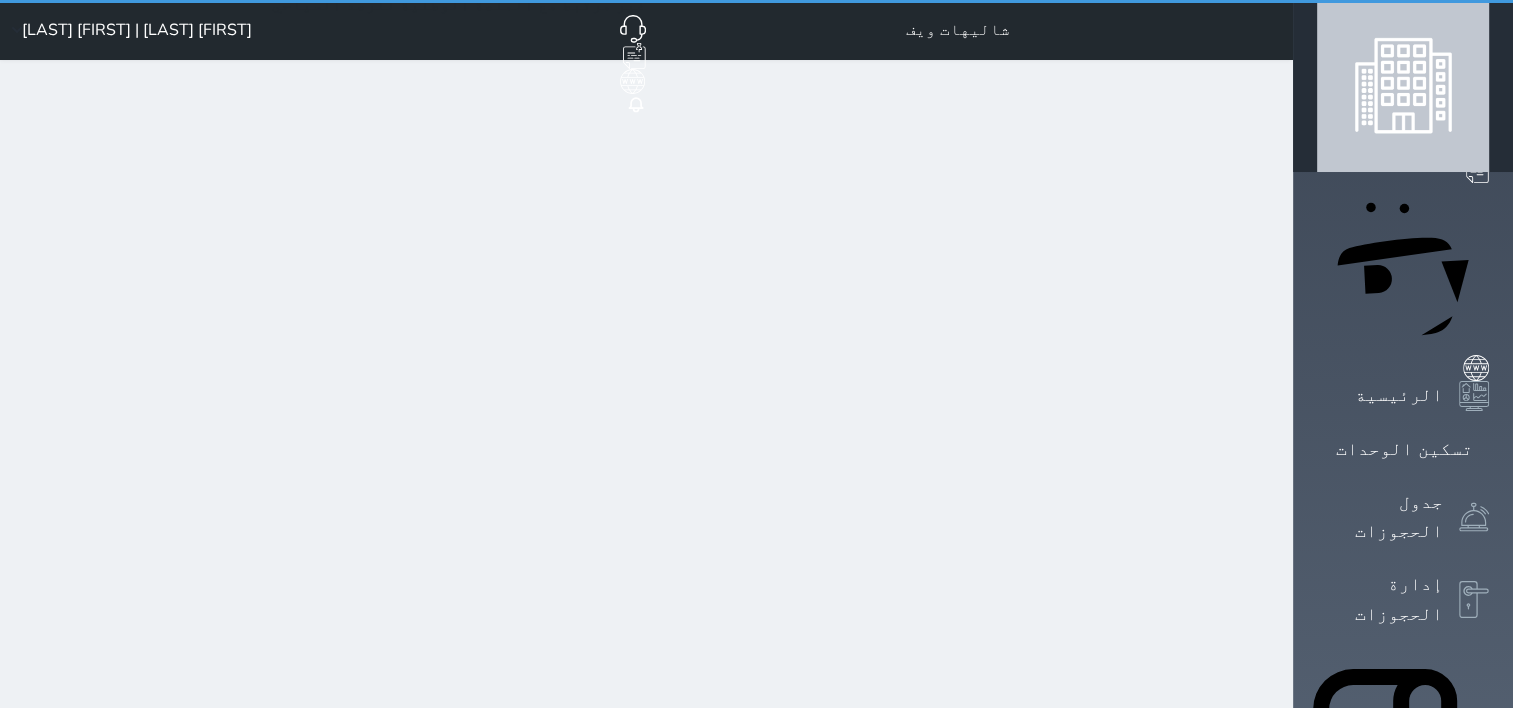 scroll, scrollTop: 0, scrollLeft: 0, axis: both 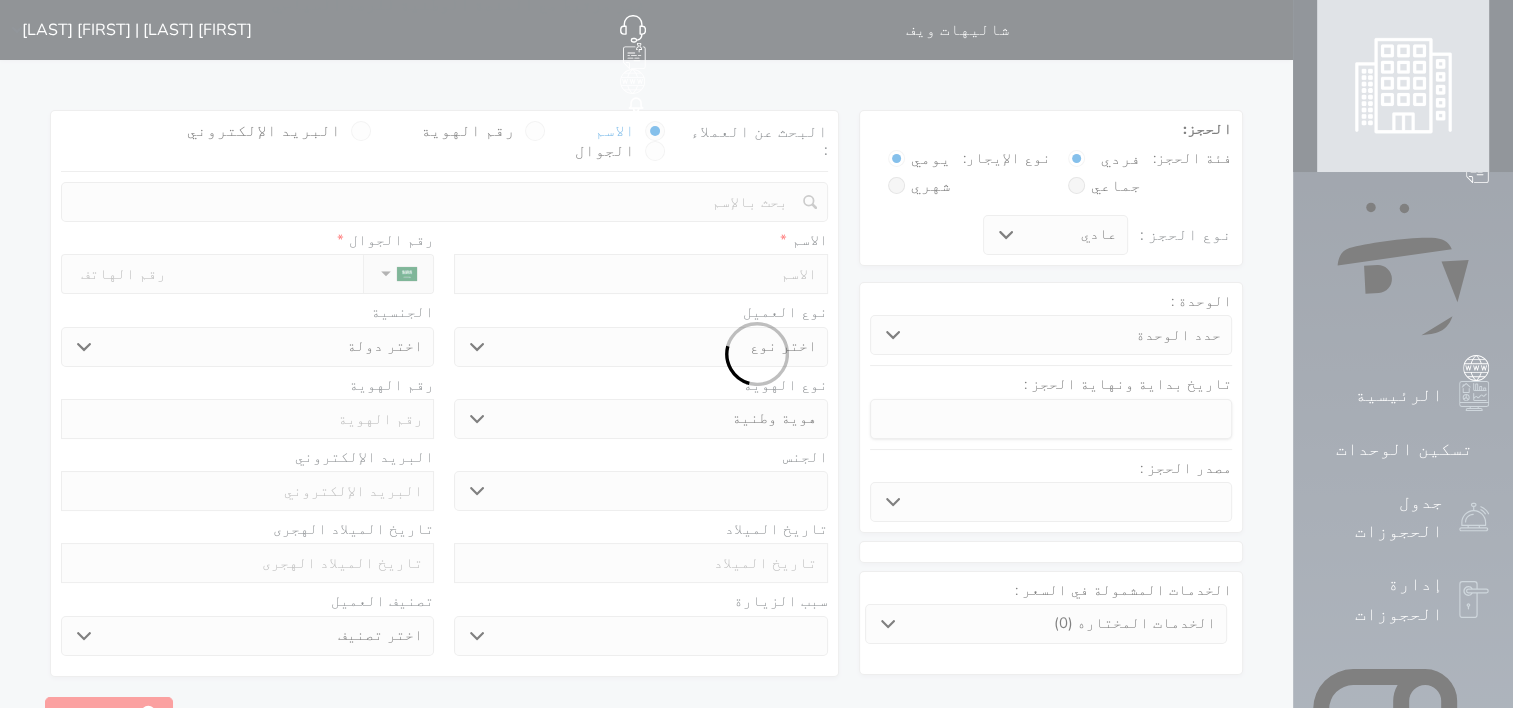 select 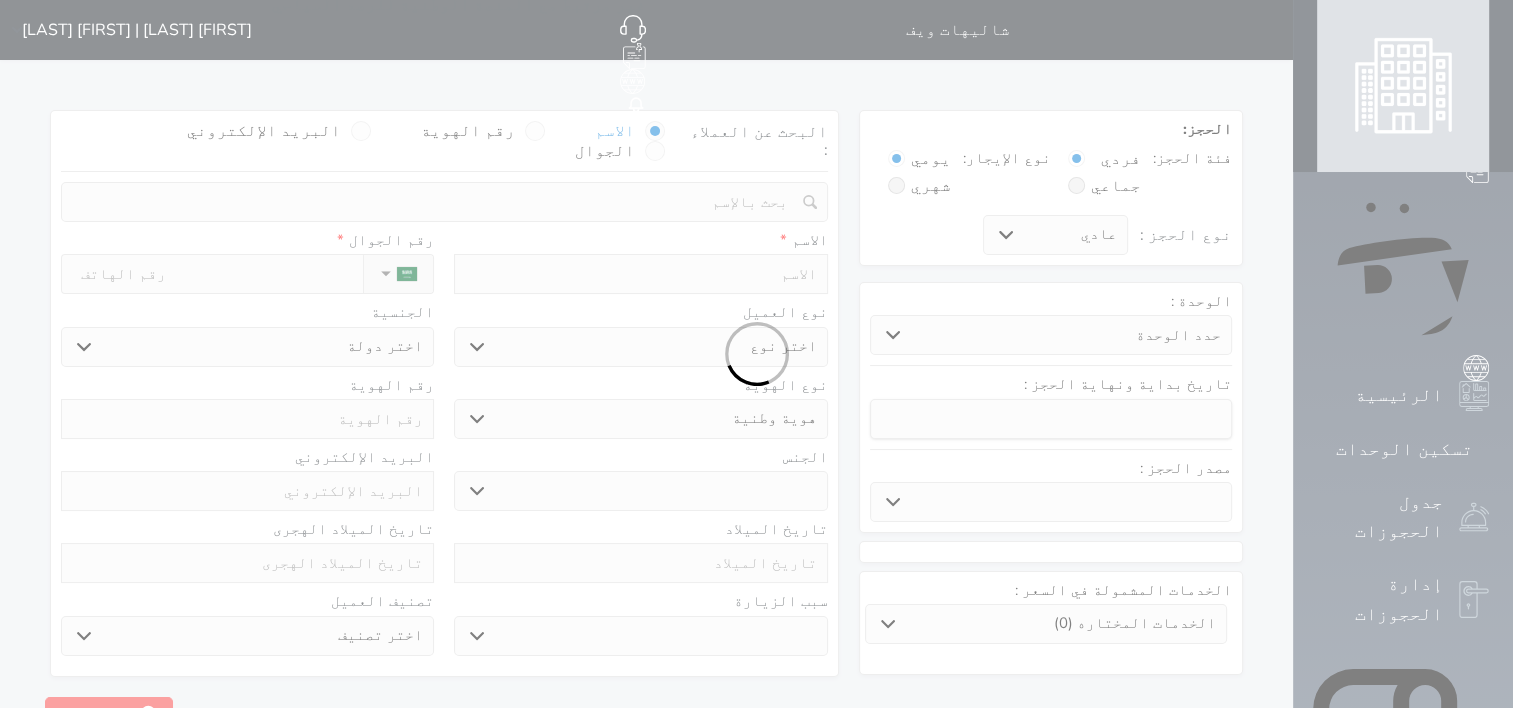select 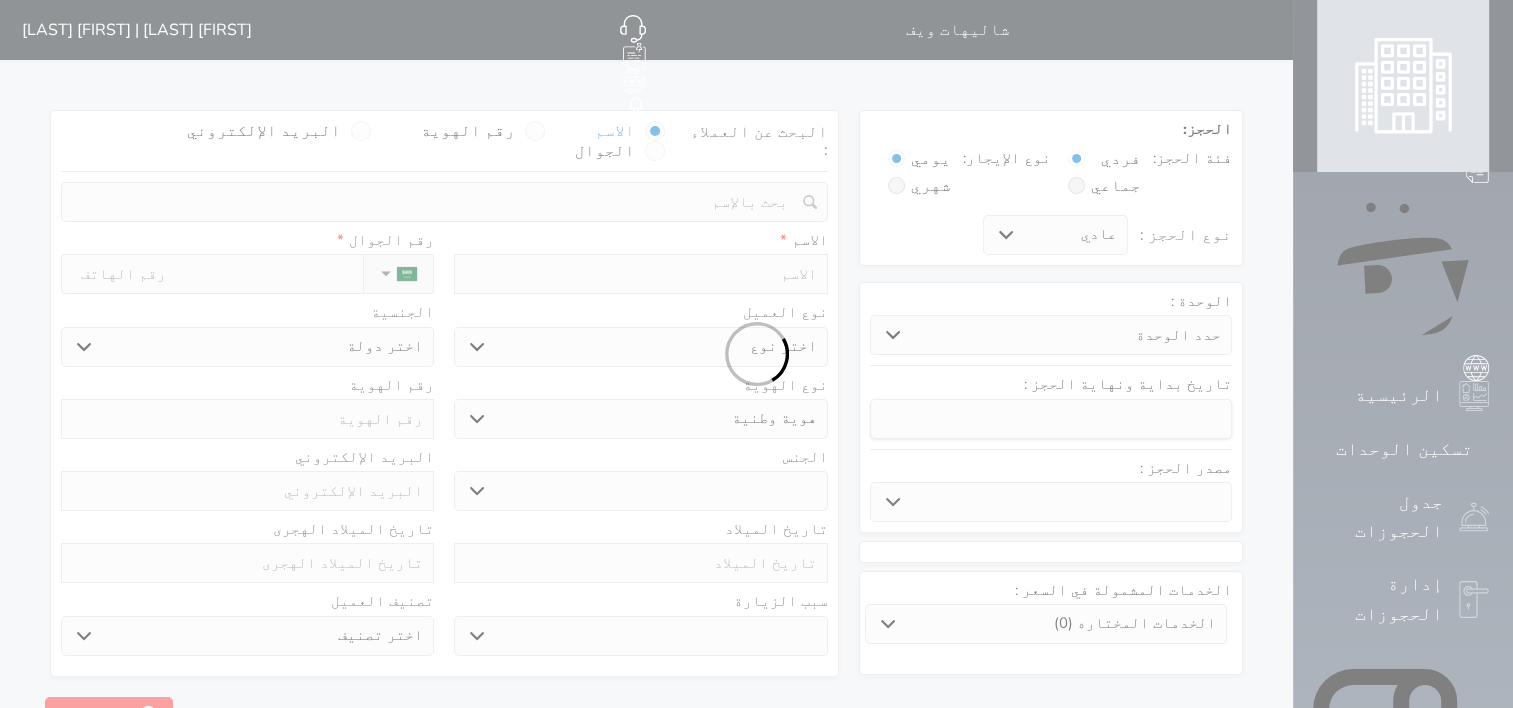 select 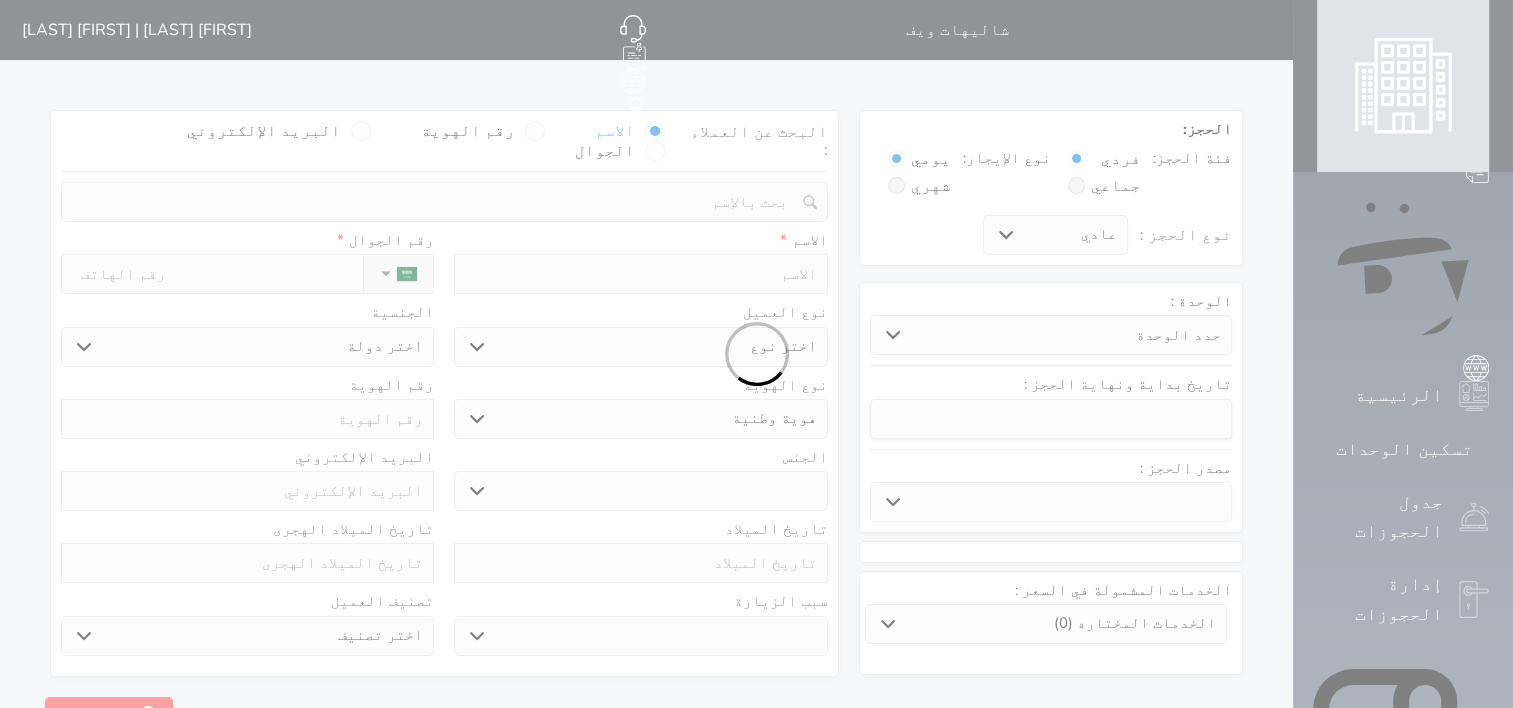select 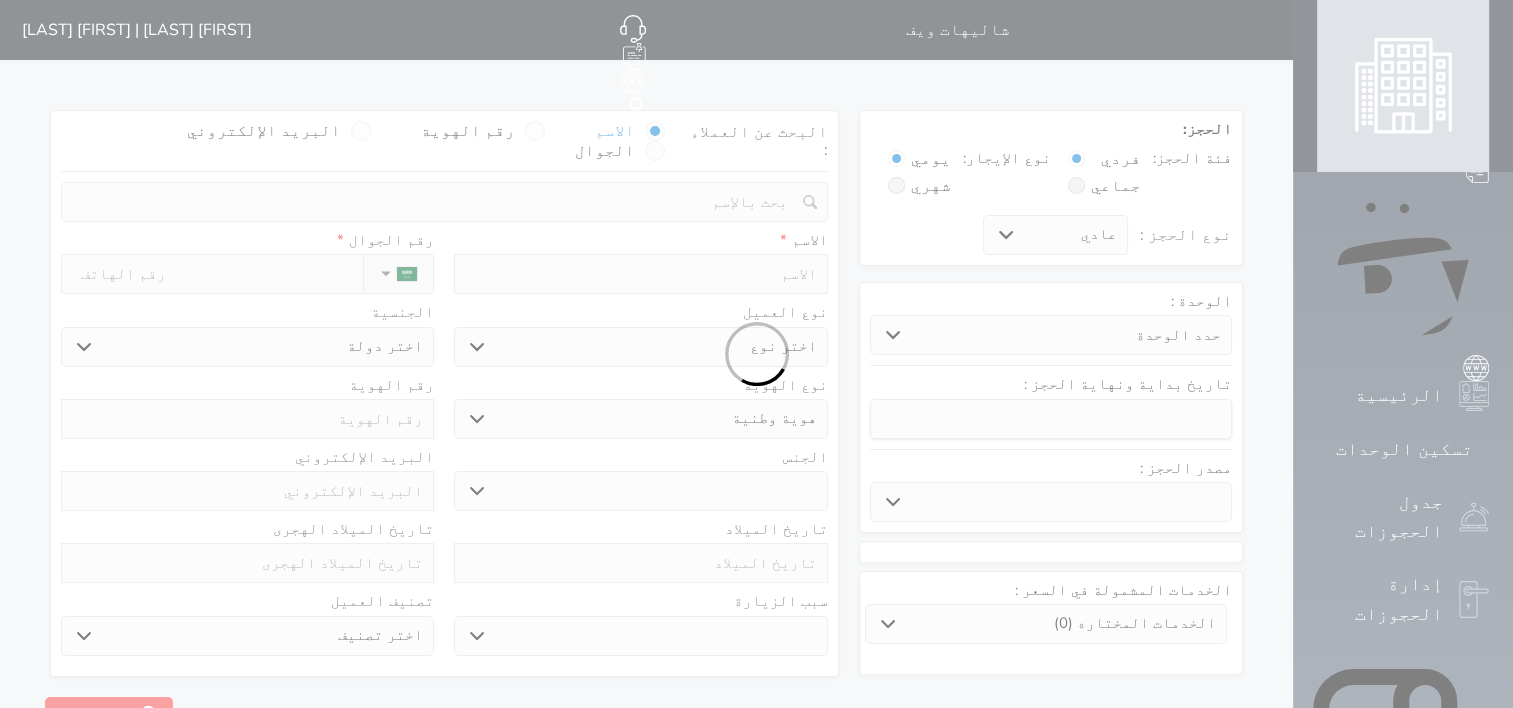 select 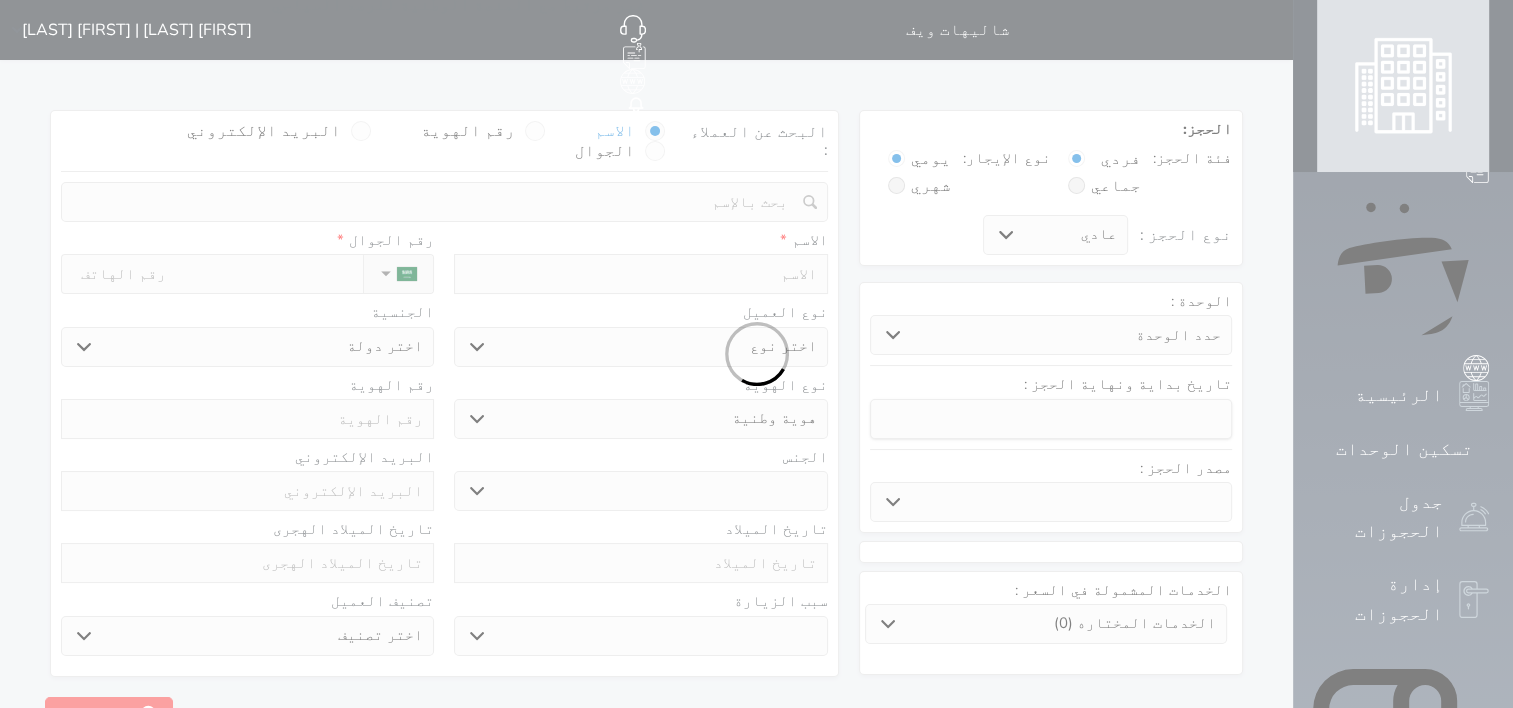 select 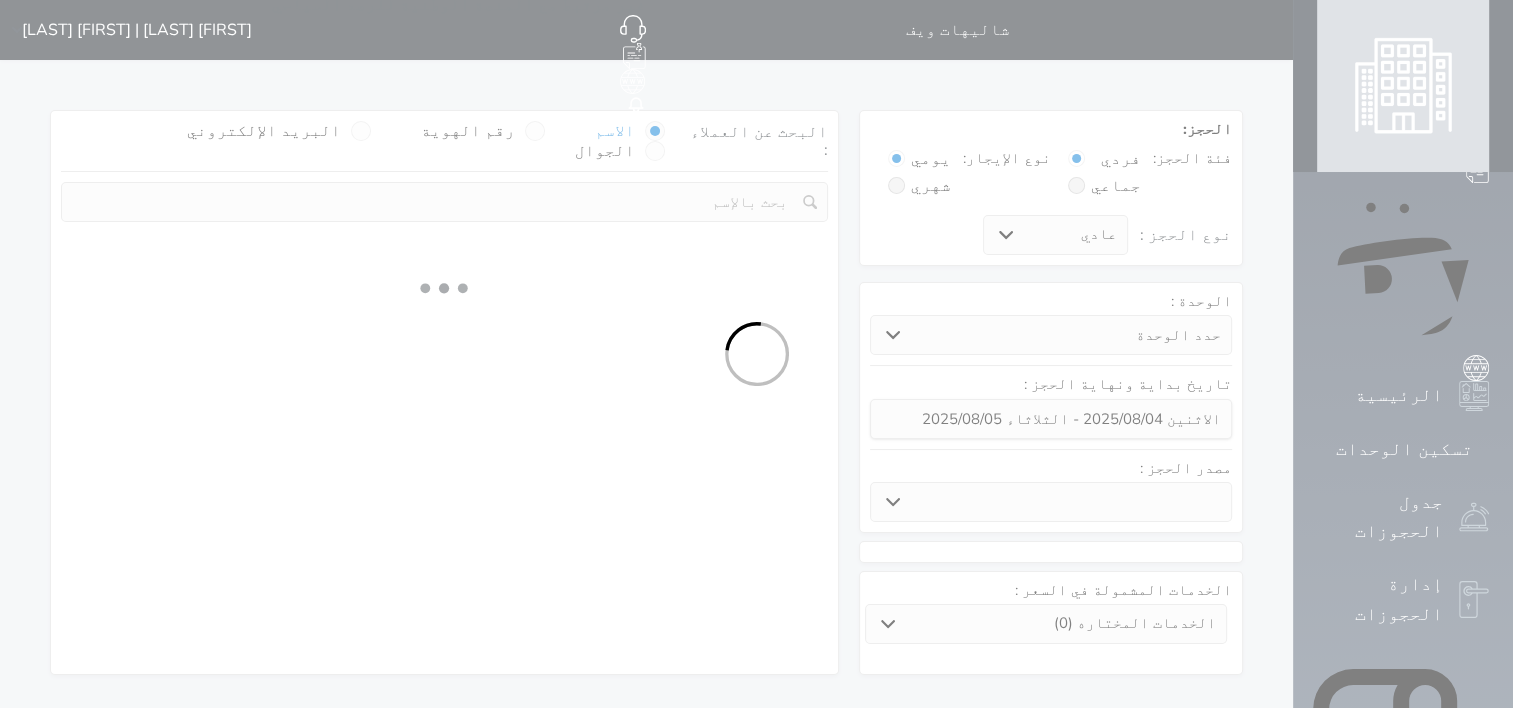 select 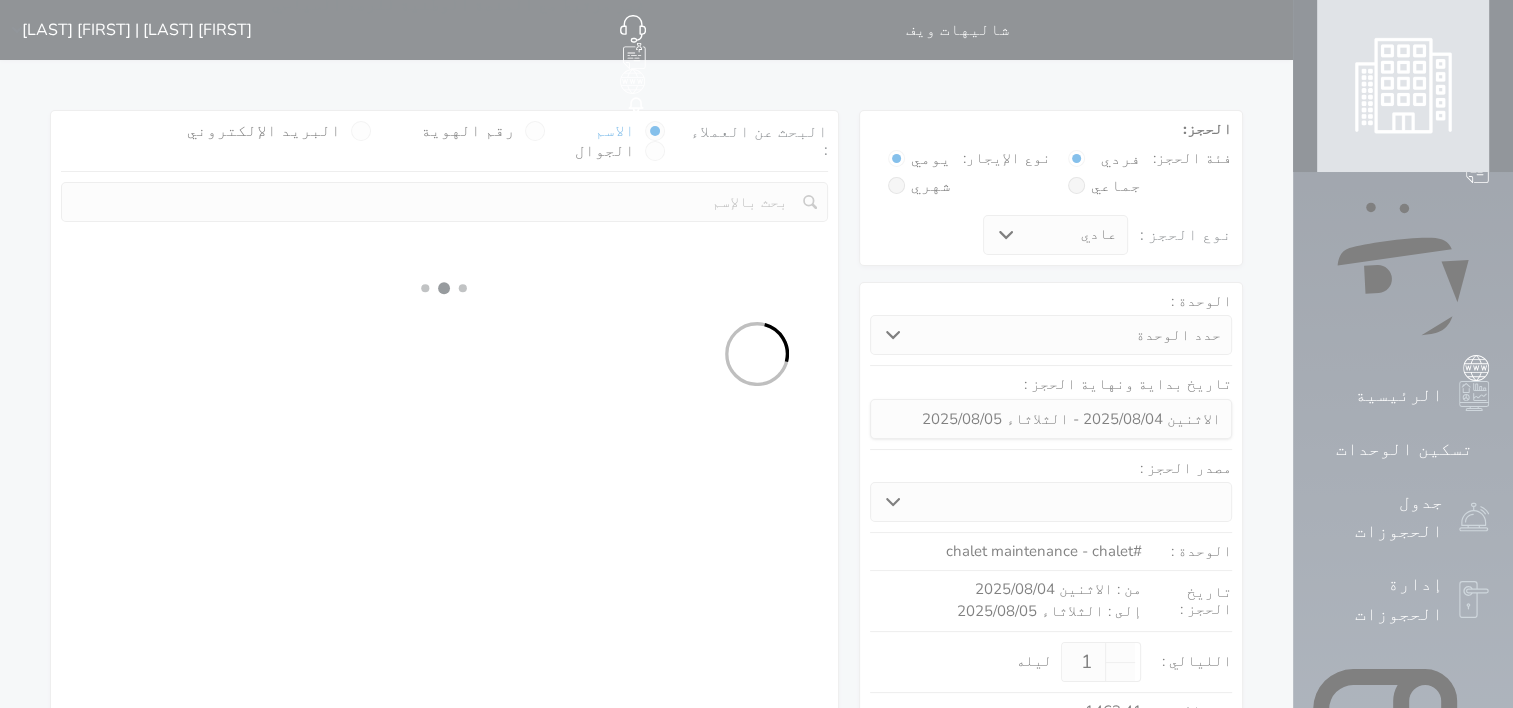 select 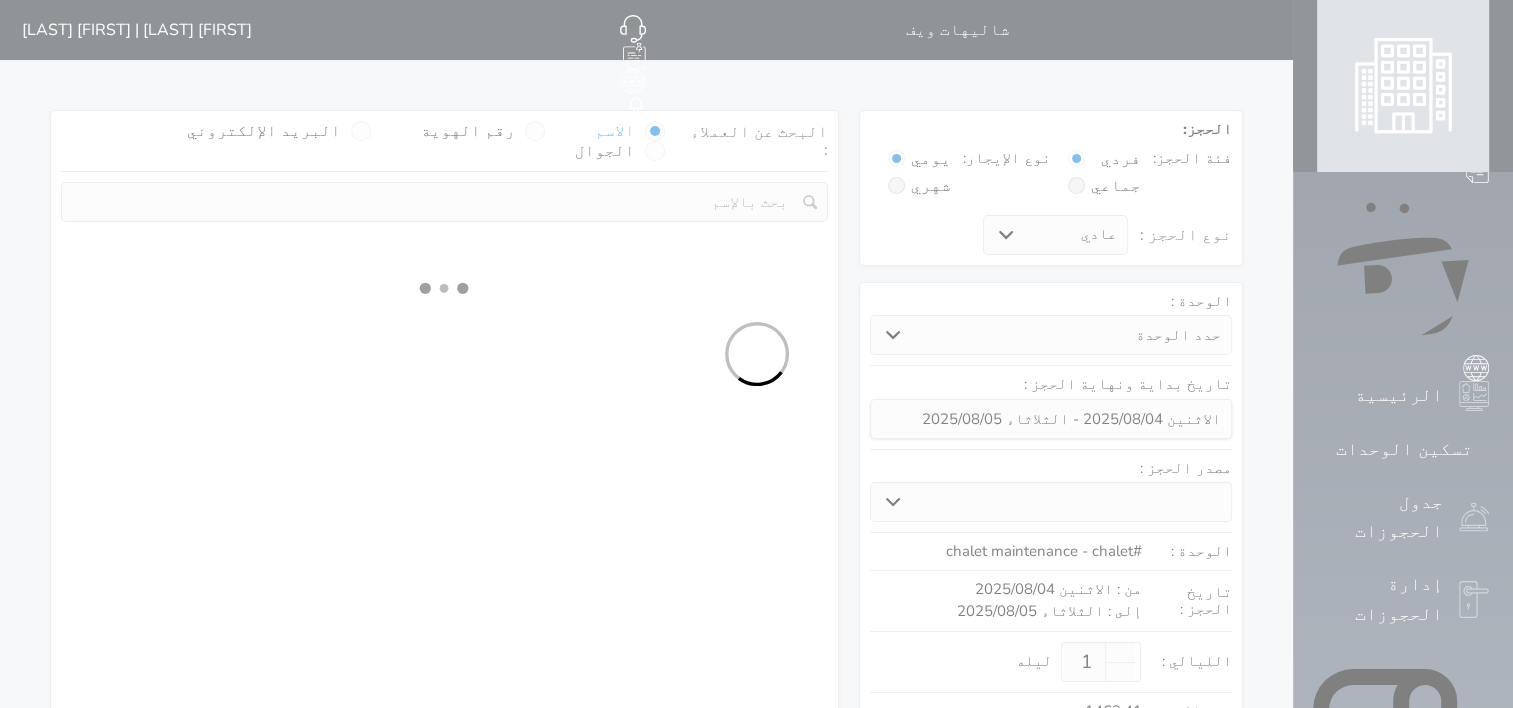 select on "1" 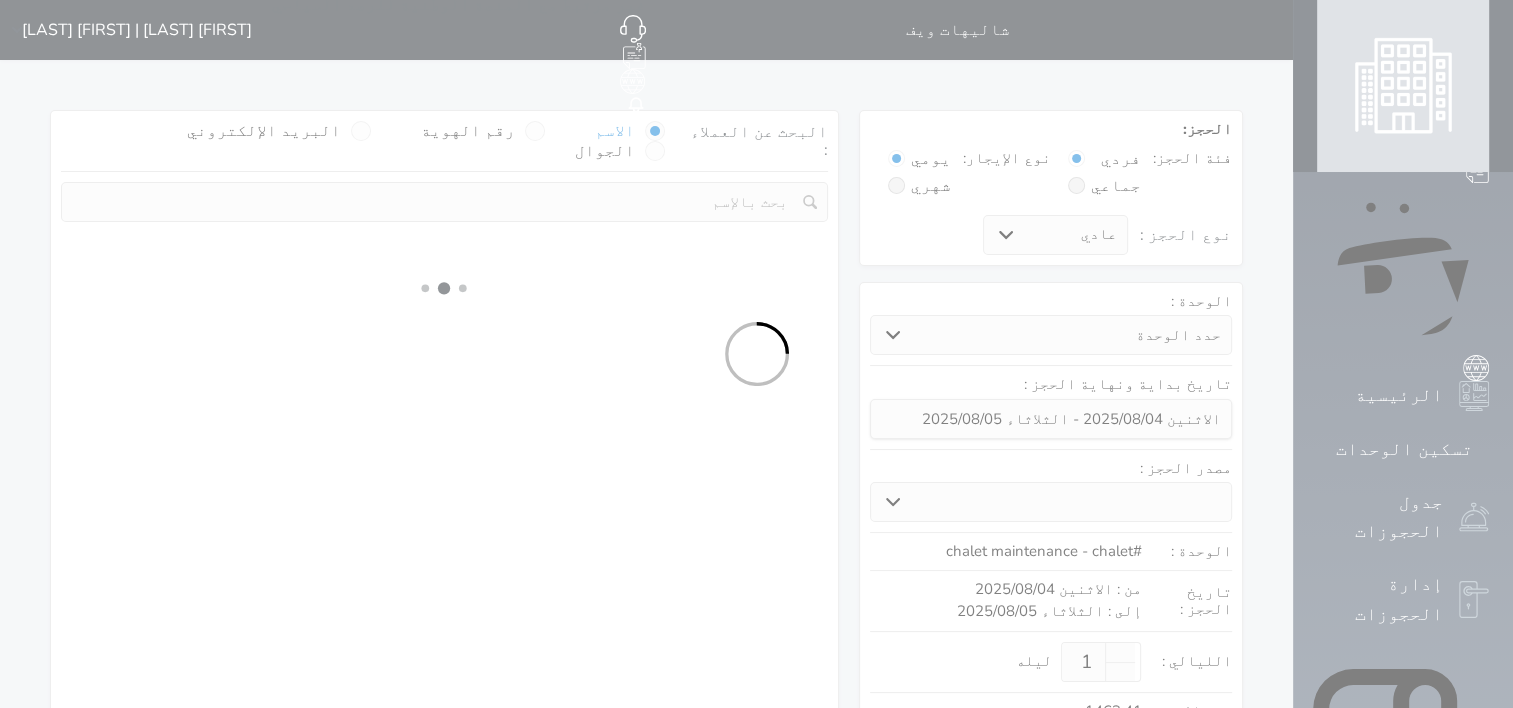 select on "113" 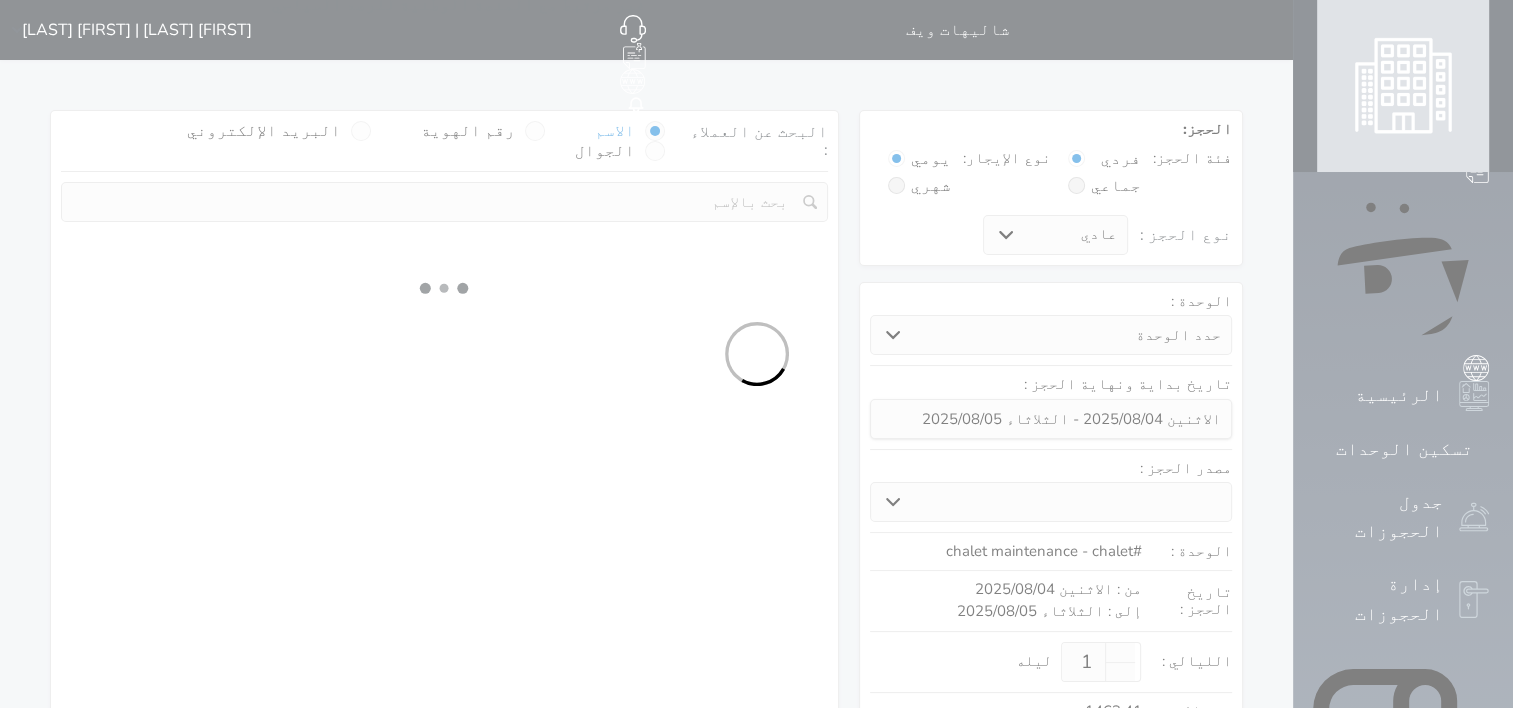 select on "1" 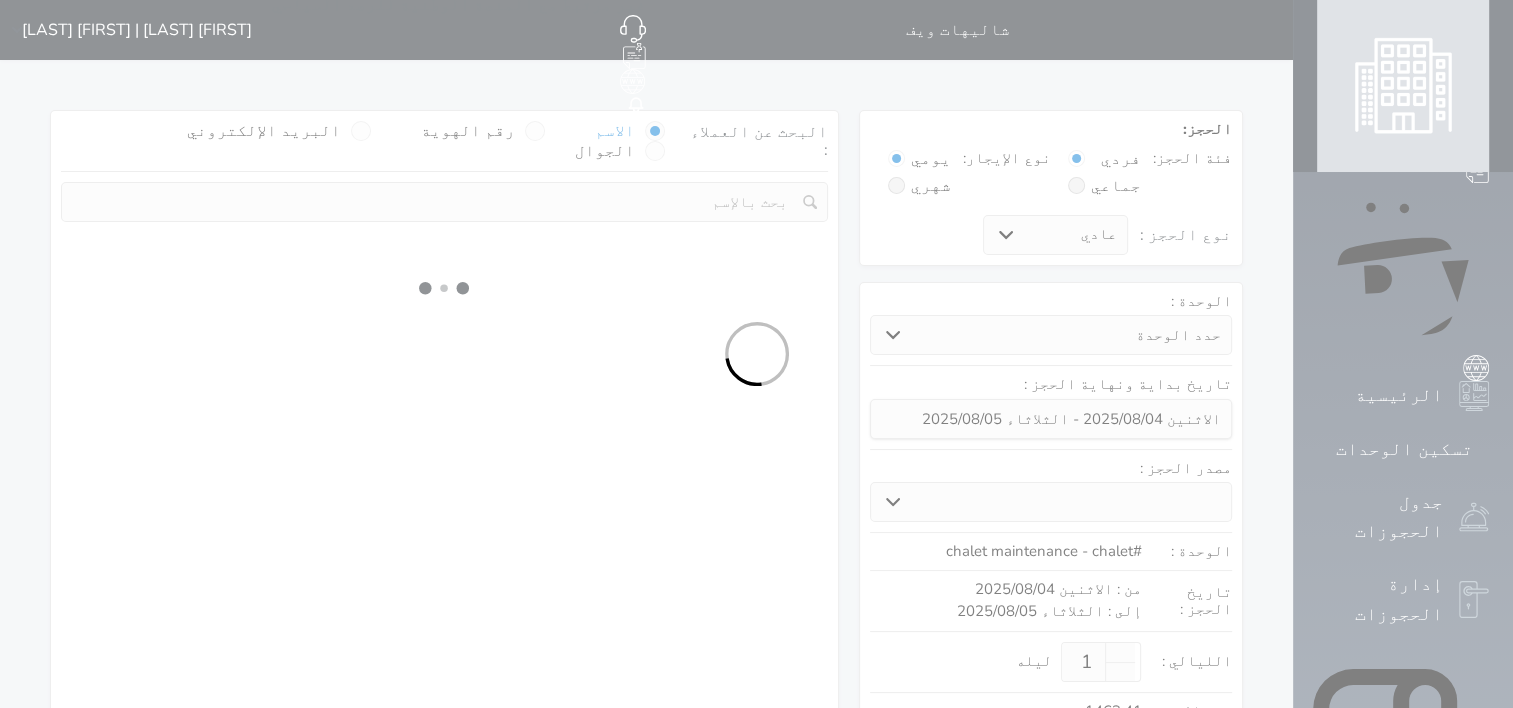 select 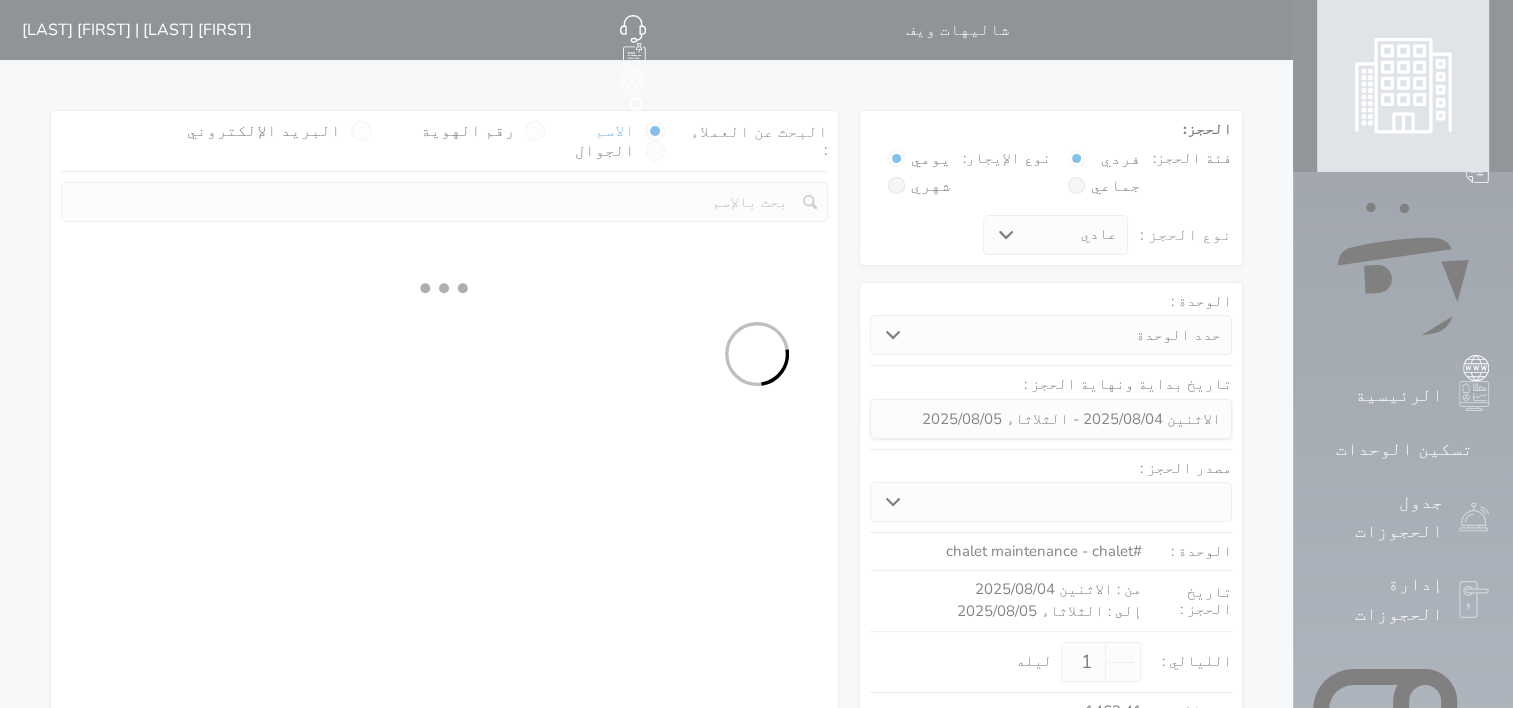 select on "7" 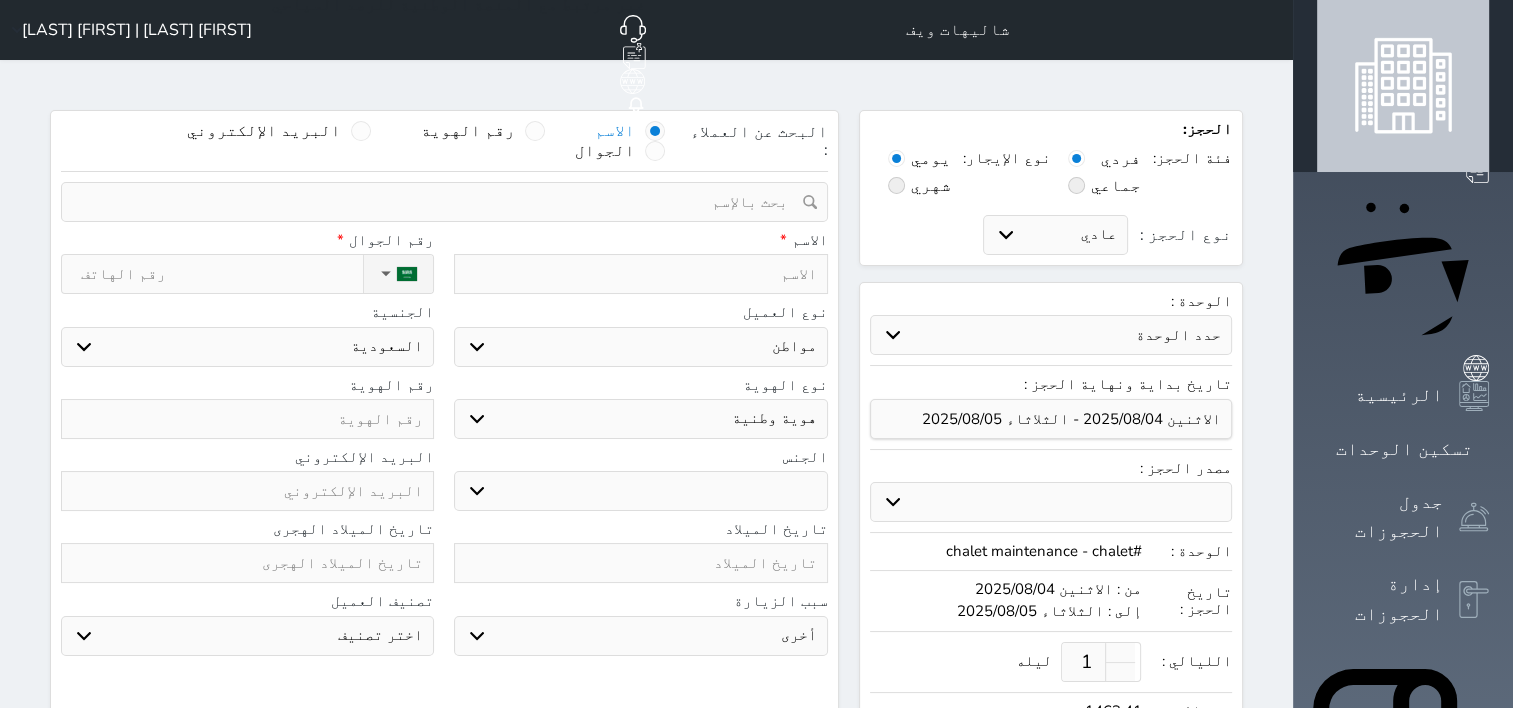 select 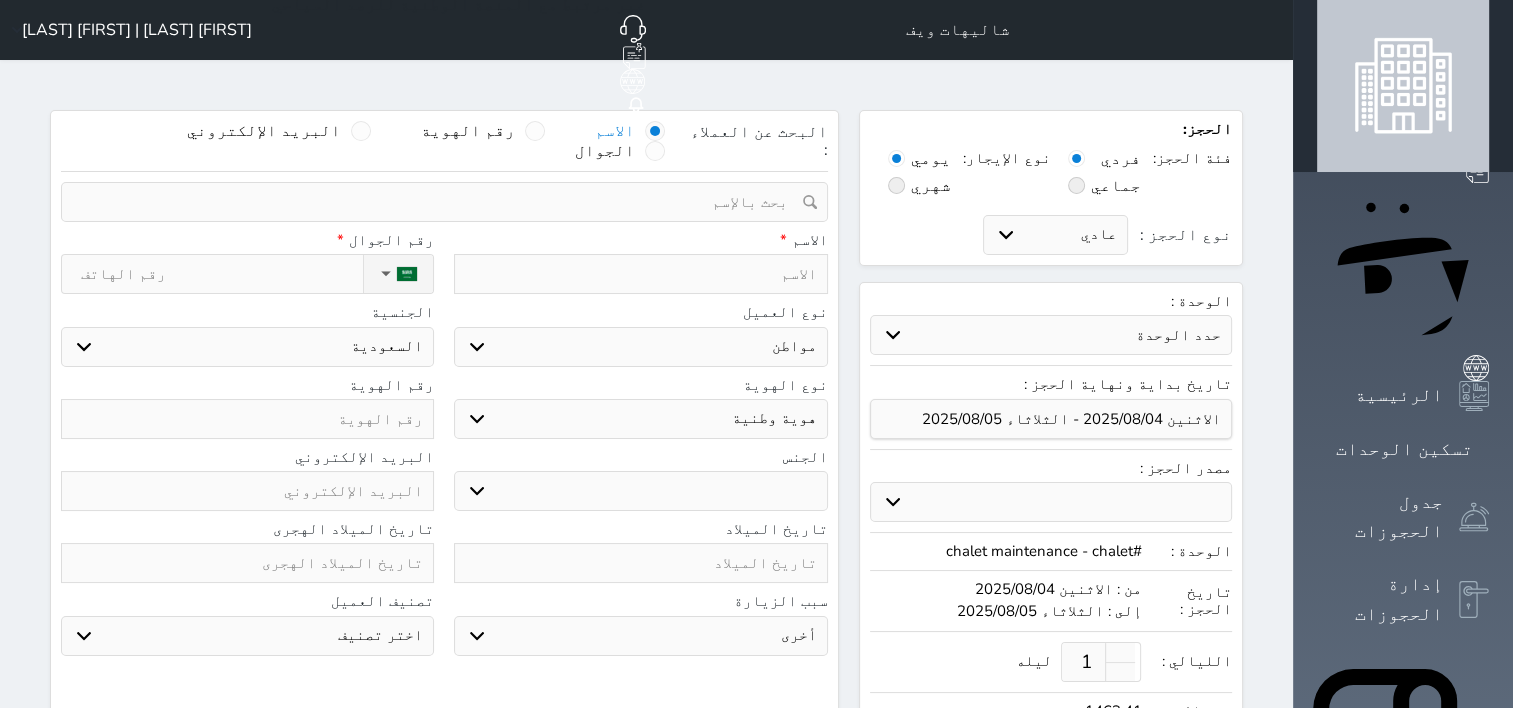 select 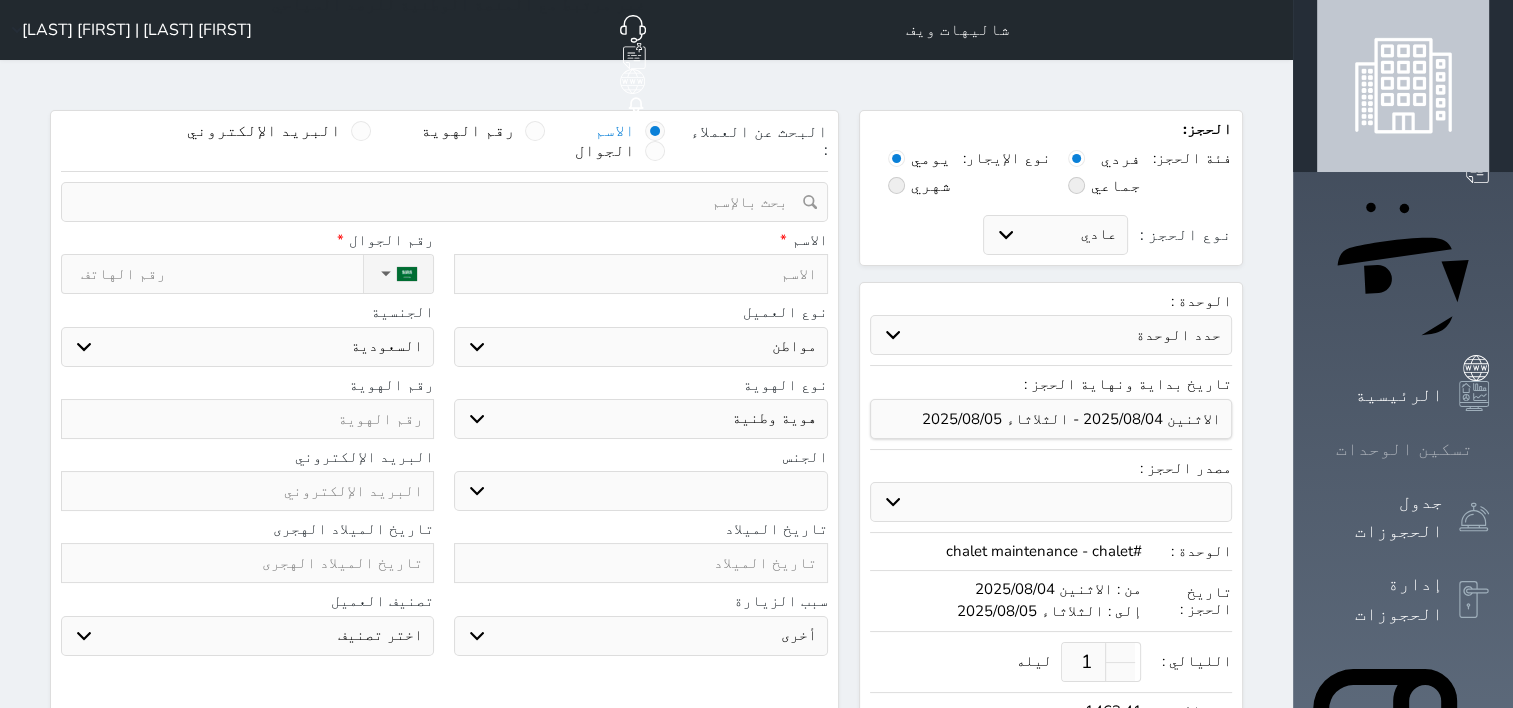 click 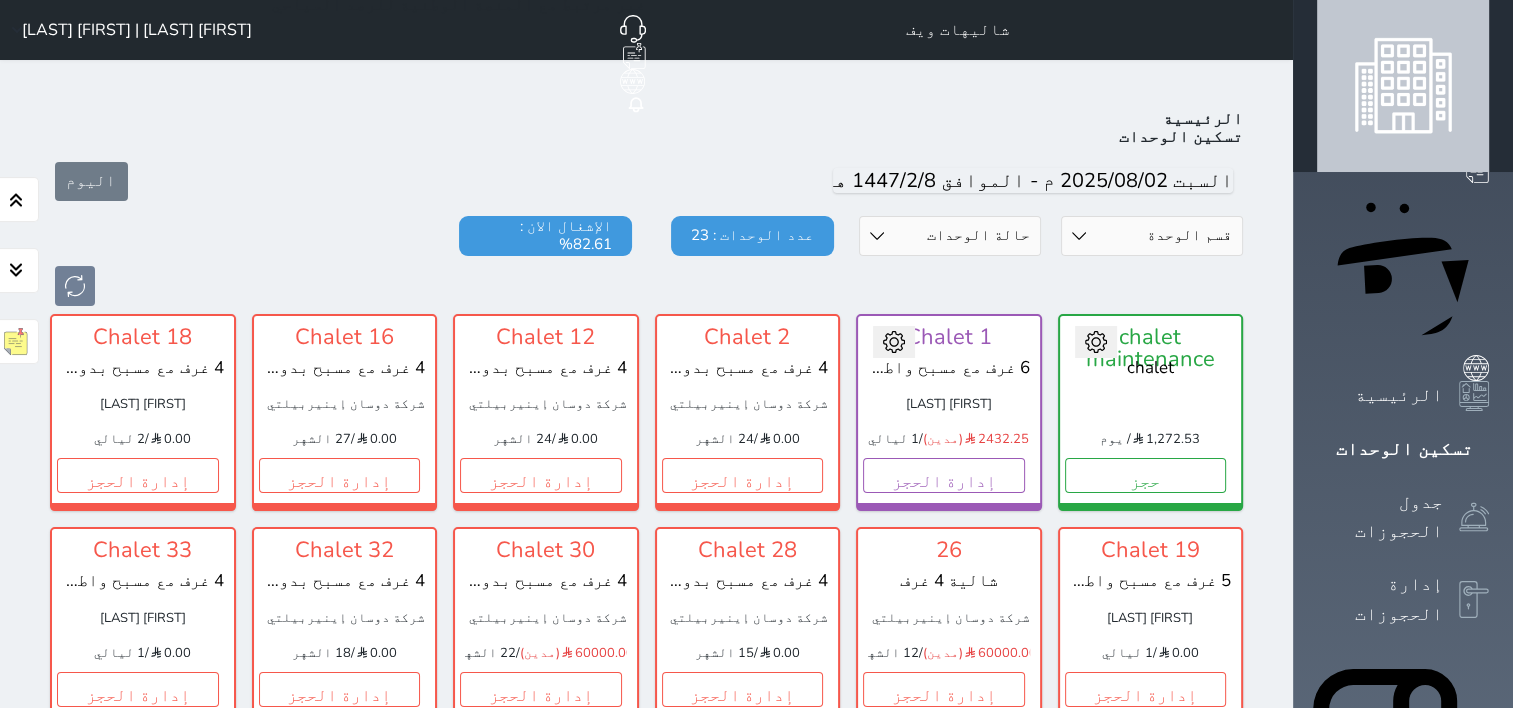 scroll, scrollTop: 78, scrollLeft: 0, axis: vertical 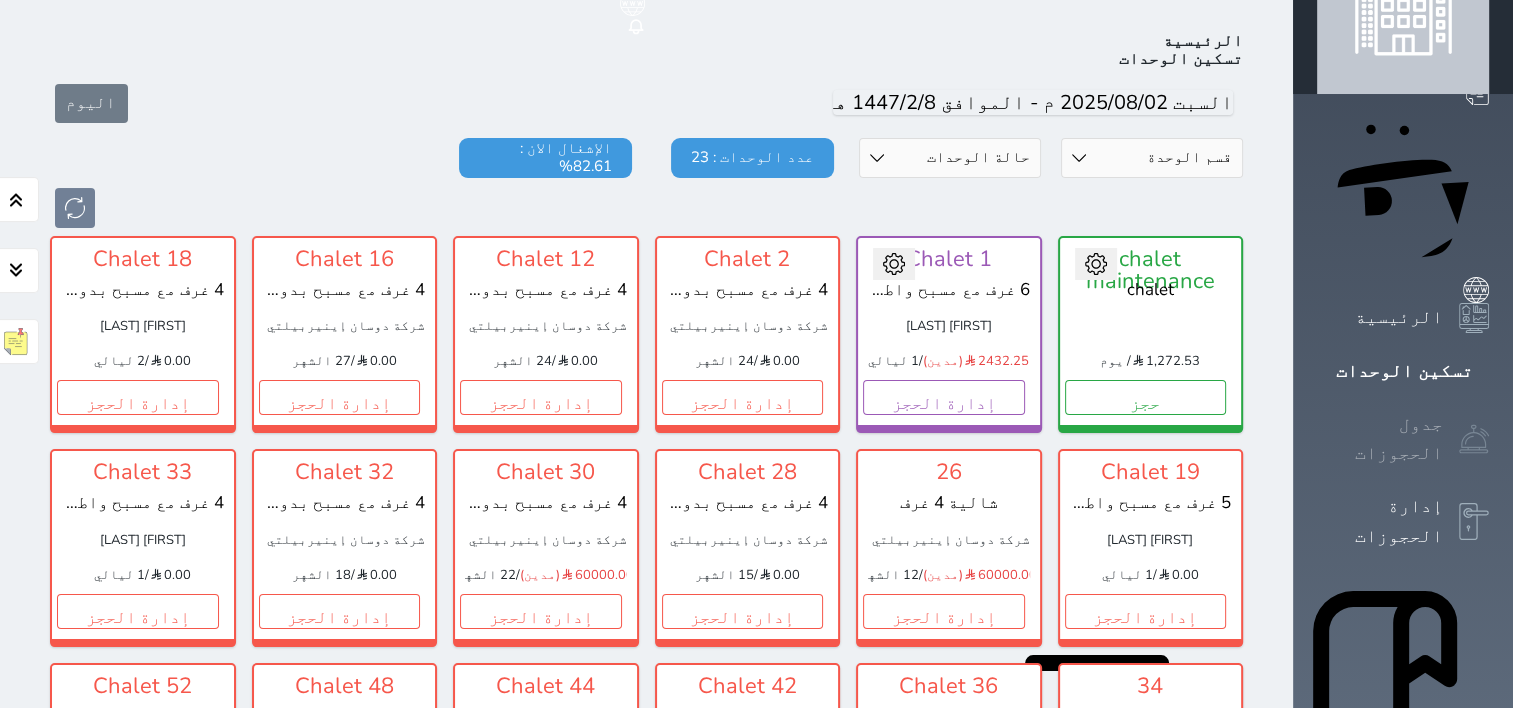 click on "جدول الحجوزات" at bounding box center (1380, 439) 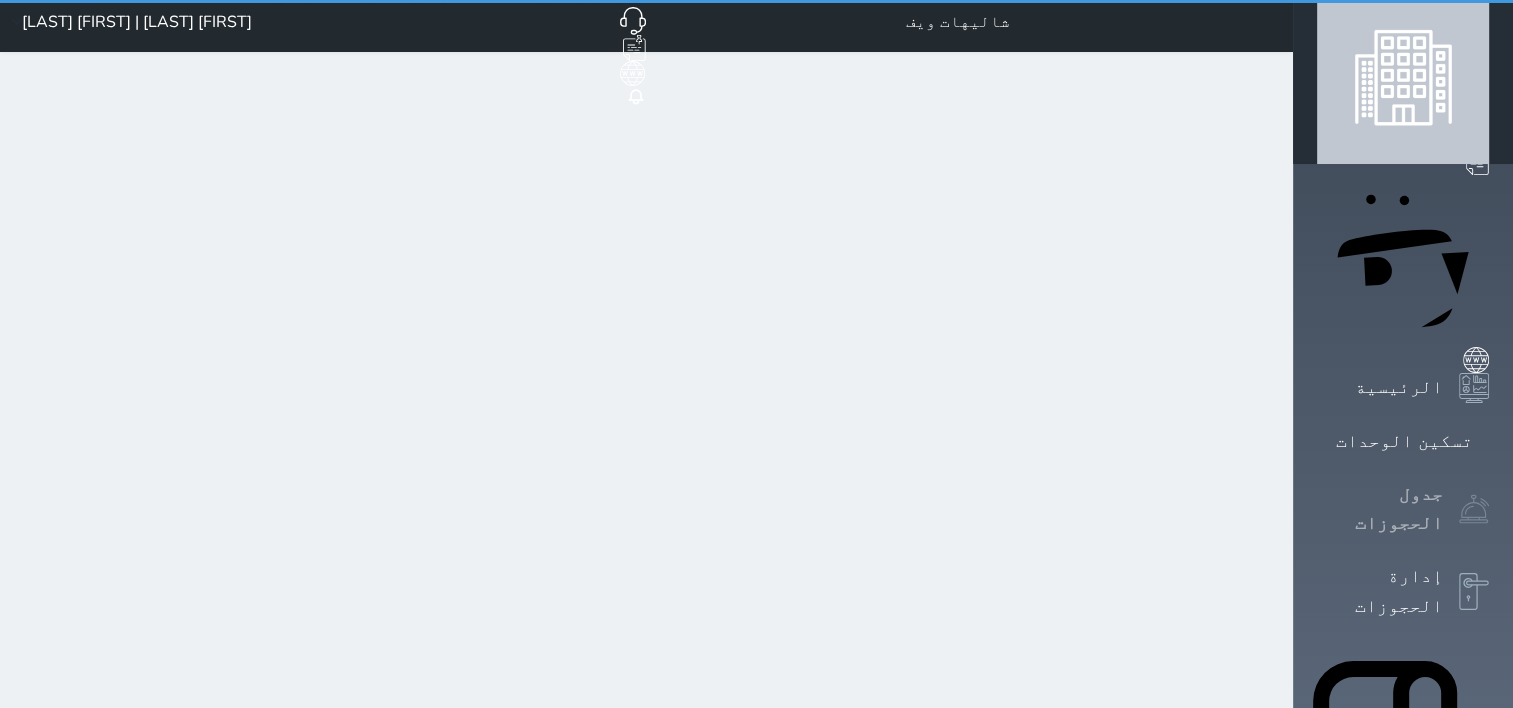 scroll, scrollTop: 0, scrollLeft: 0, axis: both 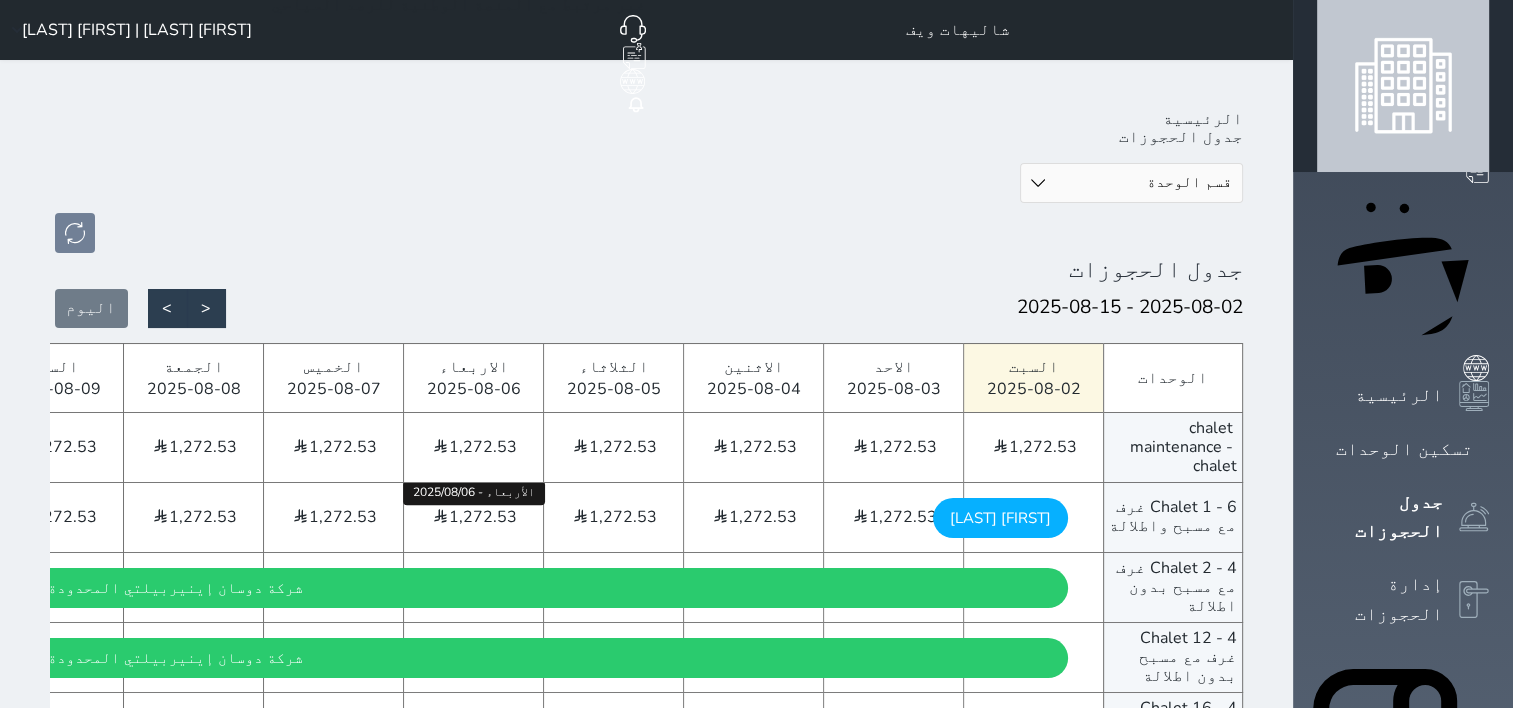 click on "[PRICE] [DAY] - [DATE]" at bounding box center (473, 517) 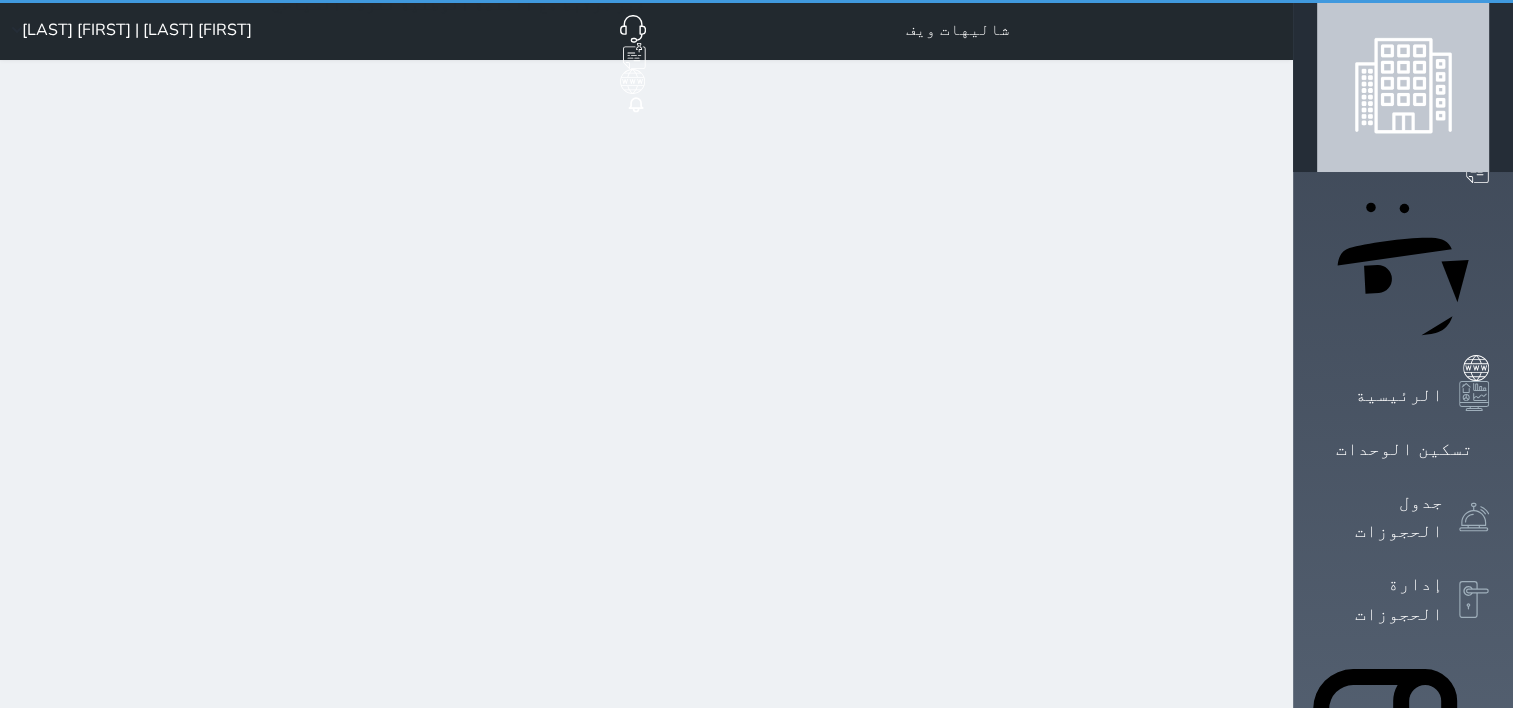 select on "1" 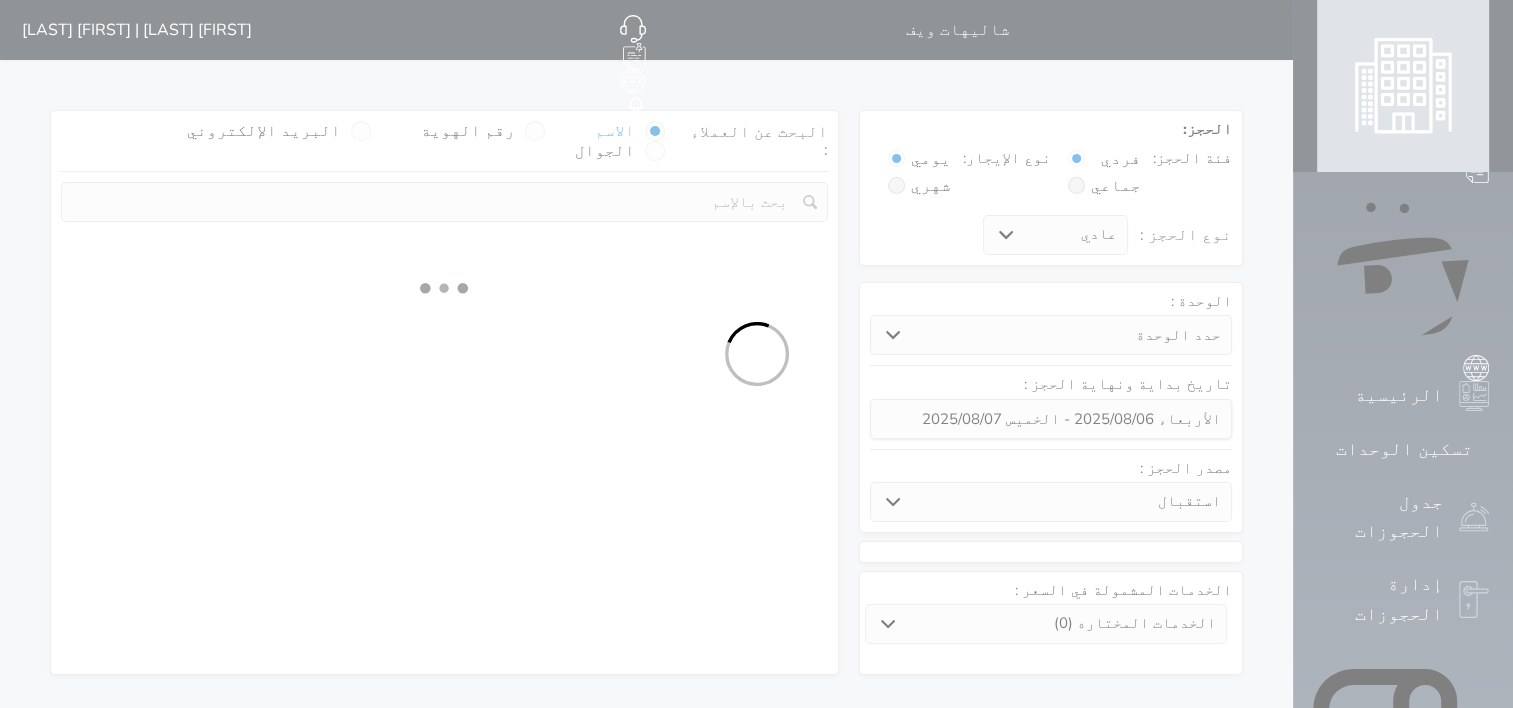 select 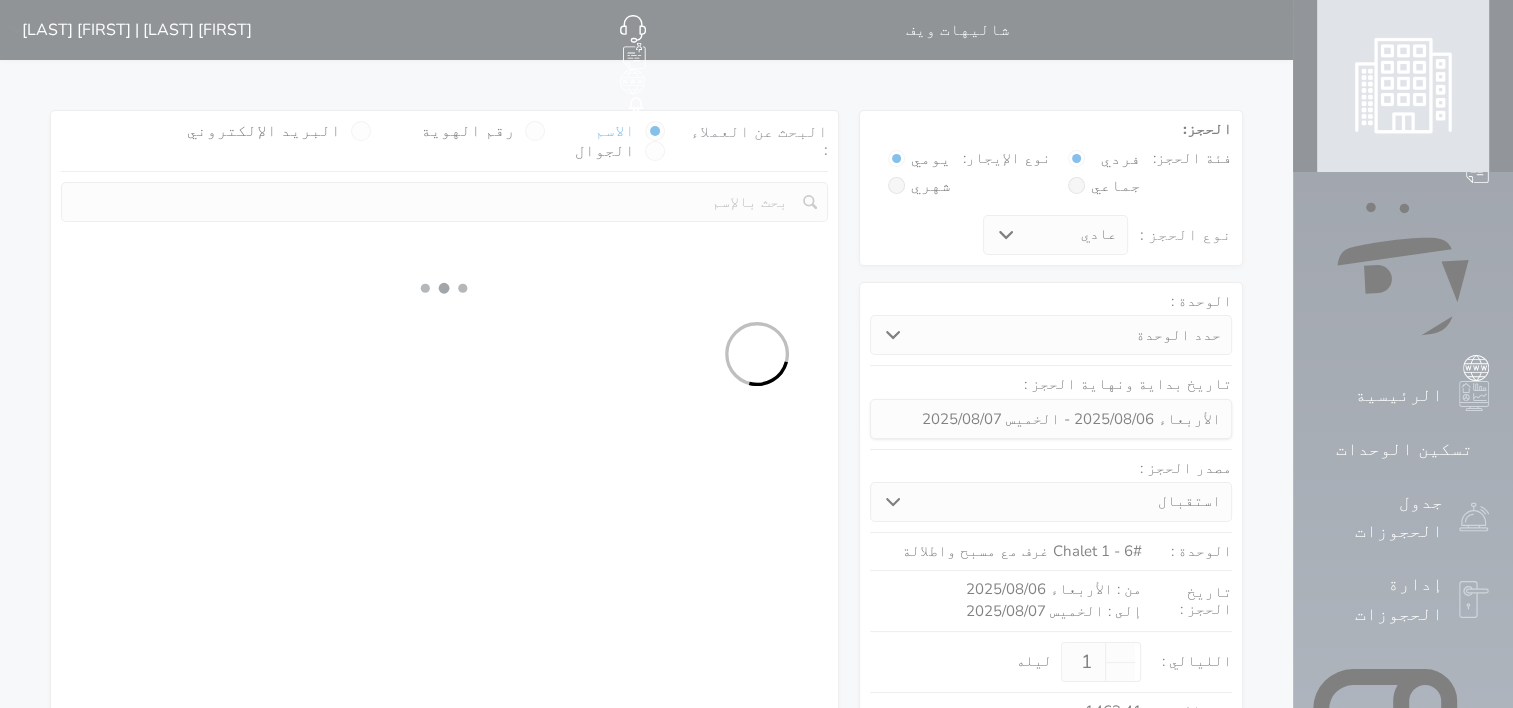 select on "1" 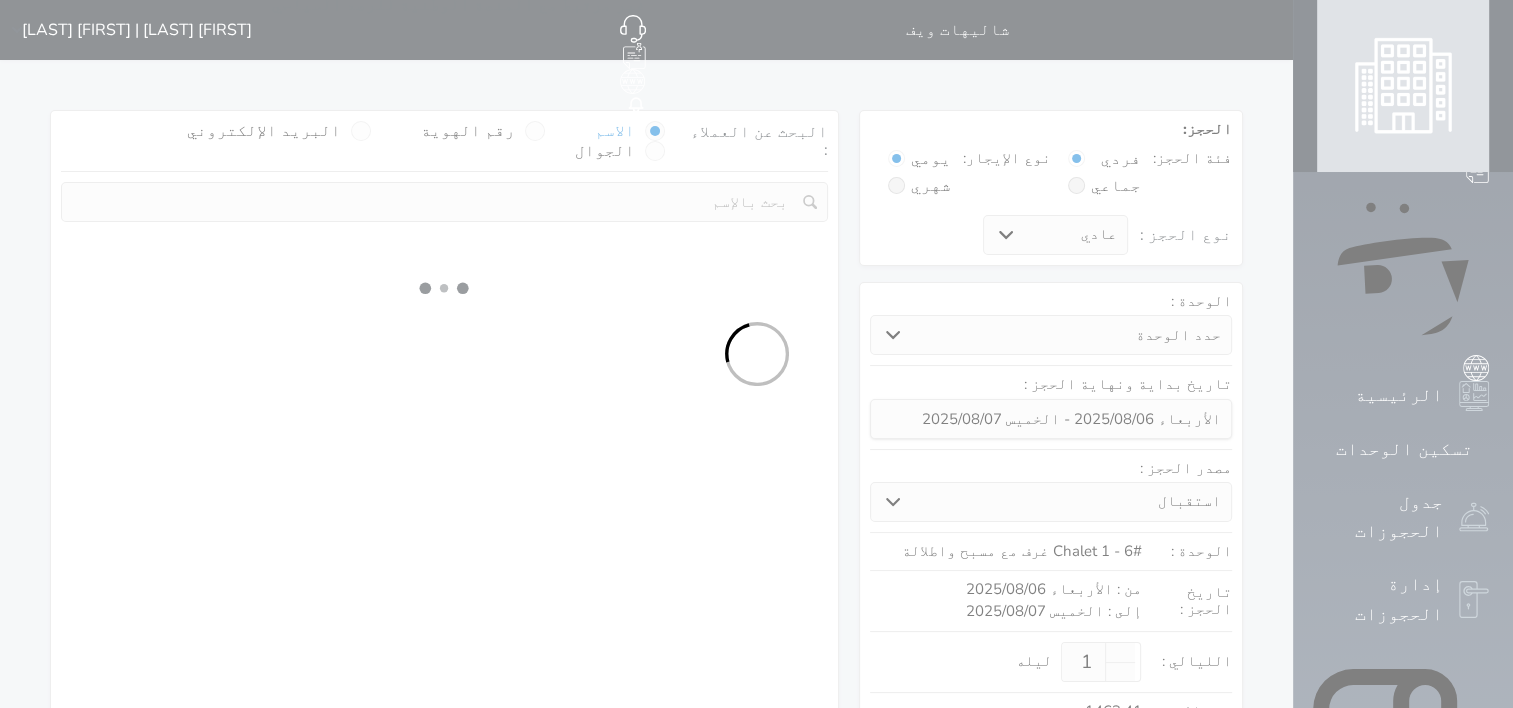 select on "113" 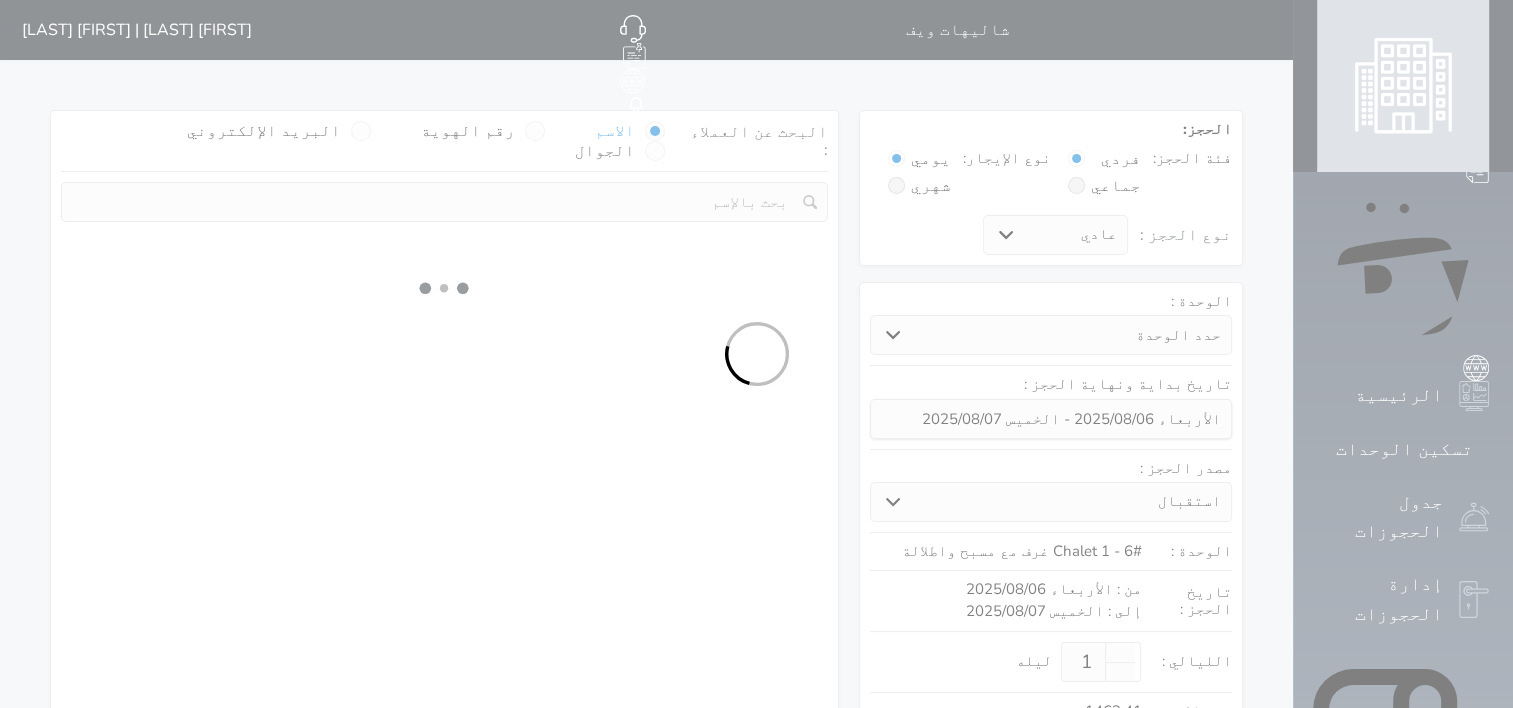 select on "1" 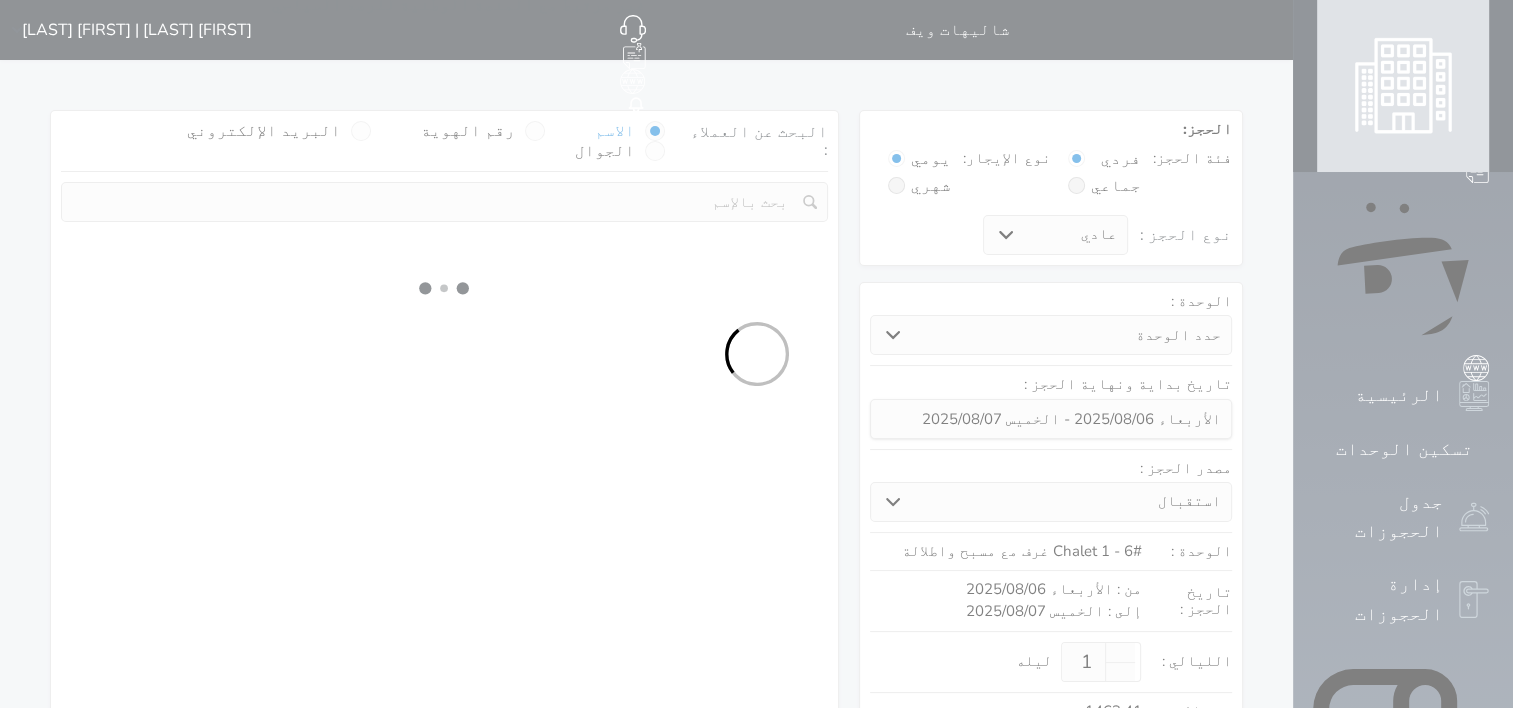 select 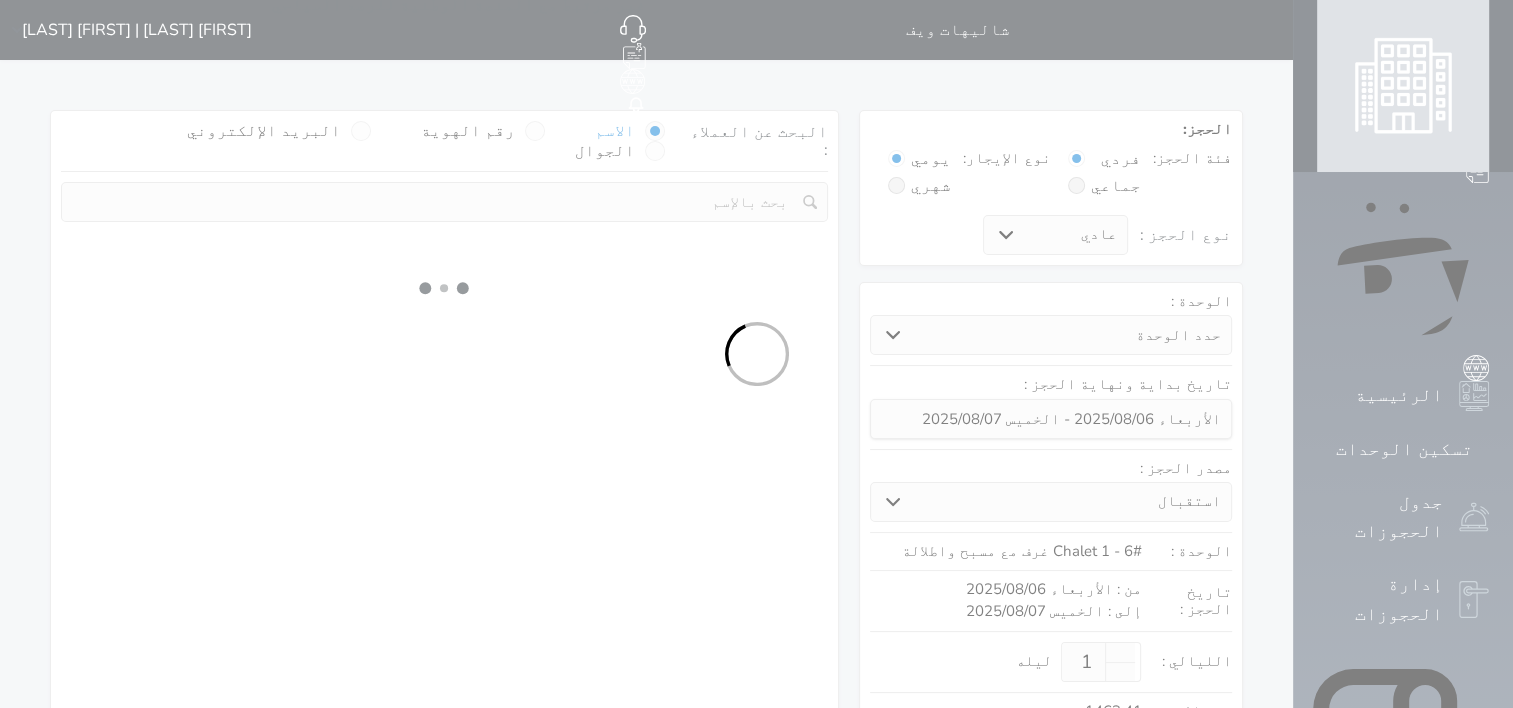 select on "7" 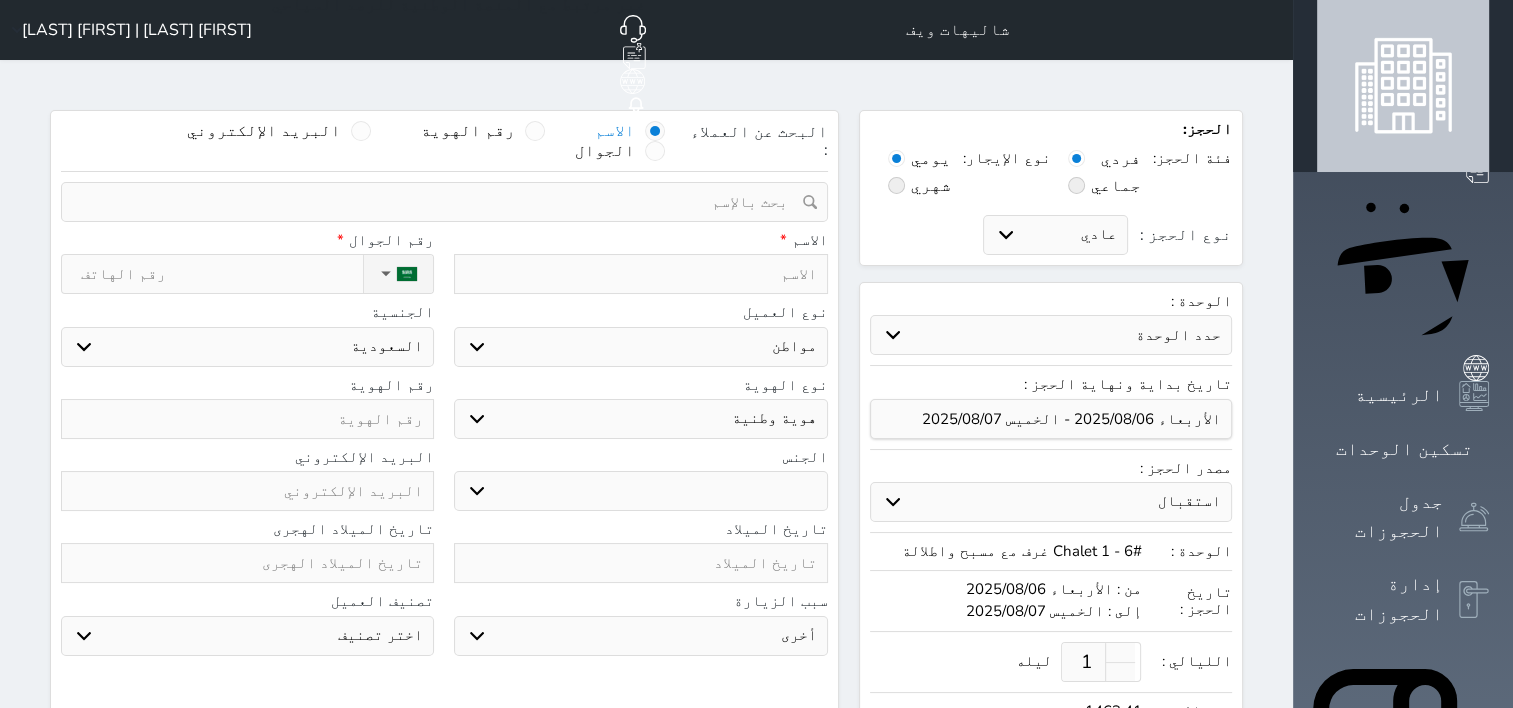 select 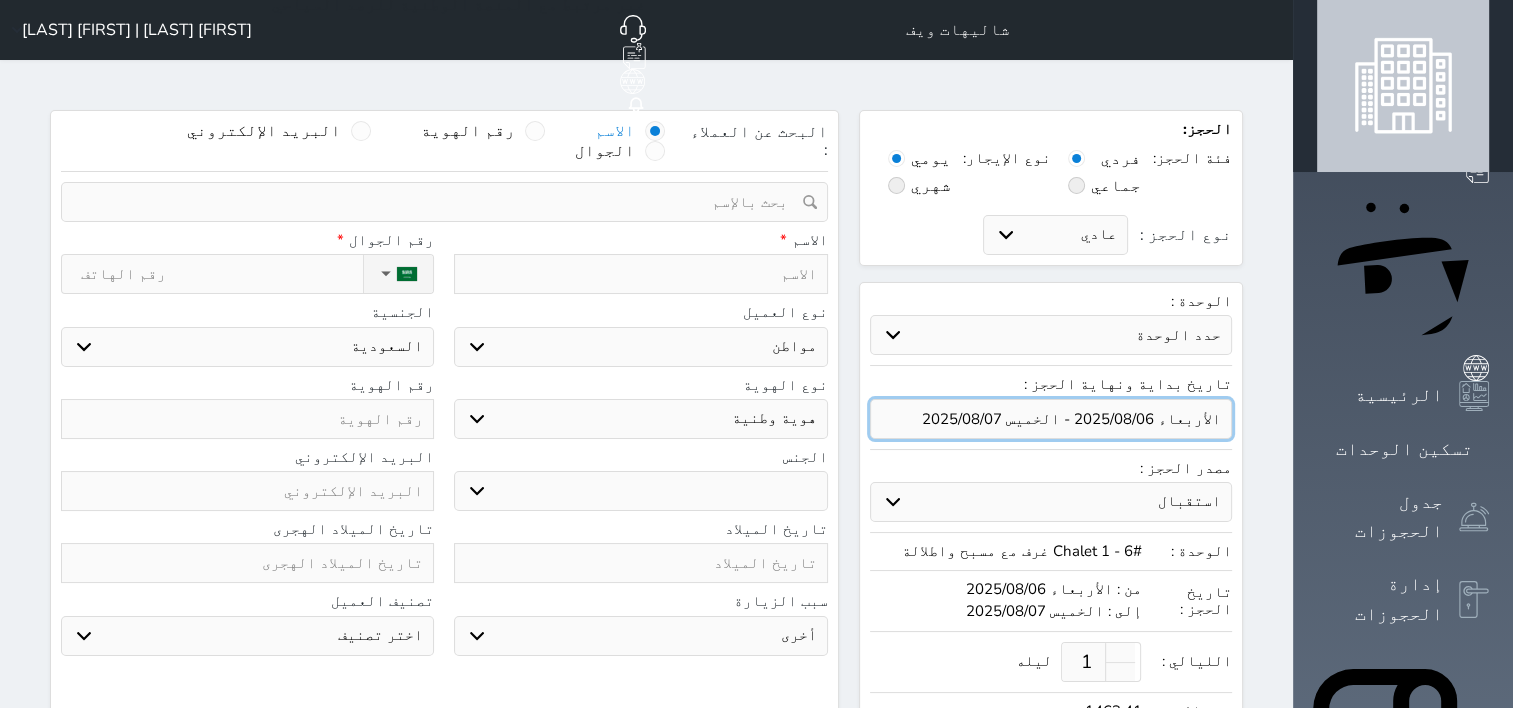 click at bounding box center [1051, 419] 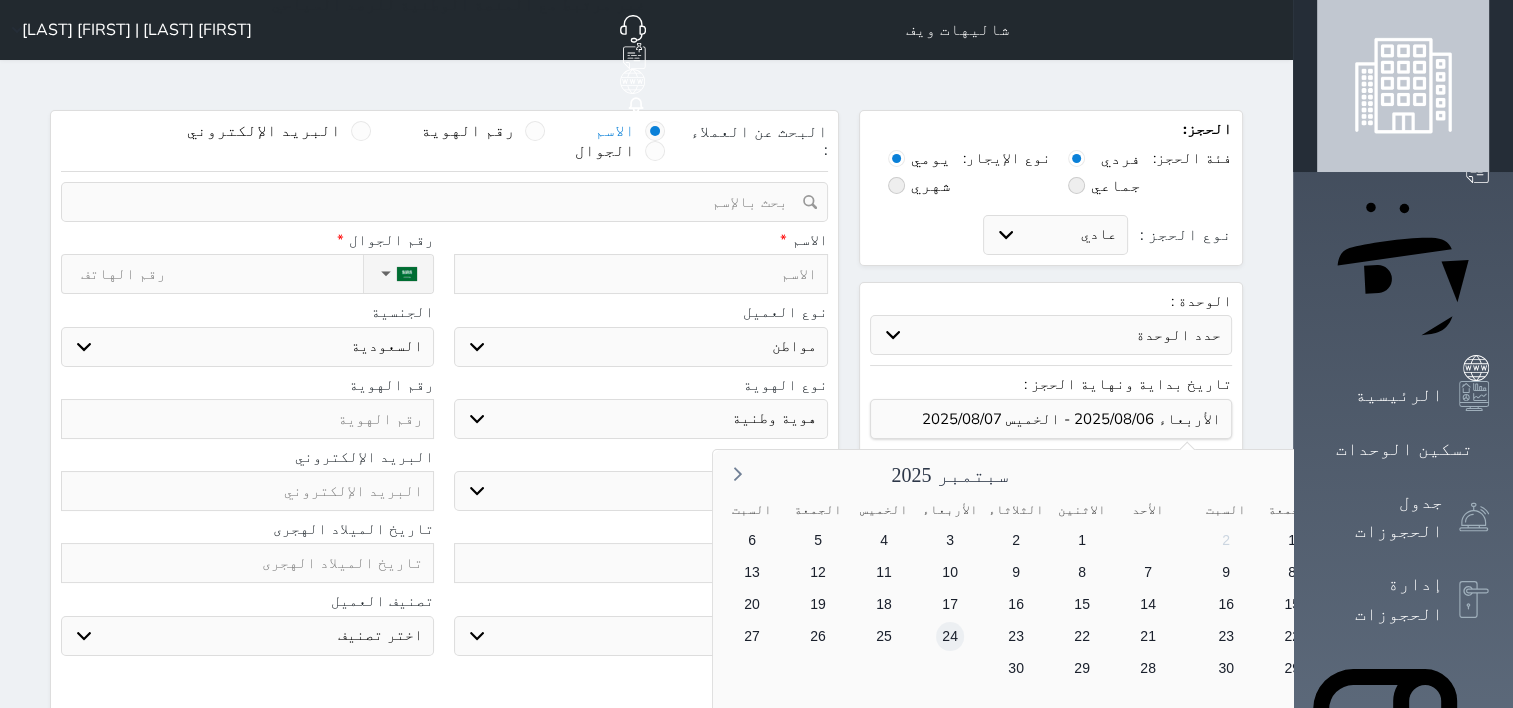 click on "24" at bounding box center [949, 636] 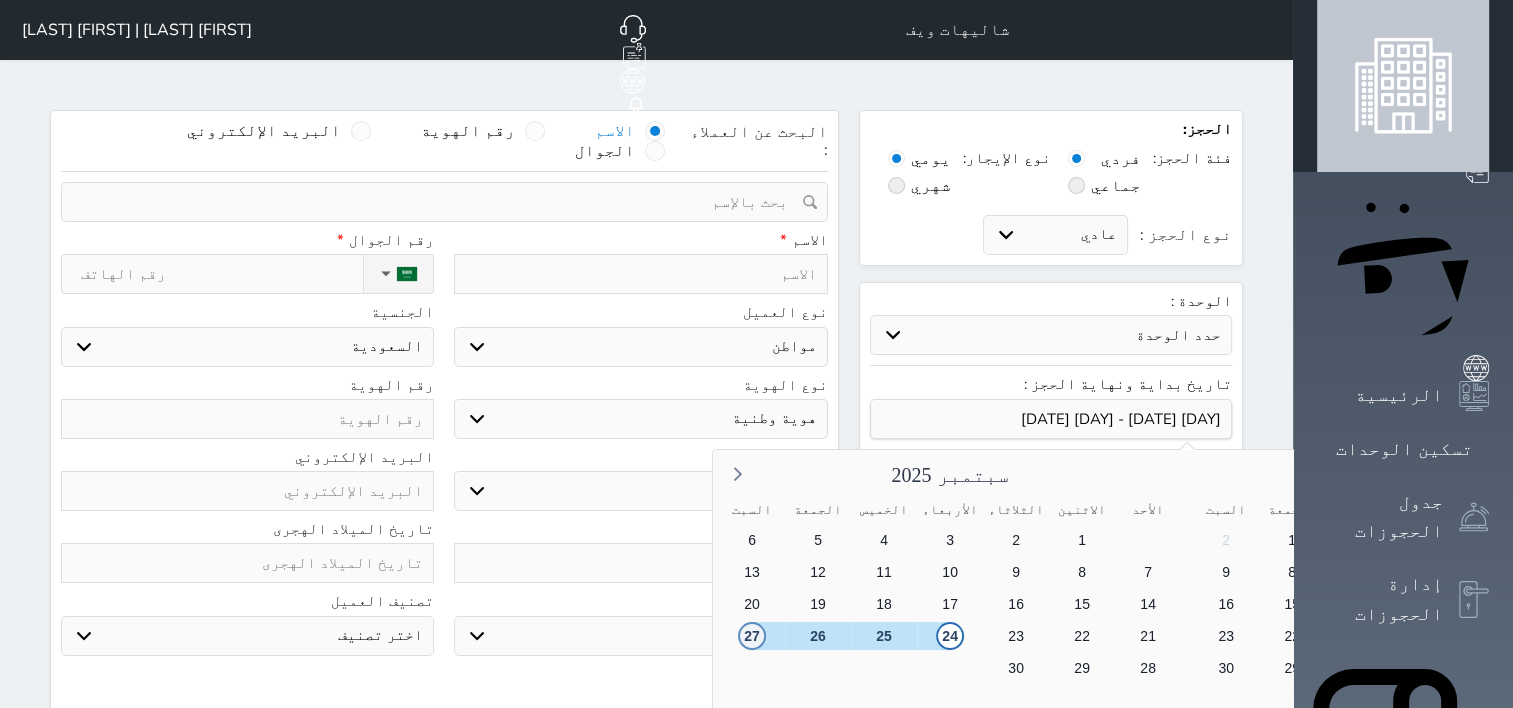 click on "27" at bounding box center (751, 636) 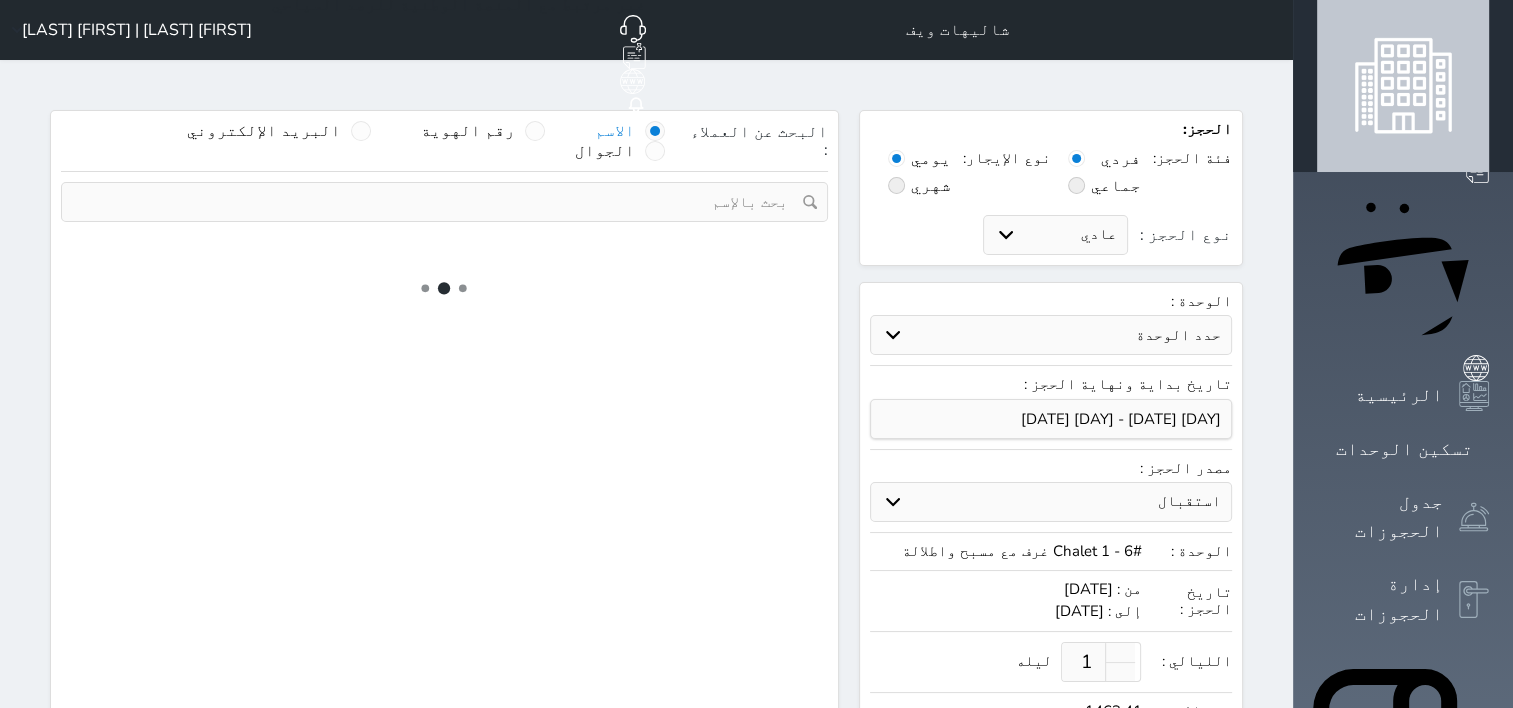 type on "3" 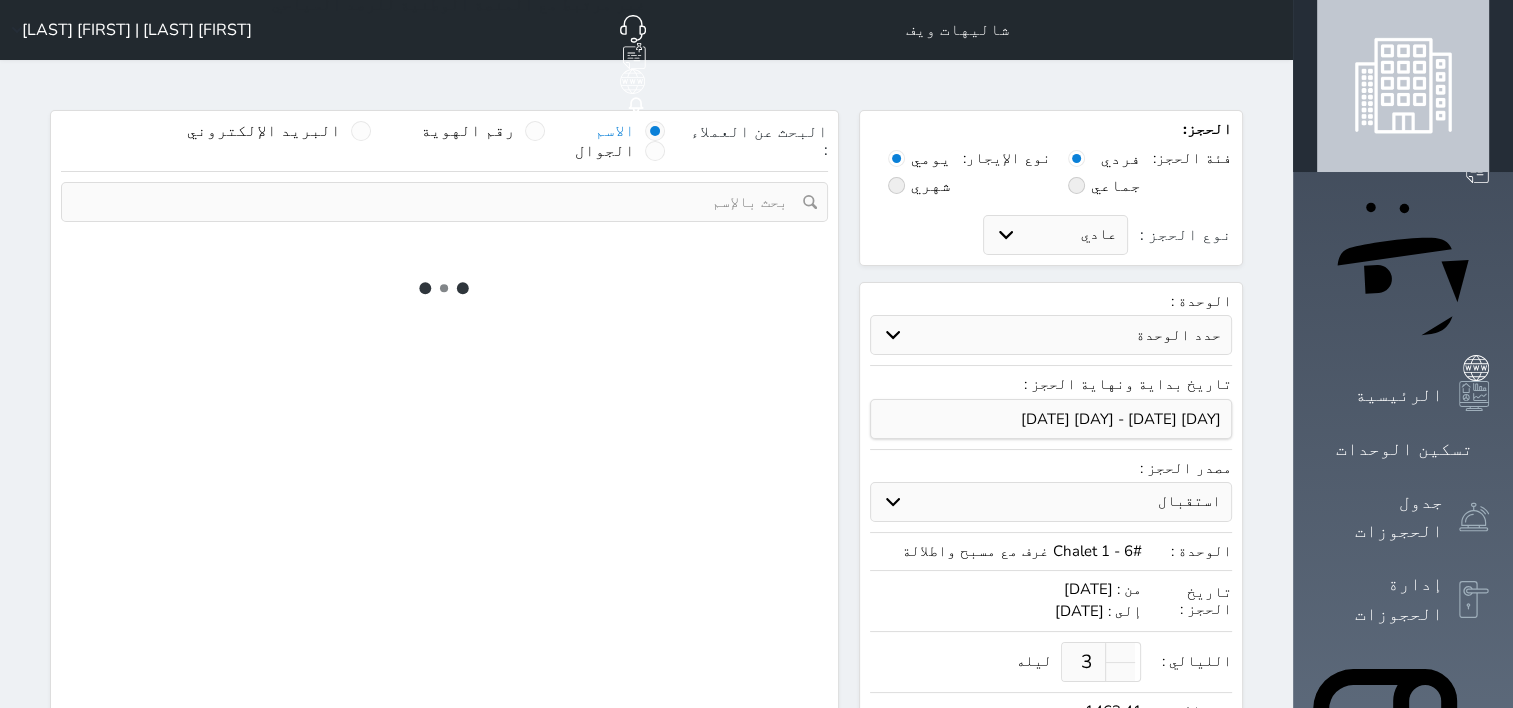select on "1" 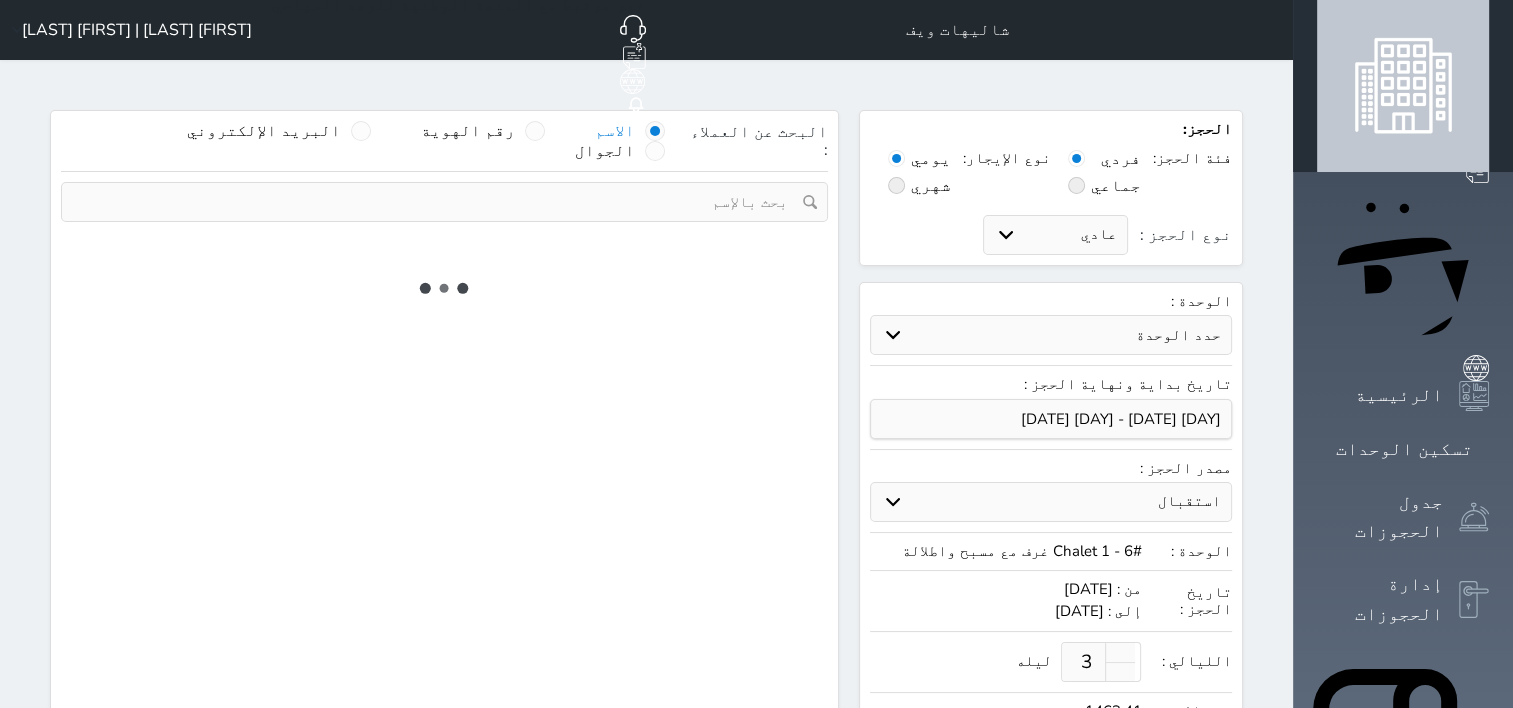 select on "113" 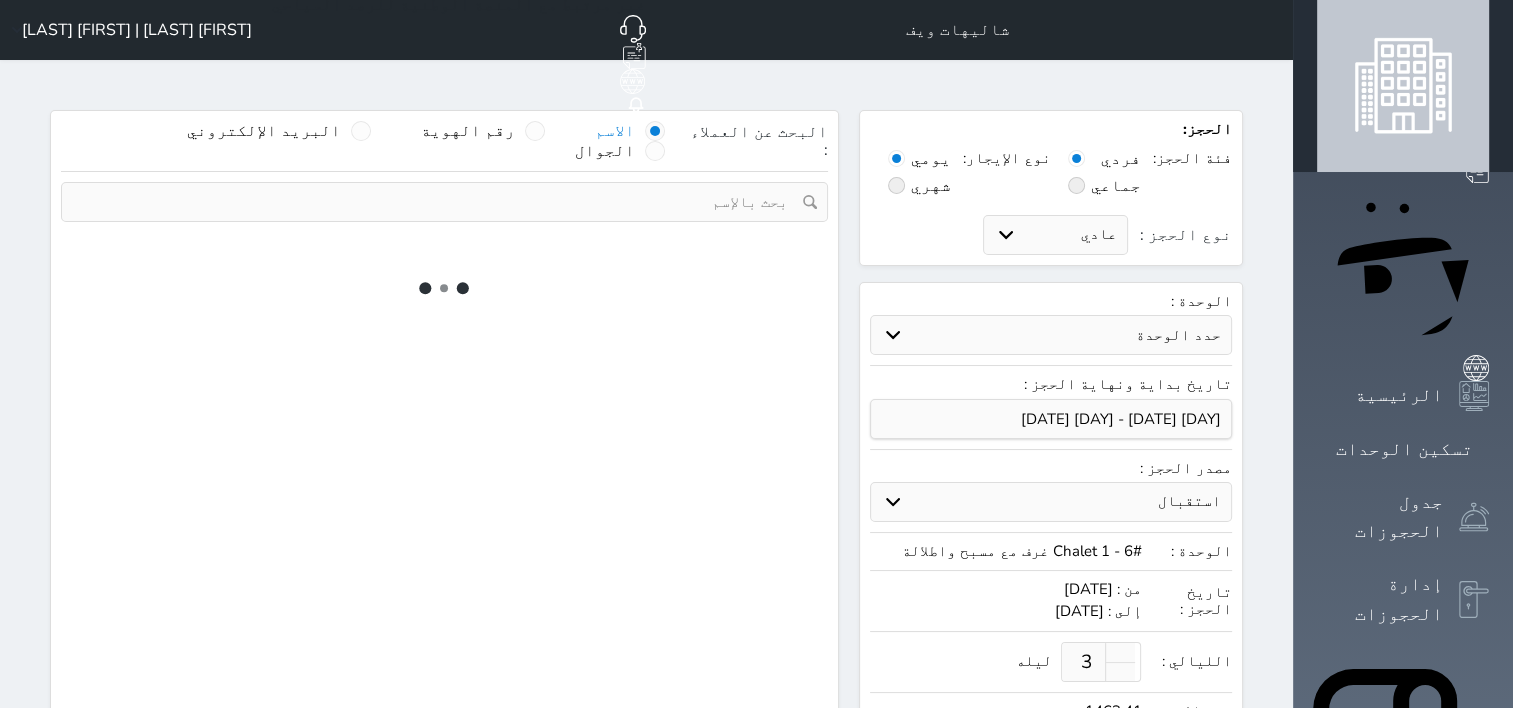 select on "1" 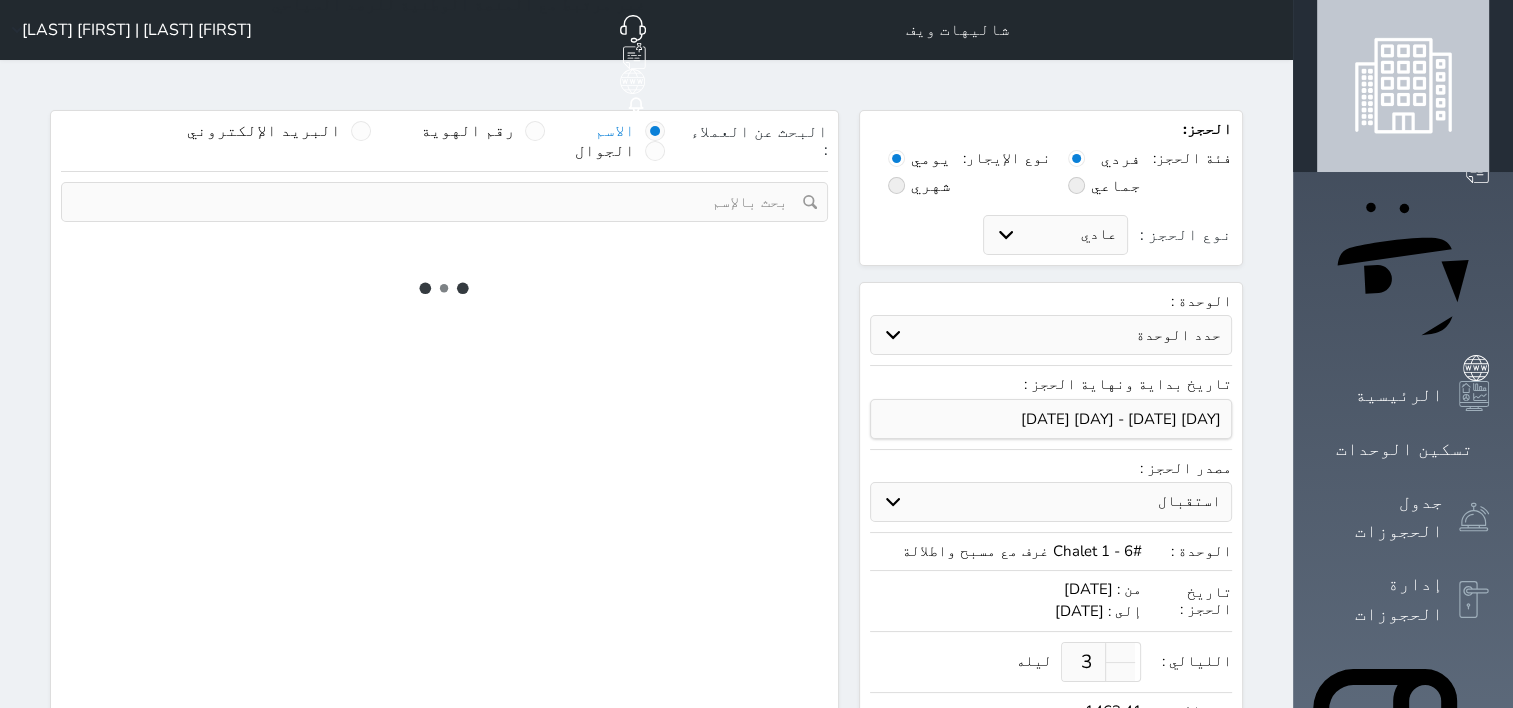 select 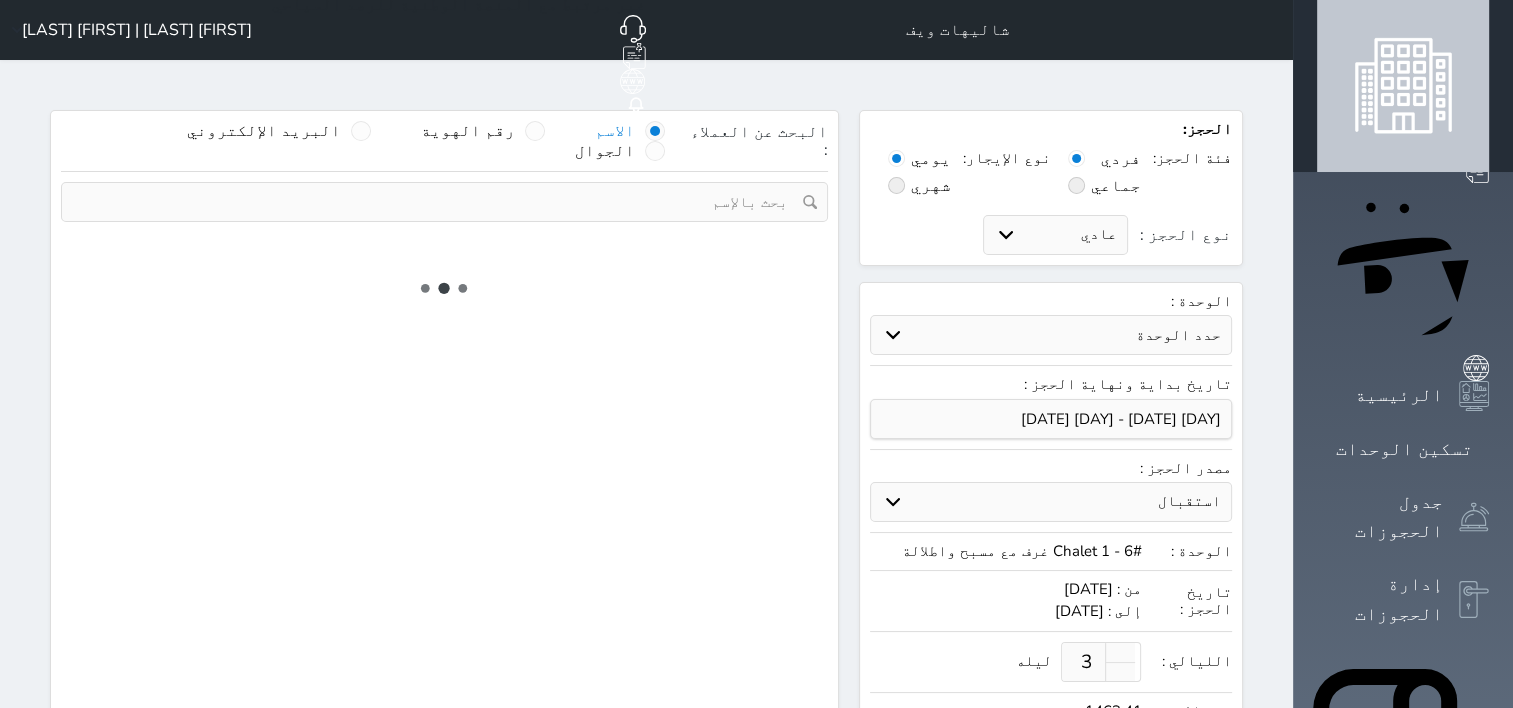 select on "7" 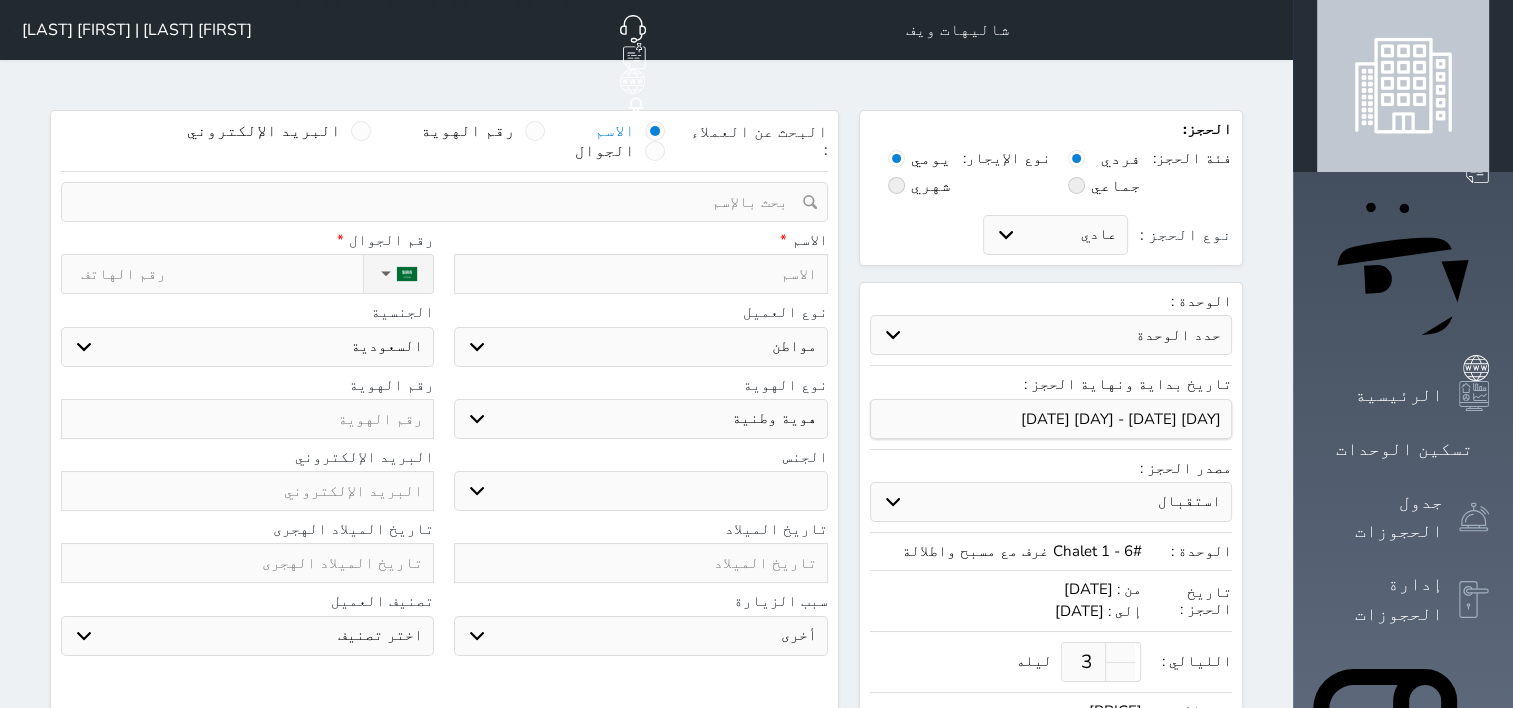 select 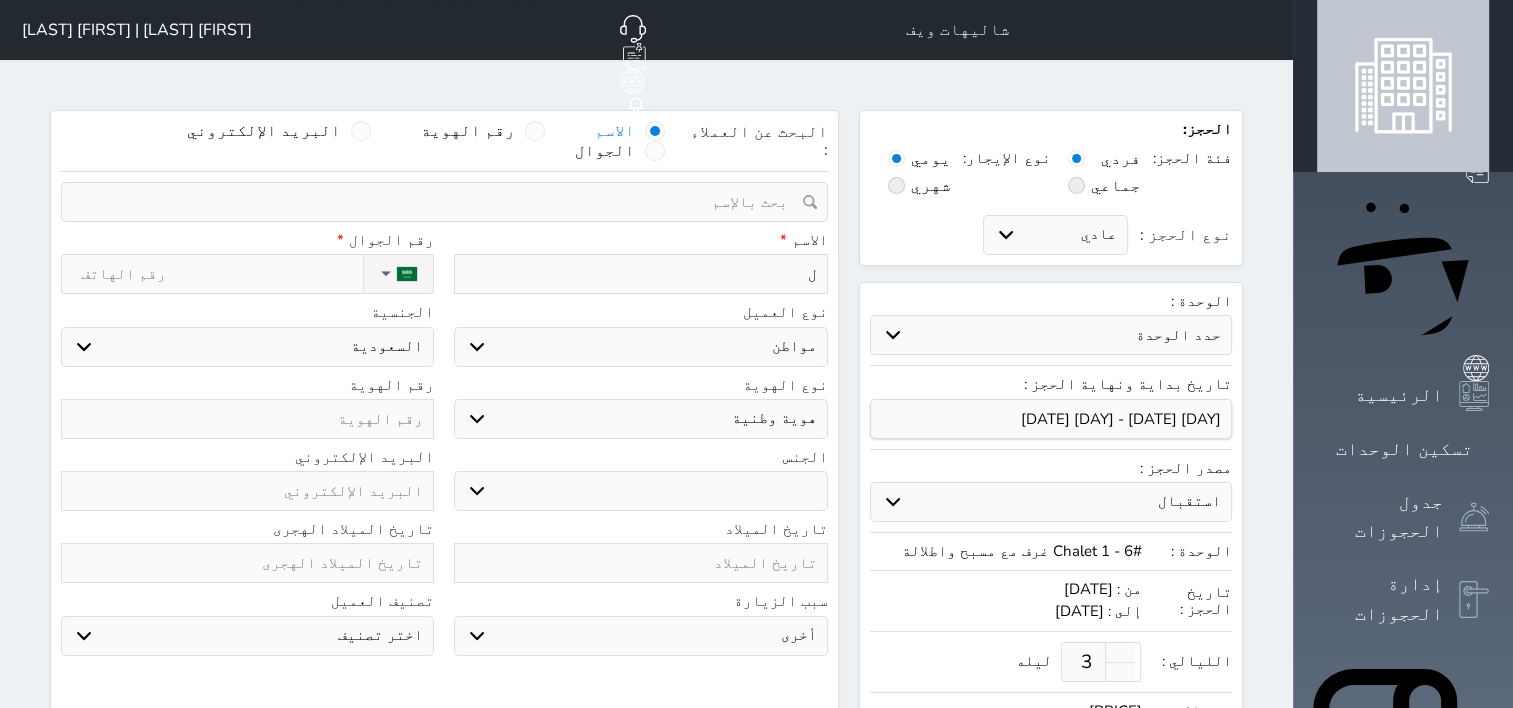 type on "لج" 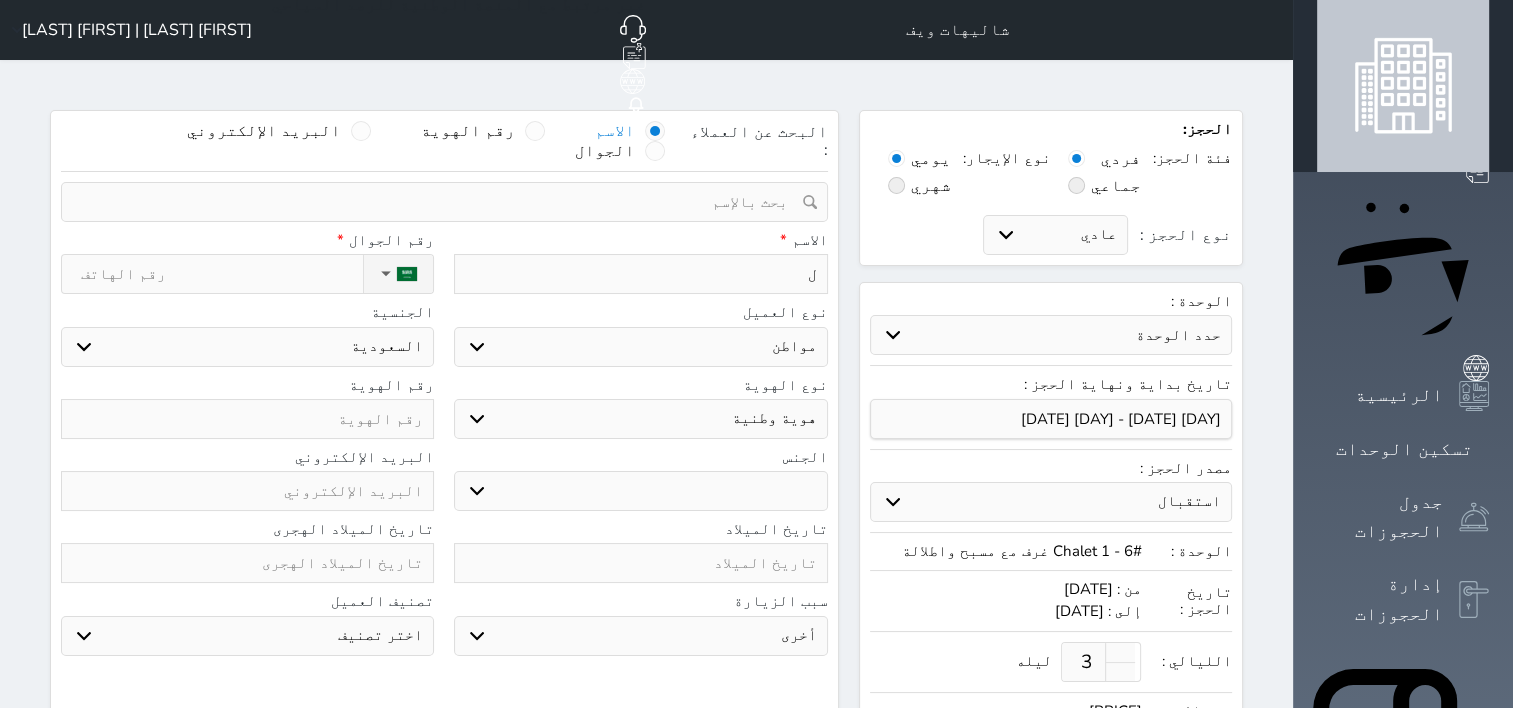 select 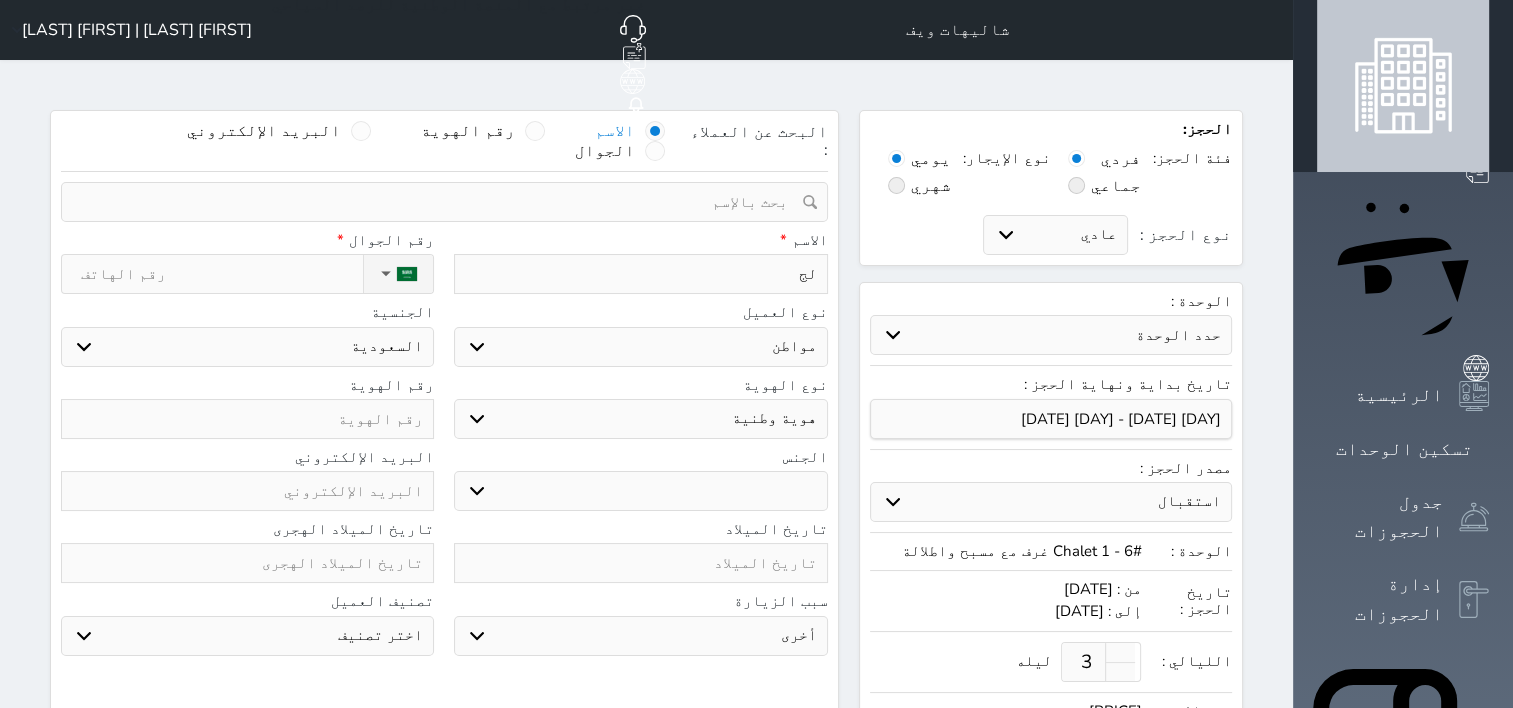 type on "[FIRST]" 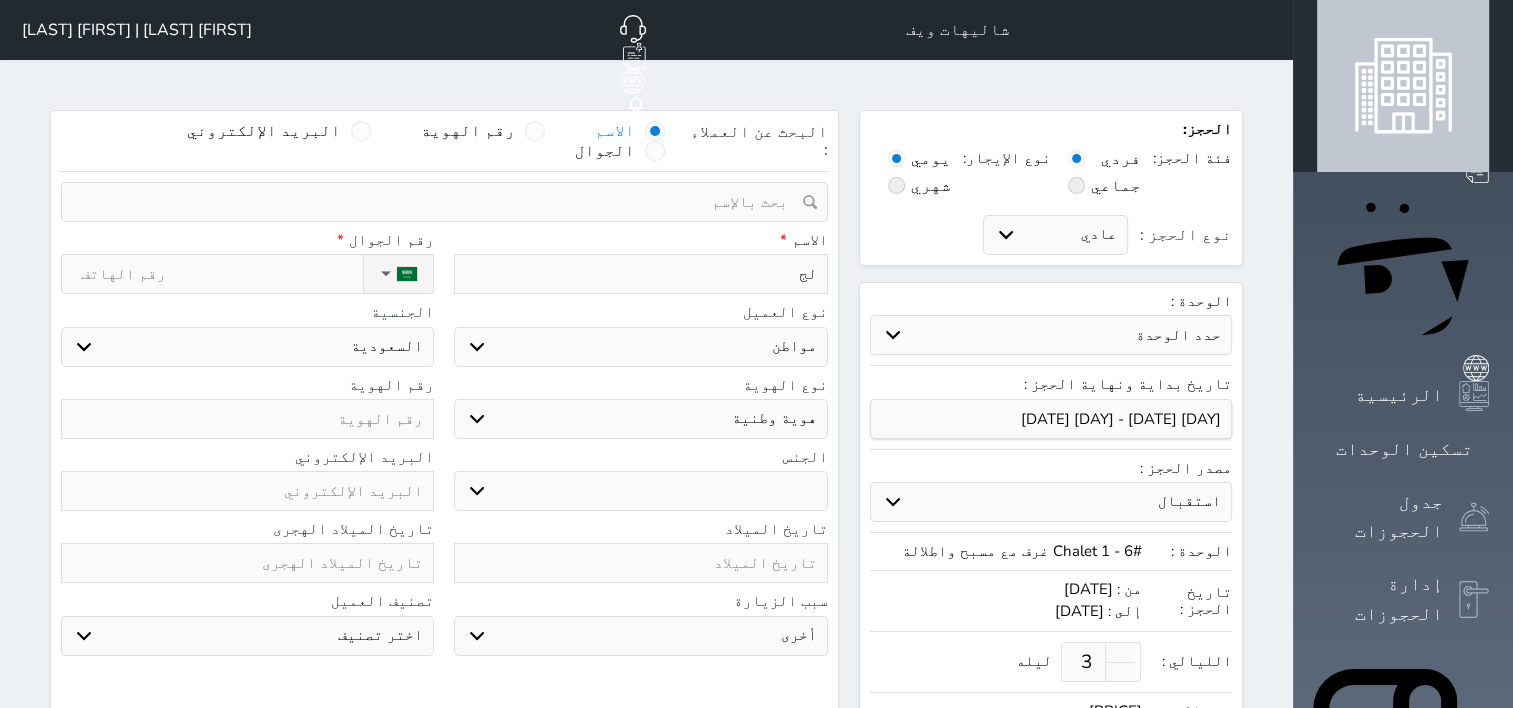 select 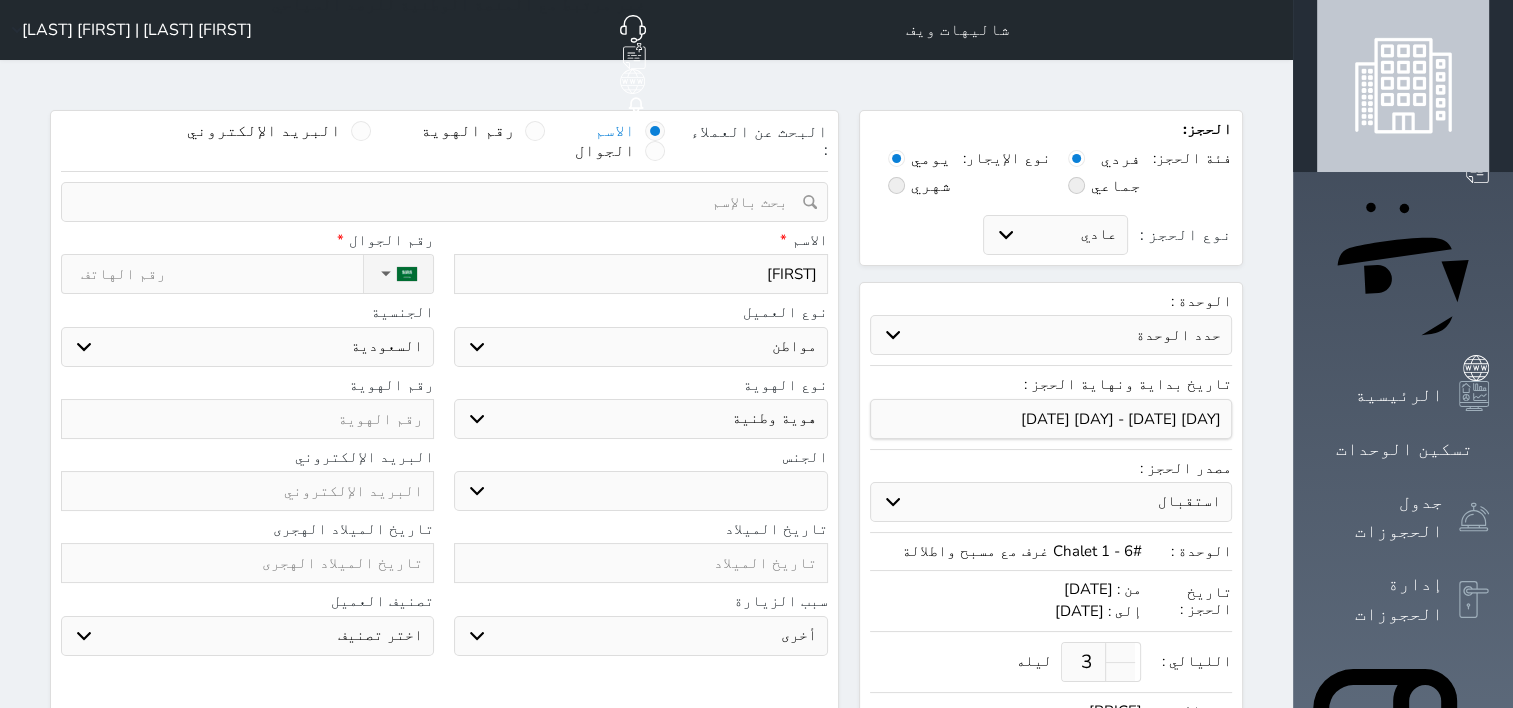 type on "[FIRST]" 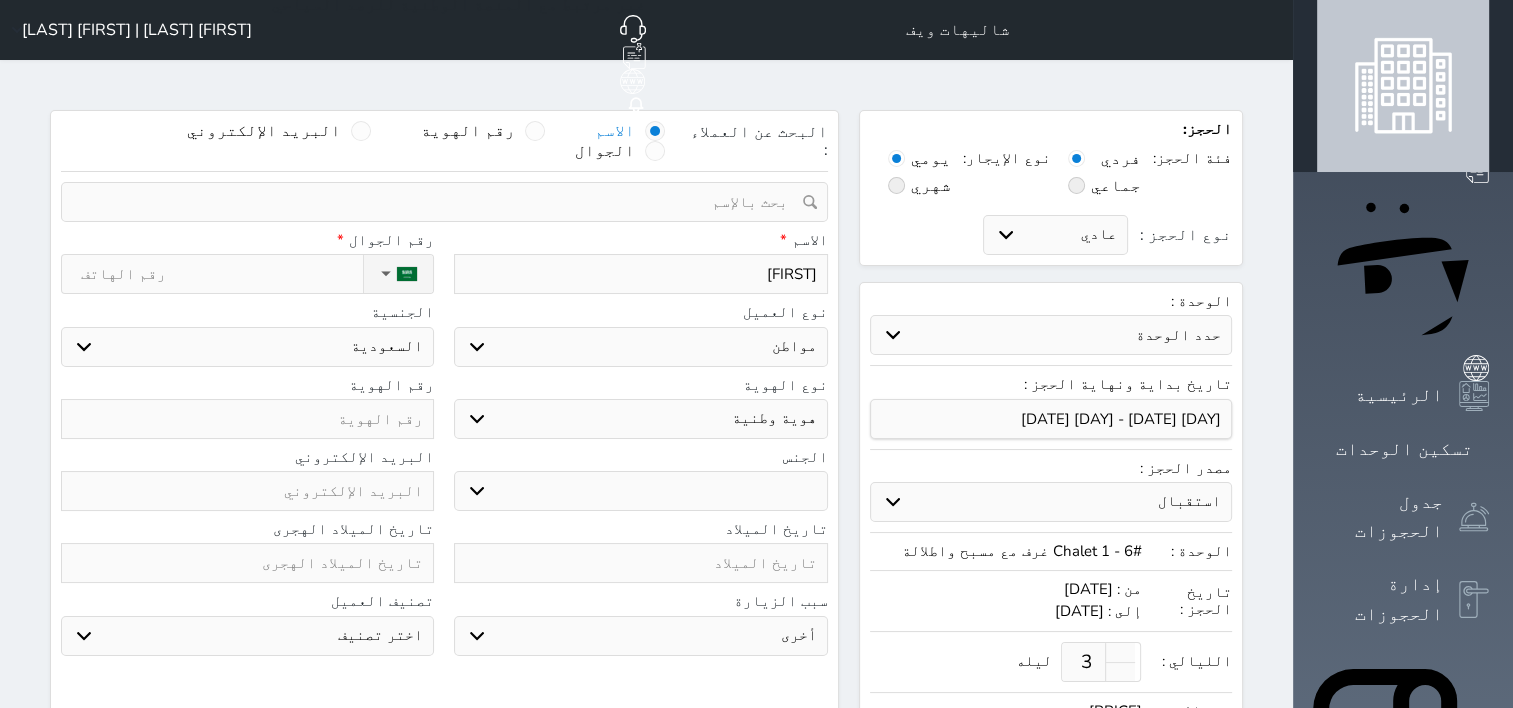 select 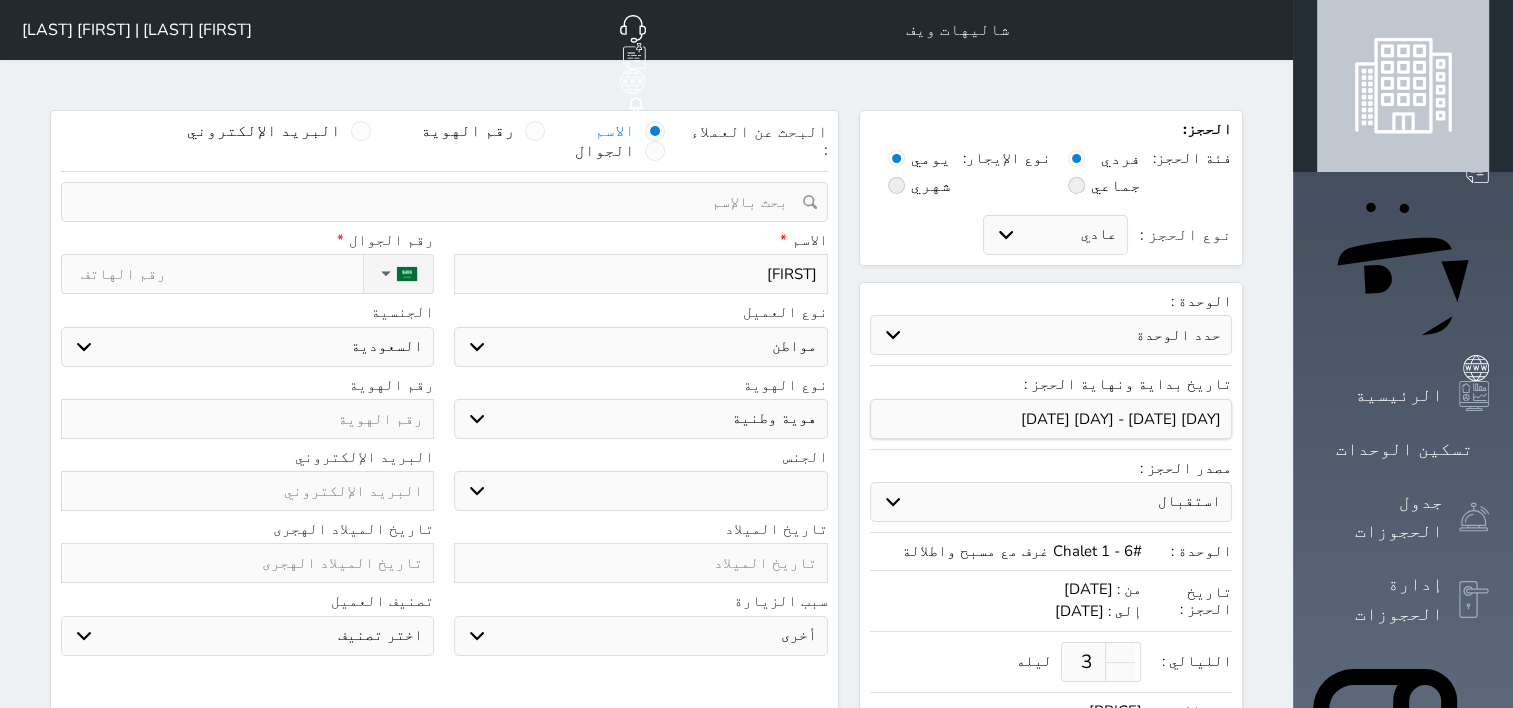 type on "[FIRST]" 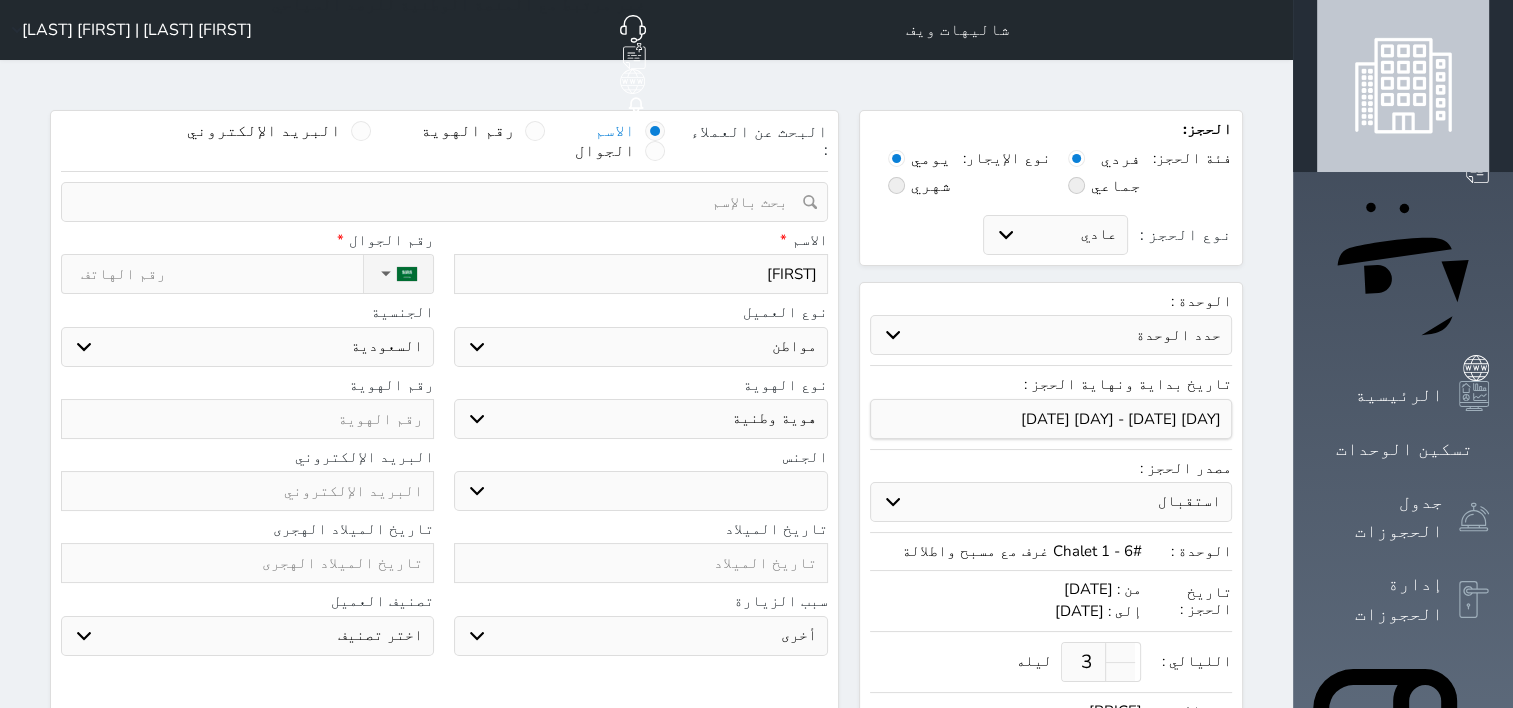 select 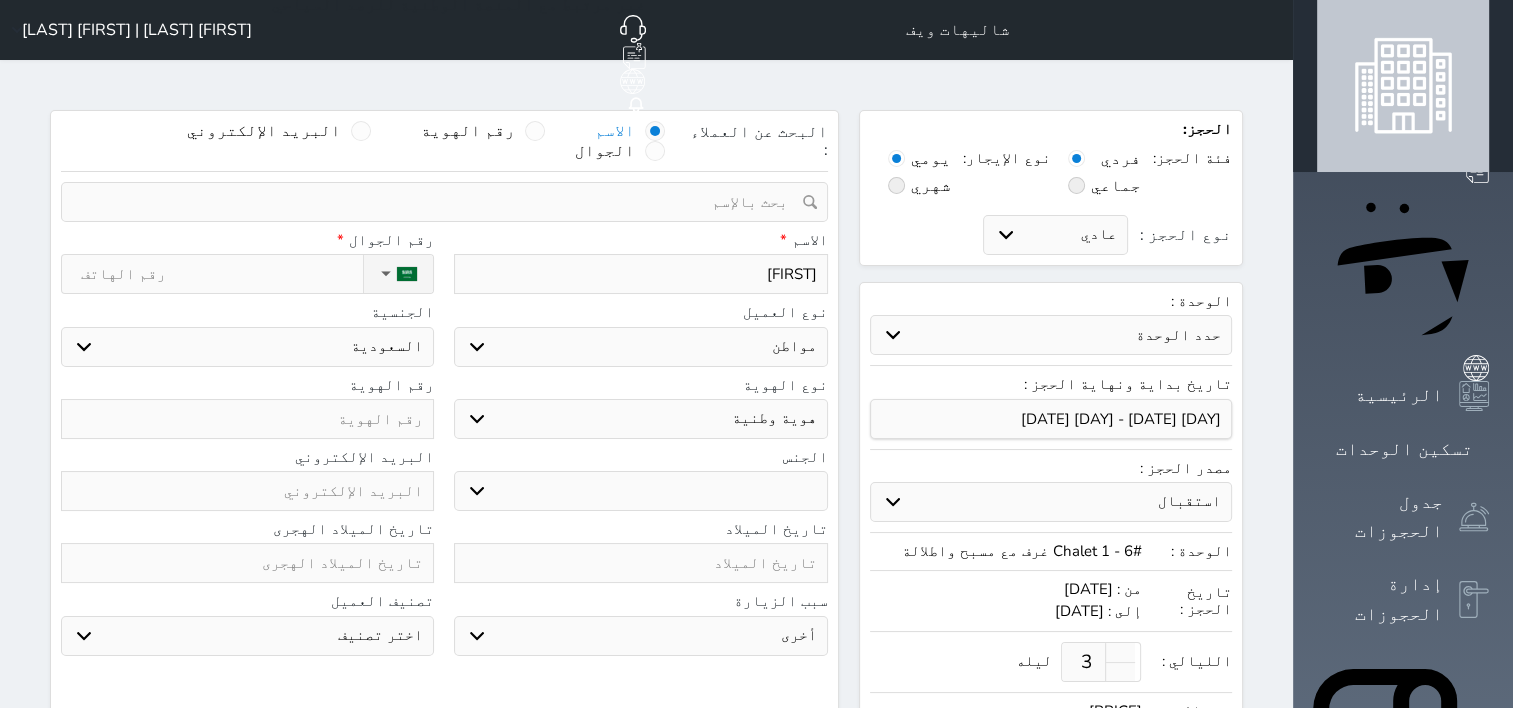 type on "[FIRST] [LAST]" 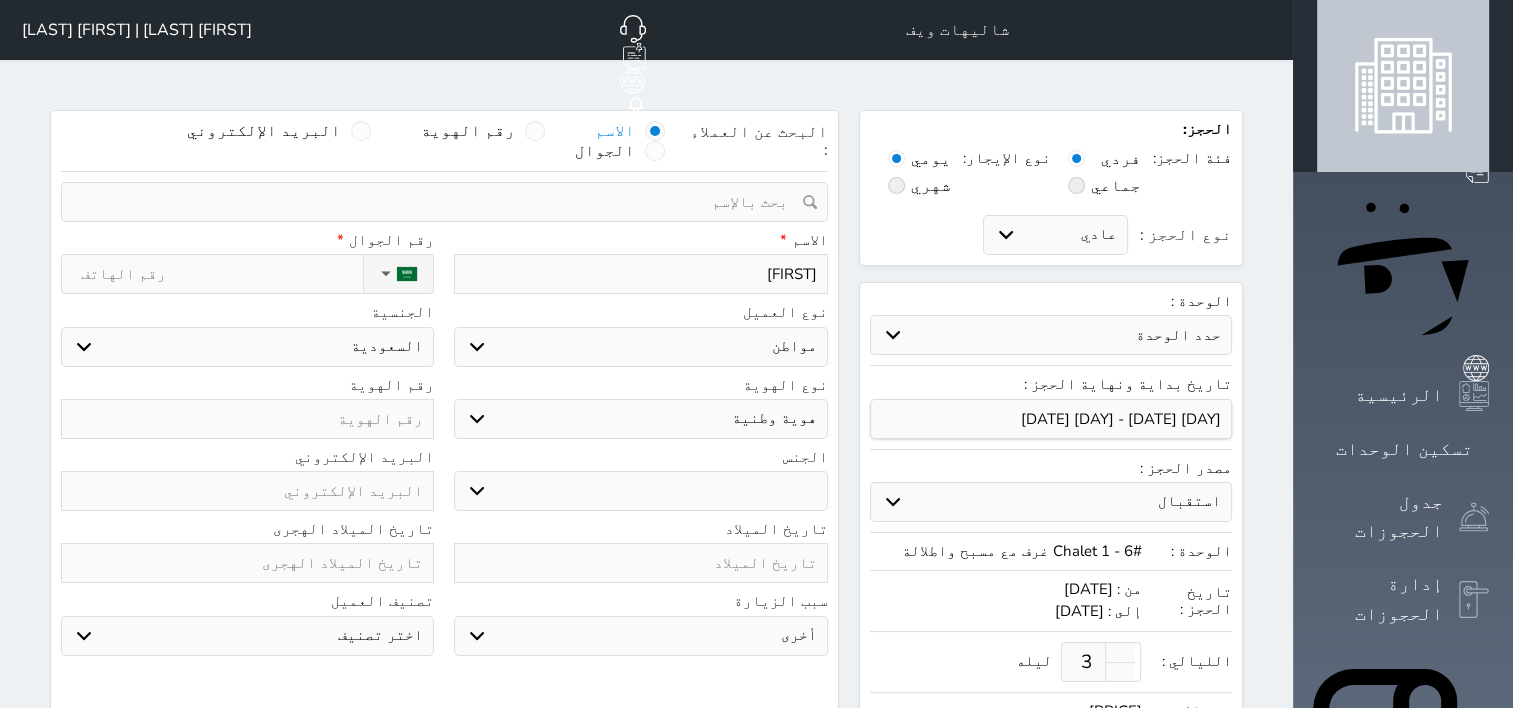 select 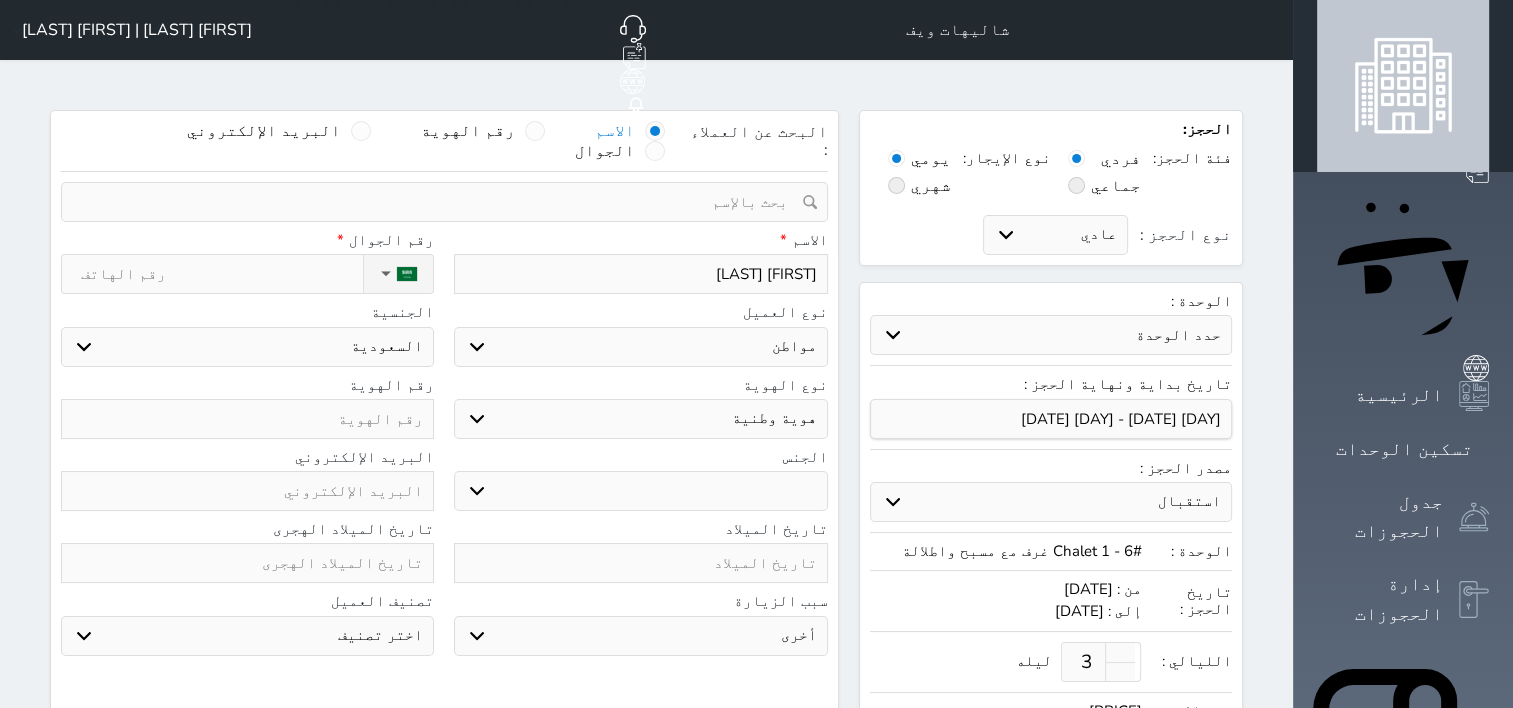 type on "[FIRST] [LAST]" 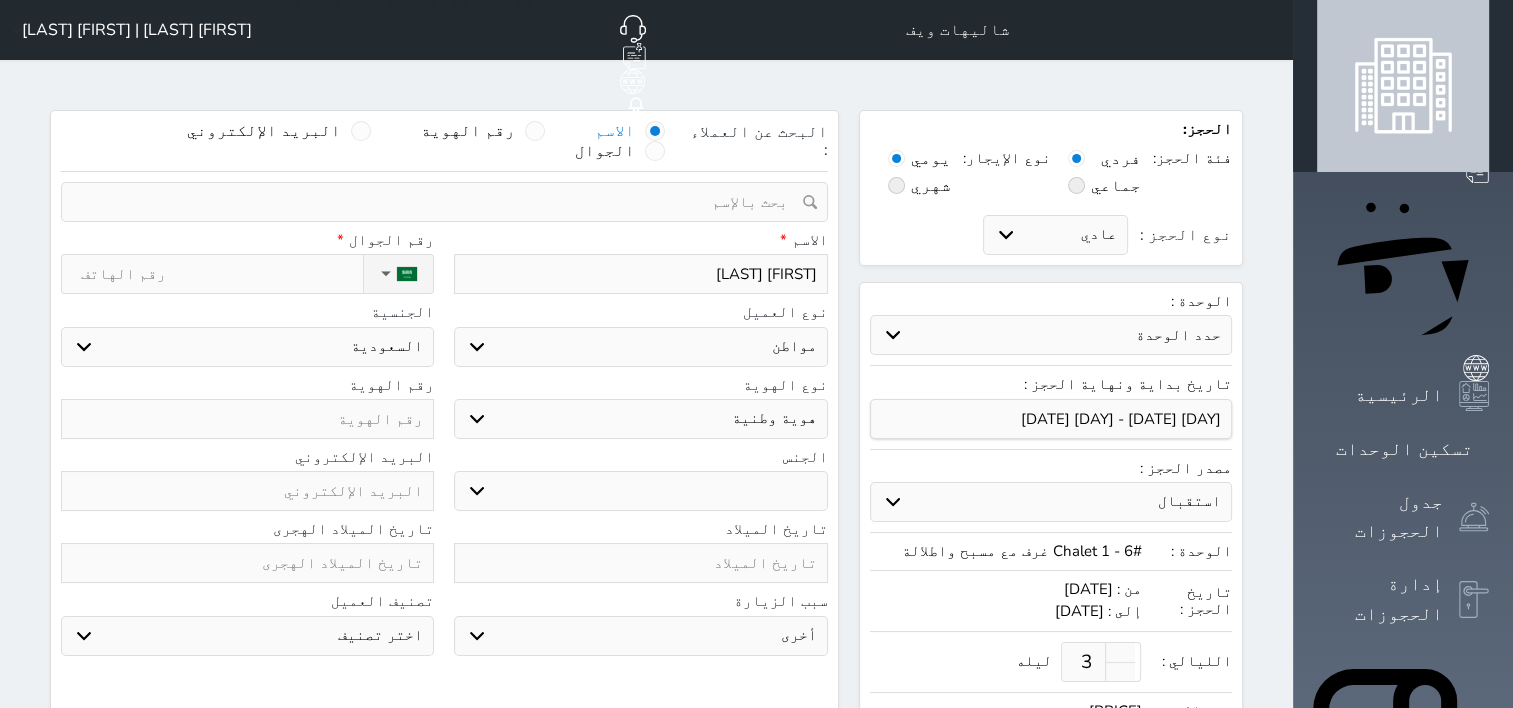 select 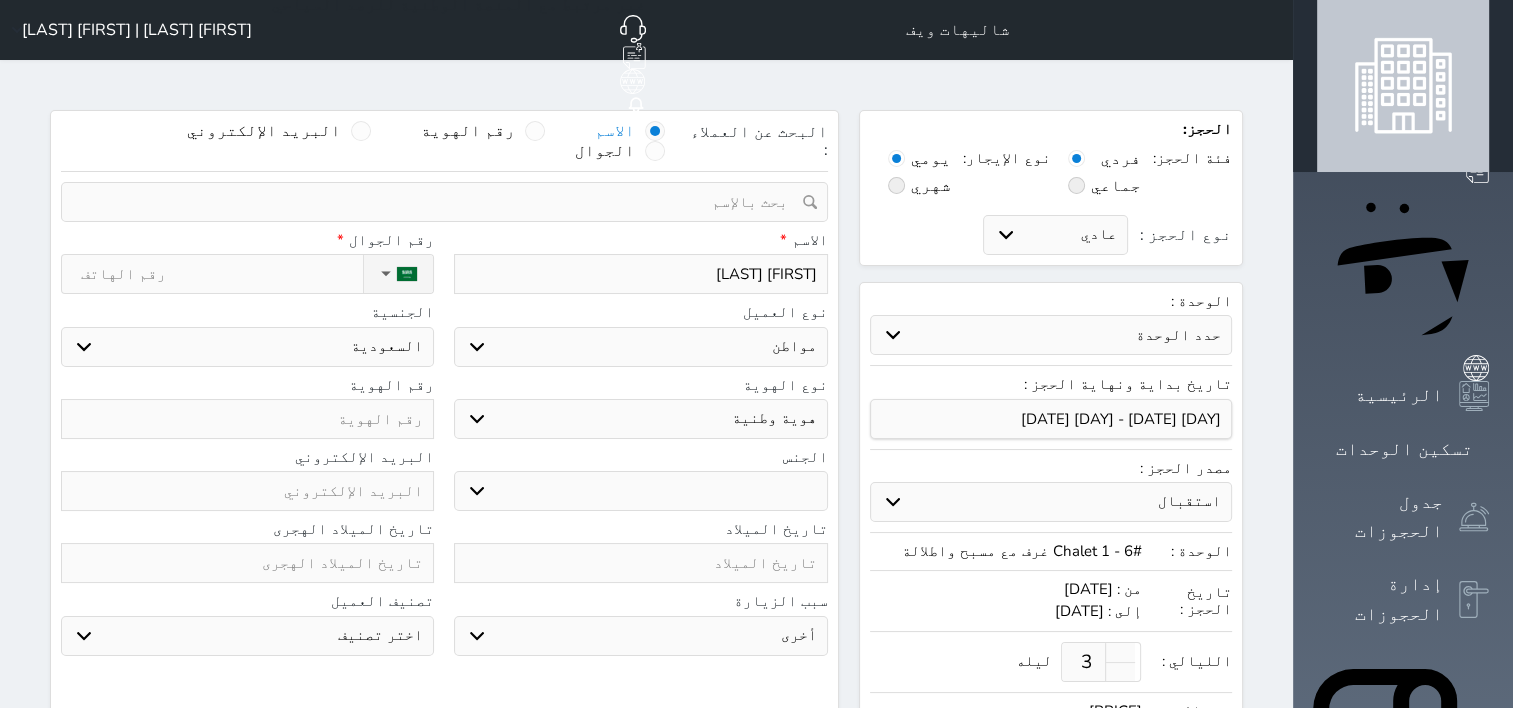 select 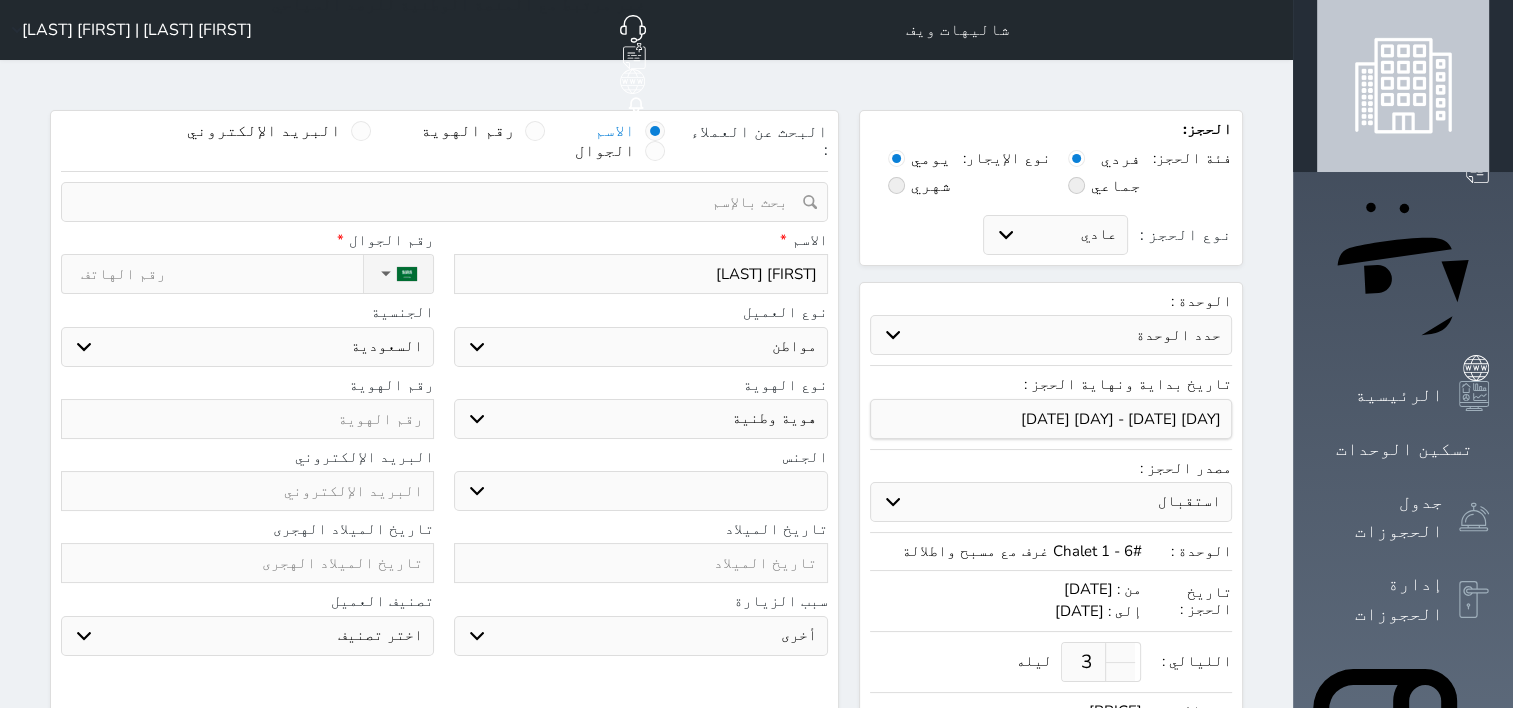 type on "[FIRST] [LAST]" 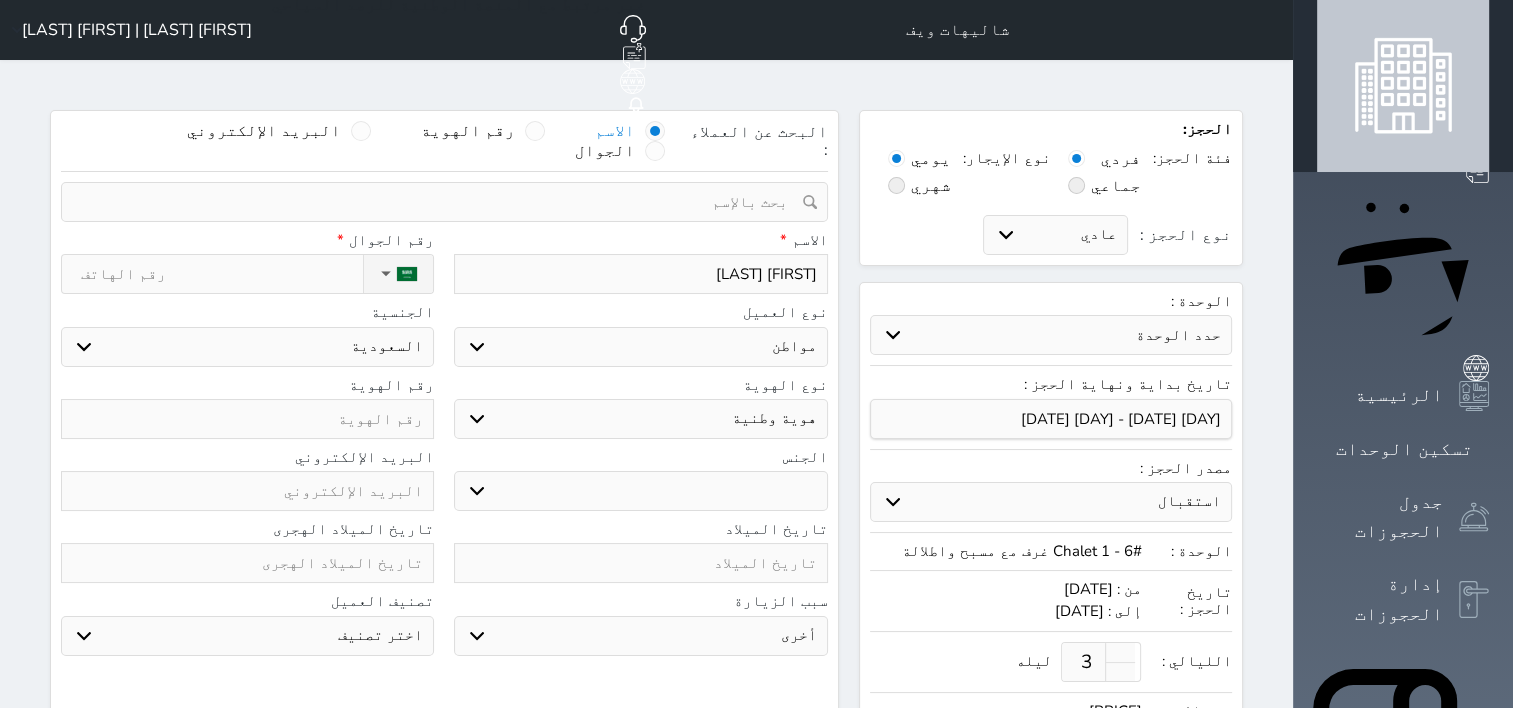 select 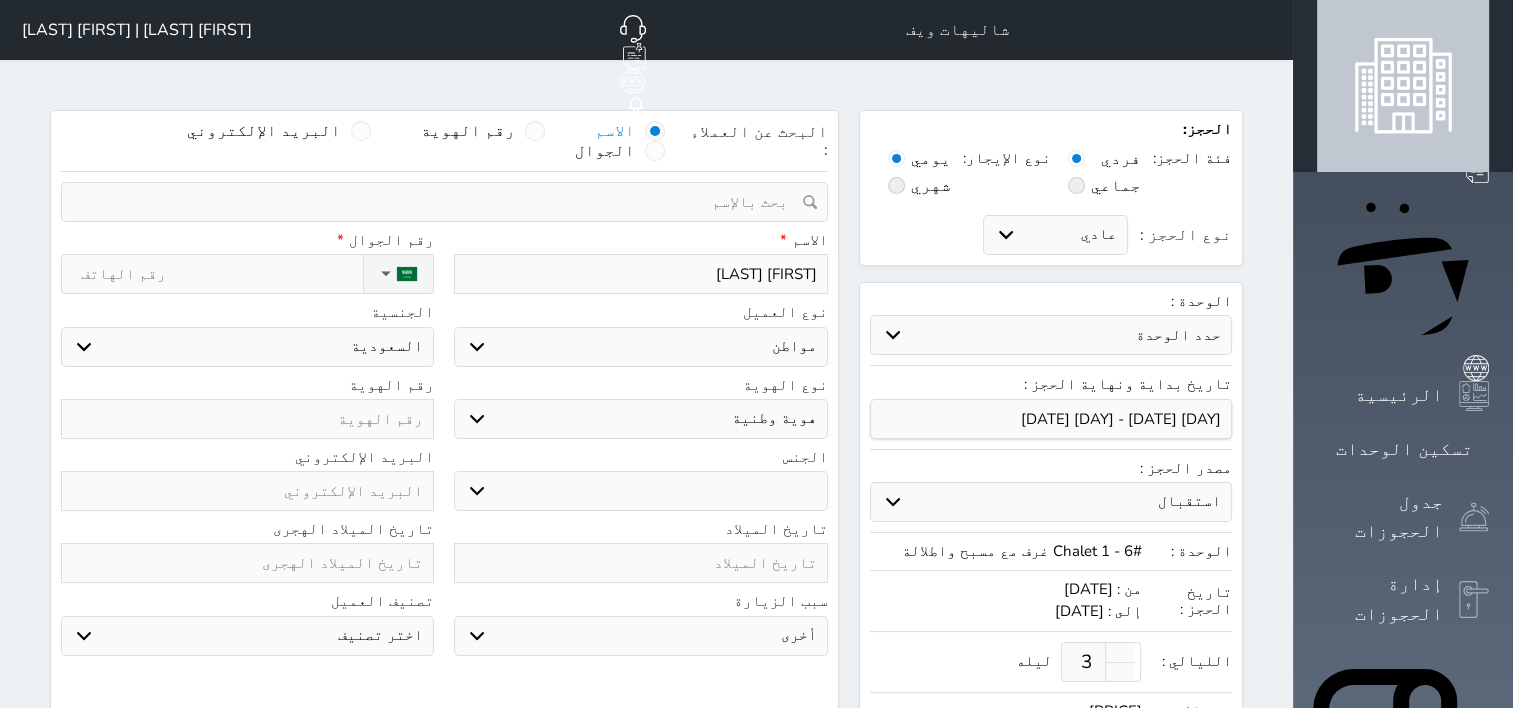 type on "[FIRST] [LAST]" 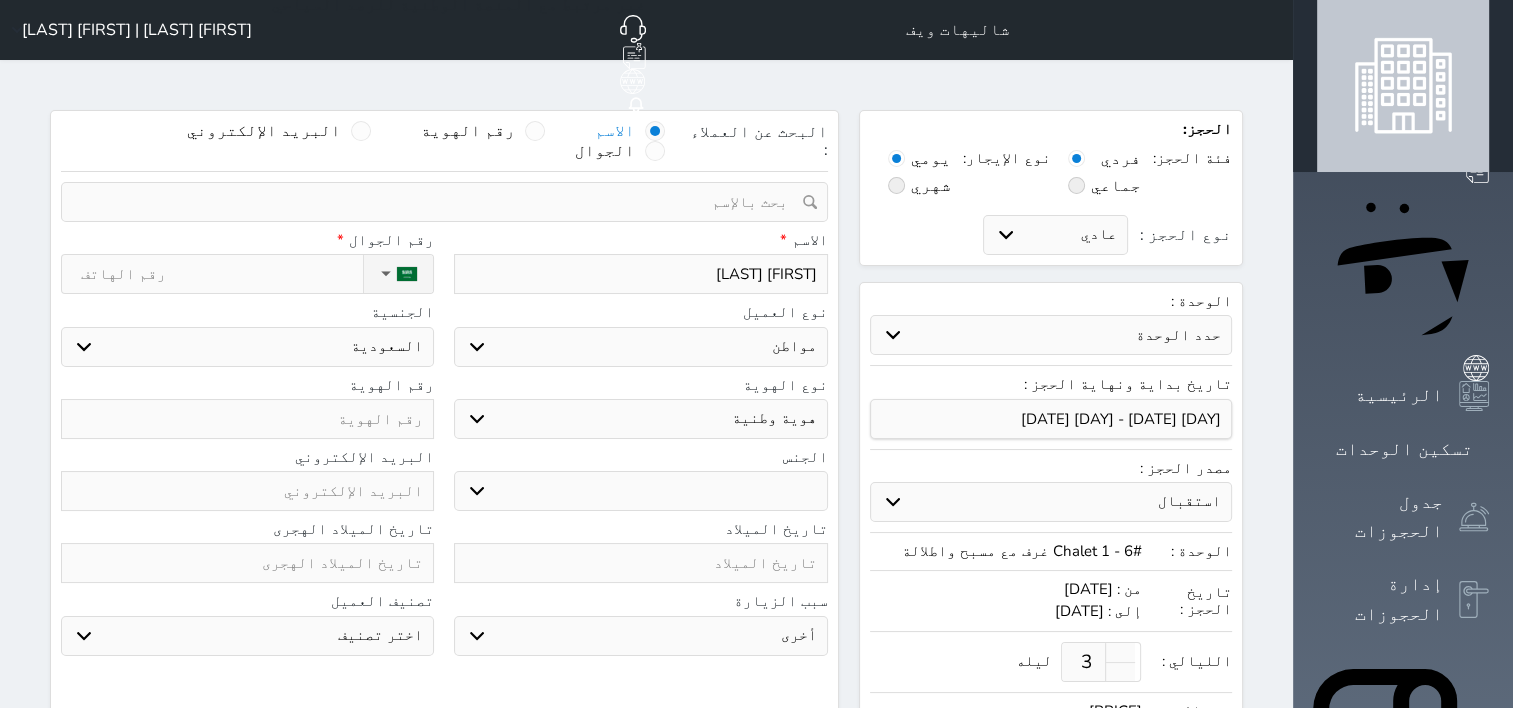 select 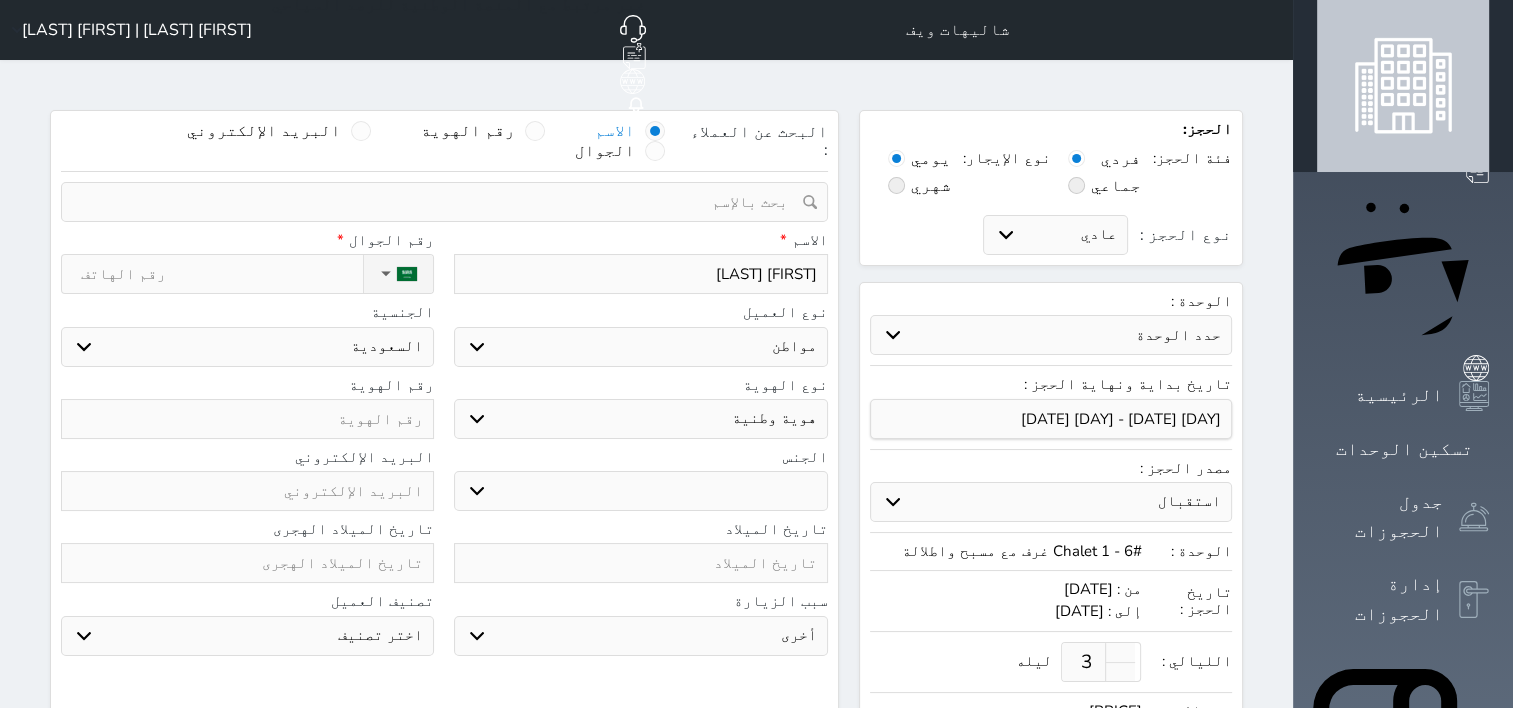 type on "[FIRST] [LAST]" 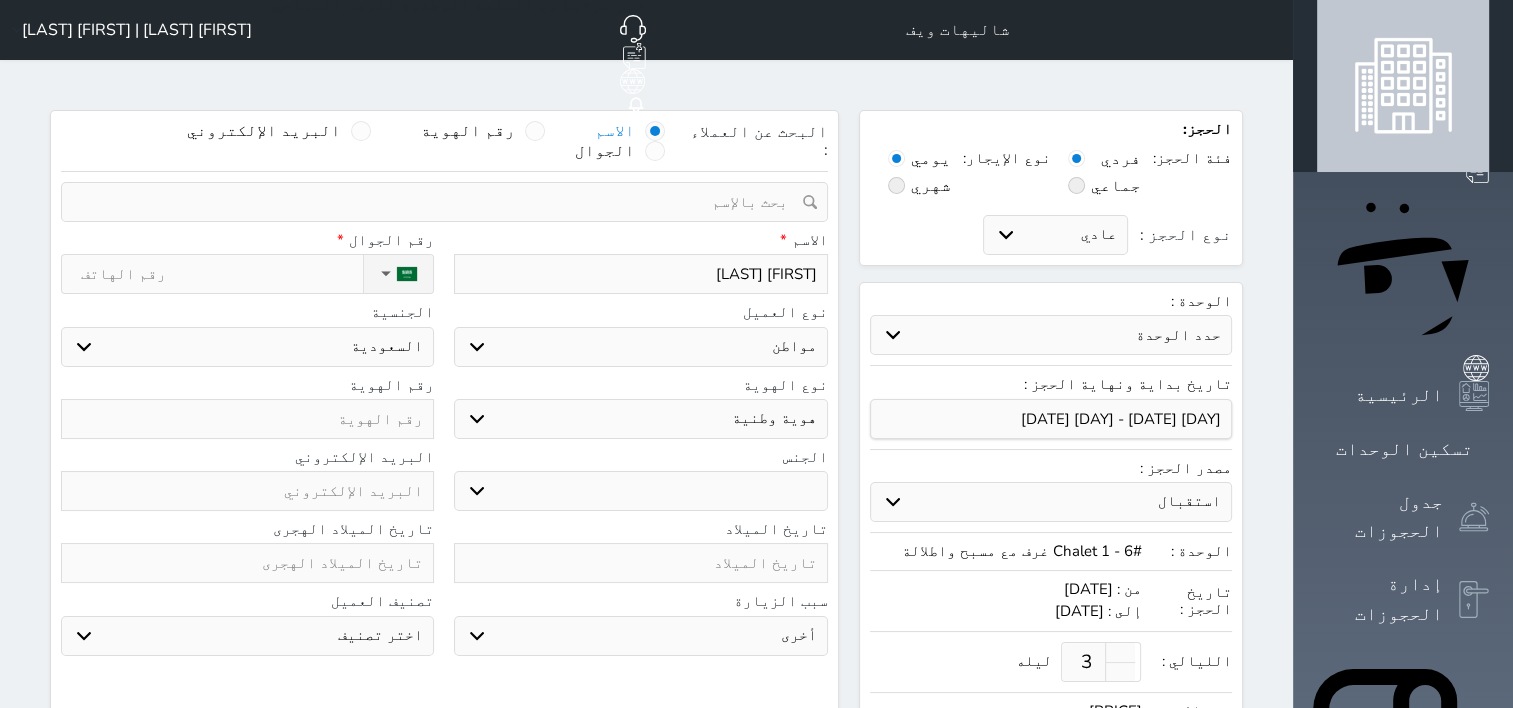 select 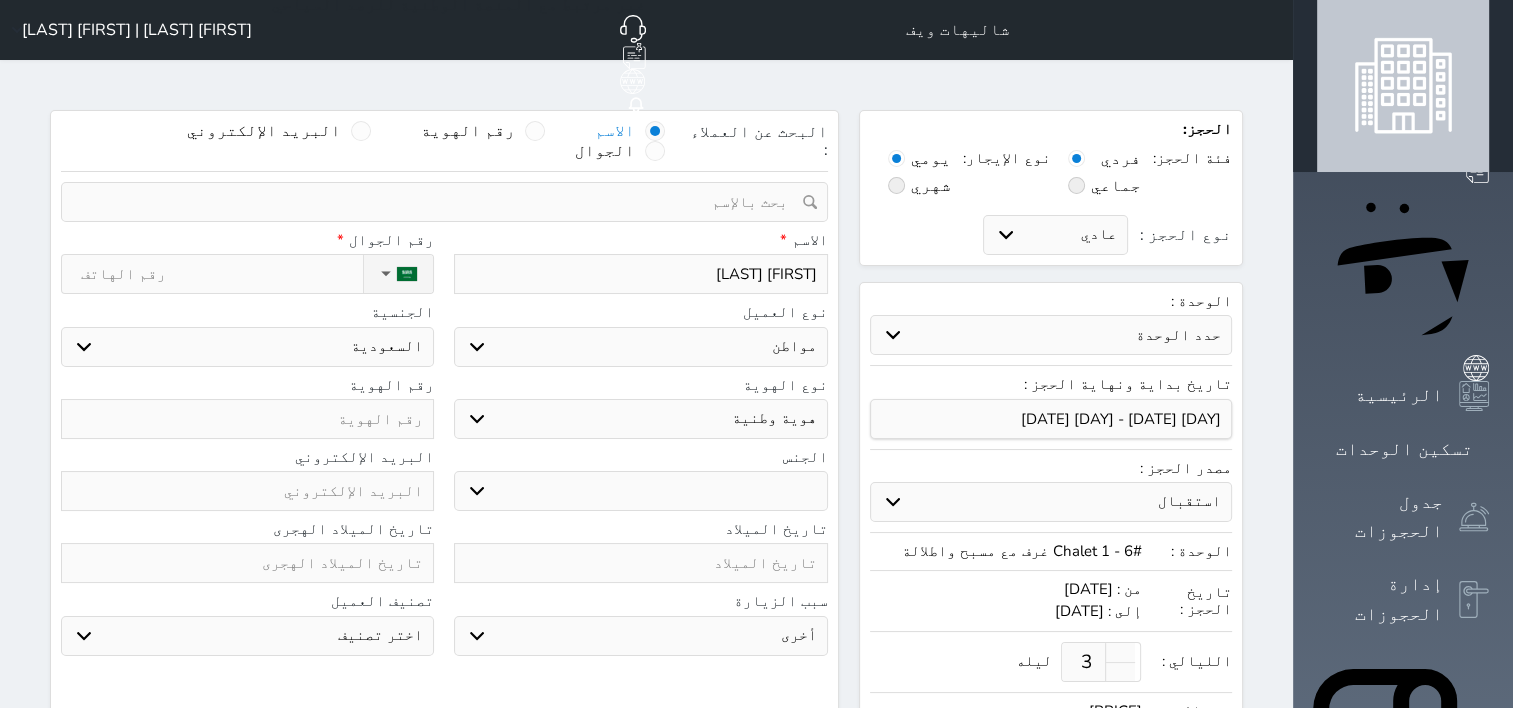 type on "[FIRST] [LAST]" 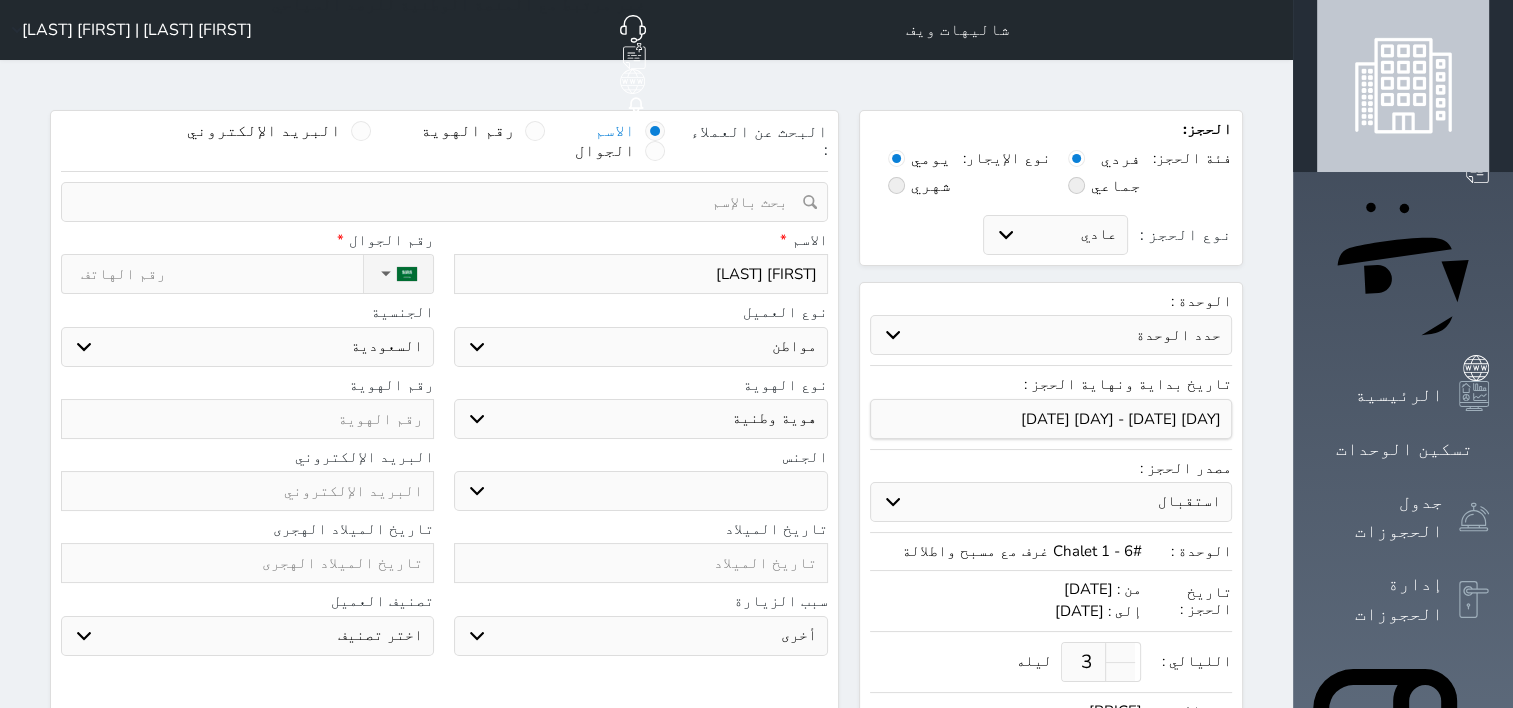 select 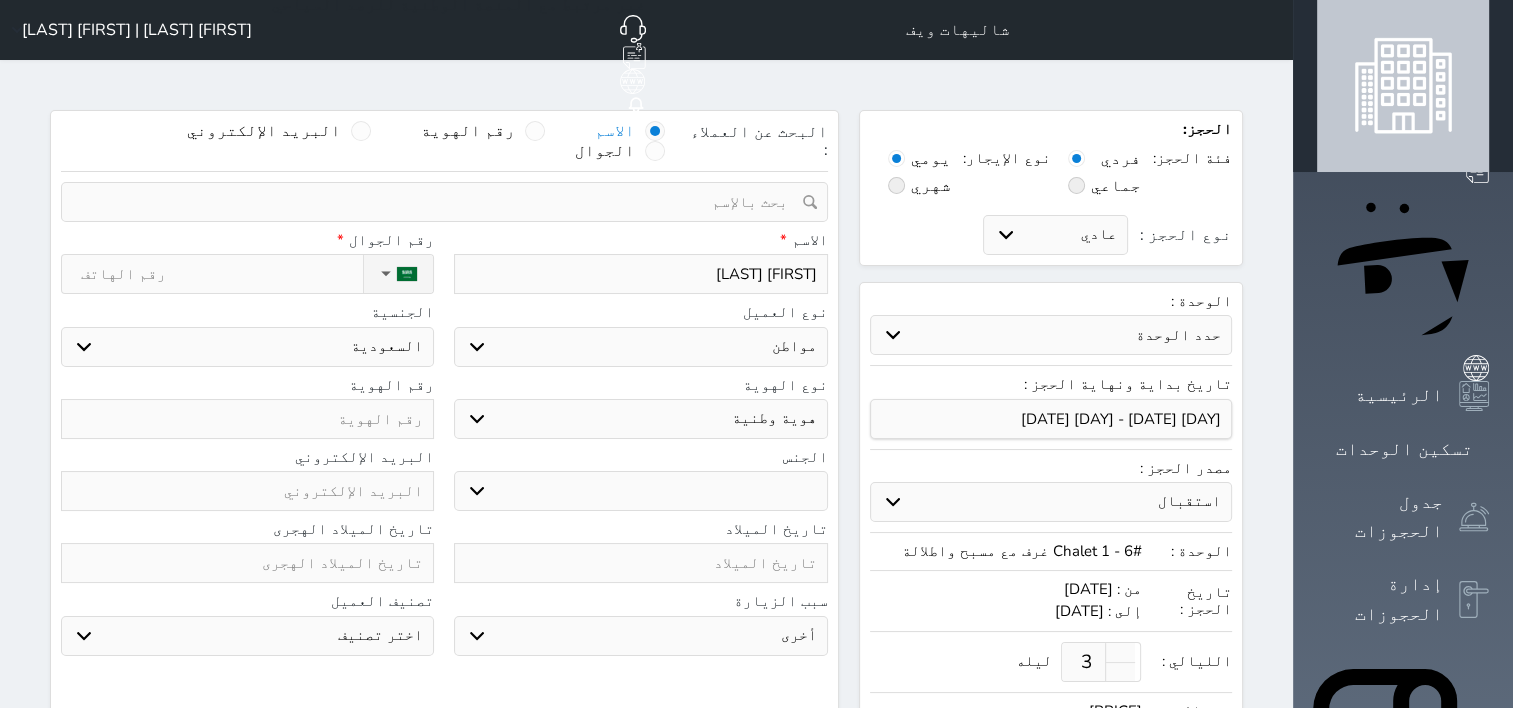 type on "[FIRST] [LAST]" 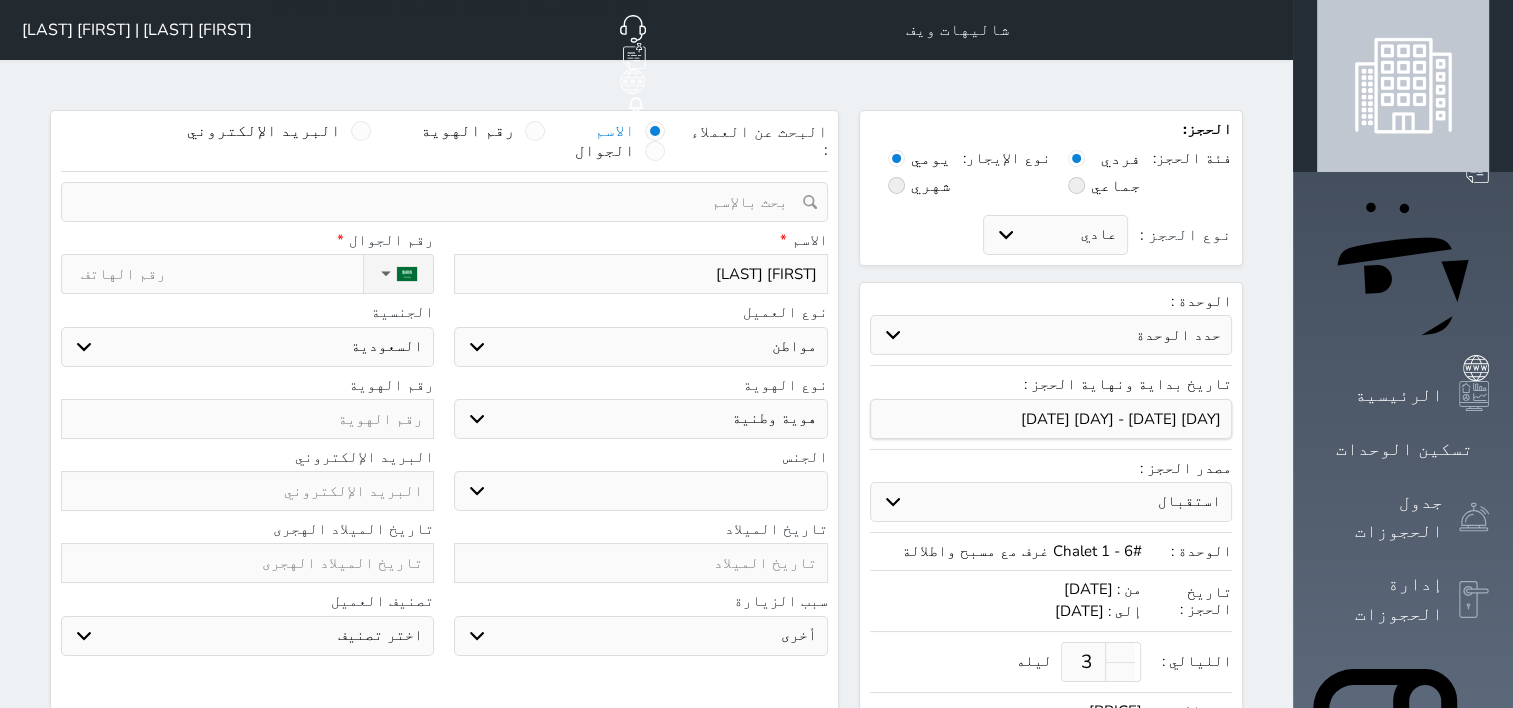 select 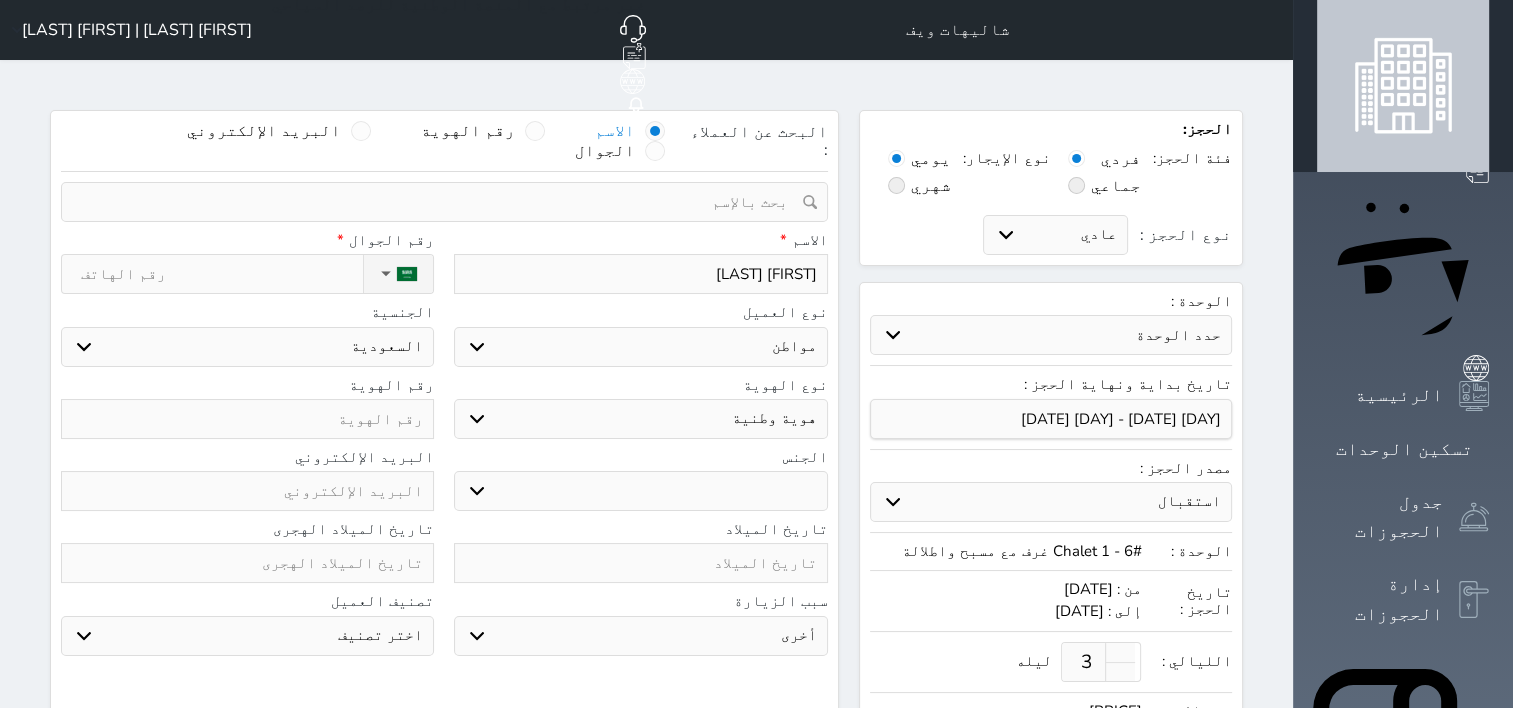type on "[FIRST] [LAST]" 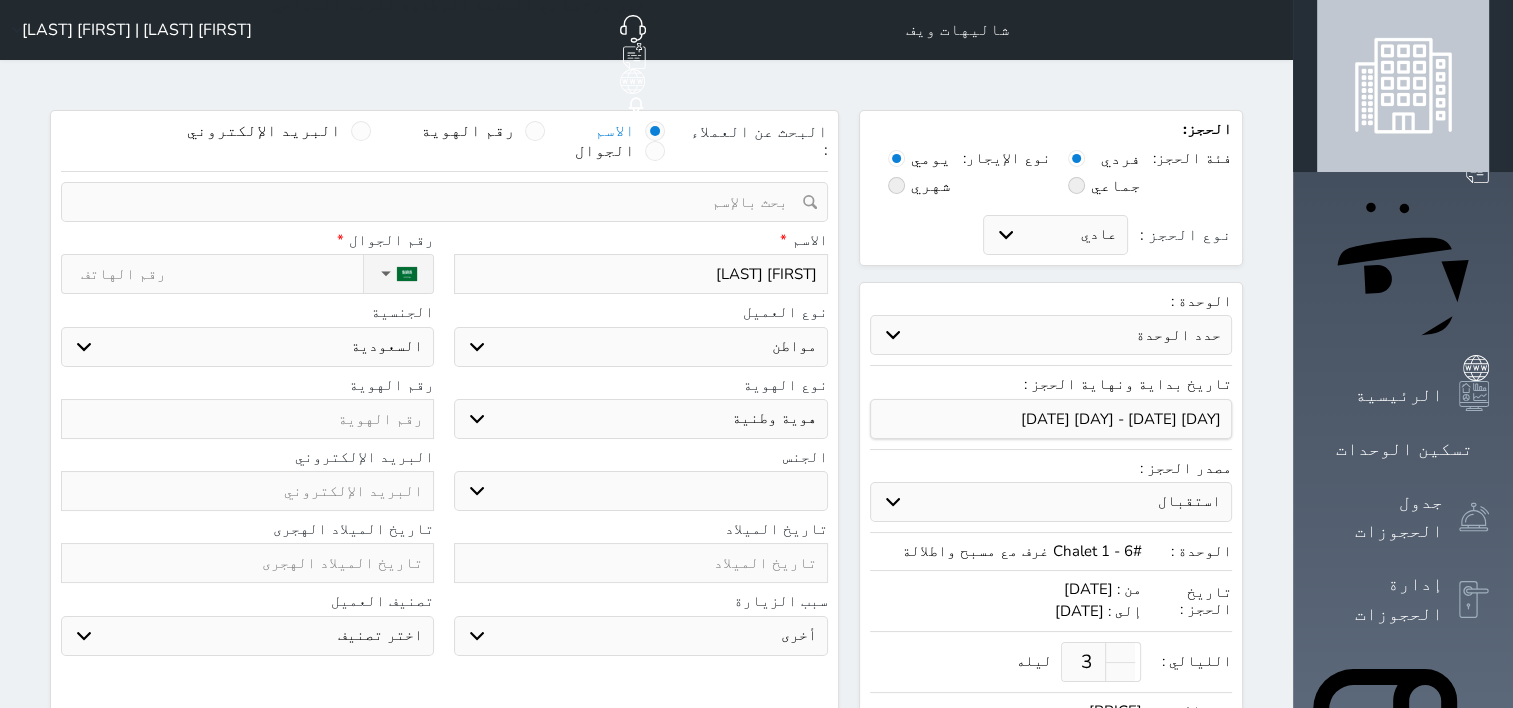 select 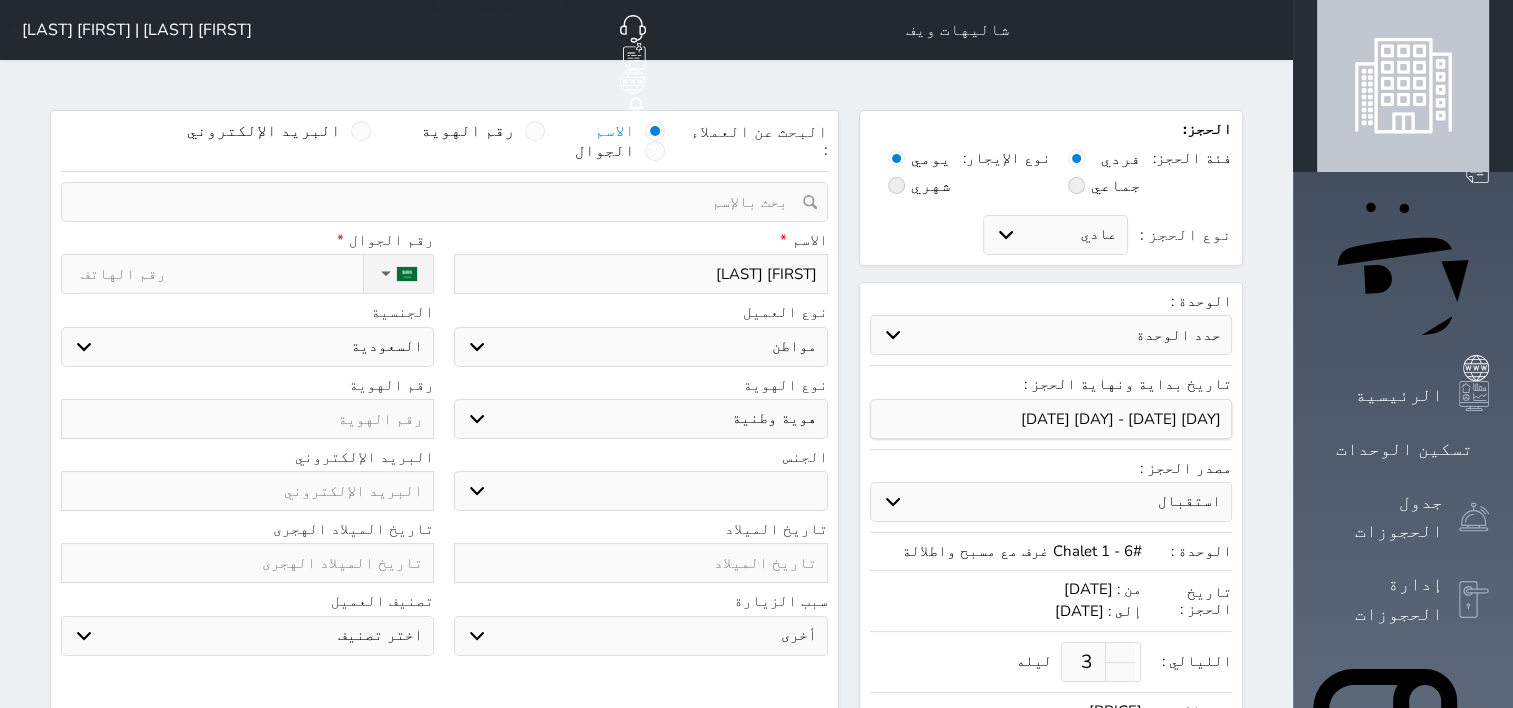 type on "[FIRST] [LAST]" 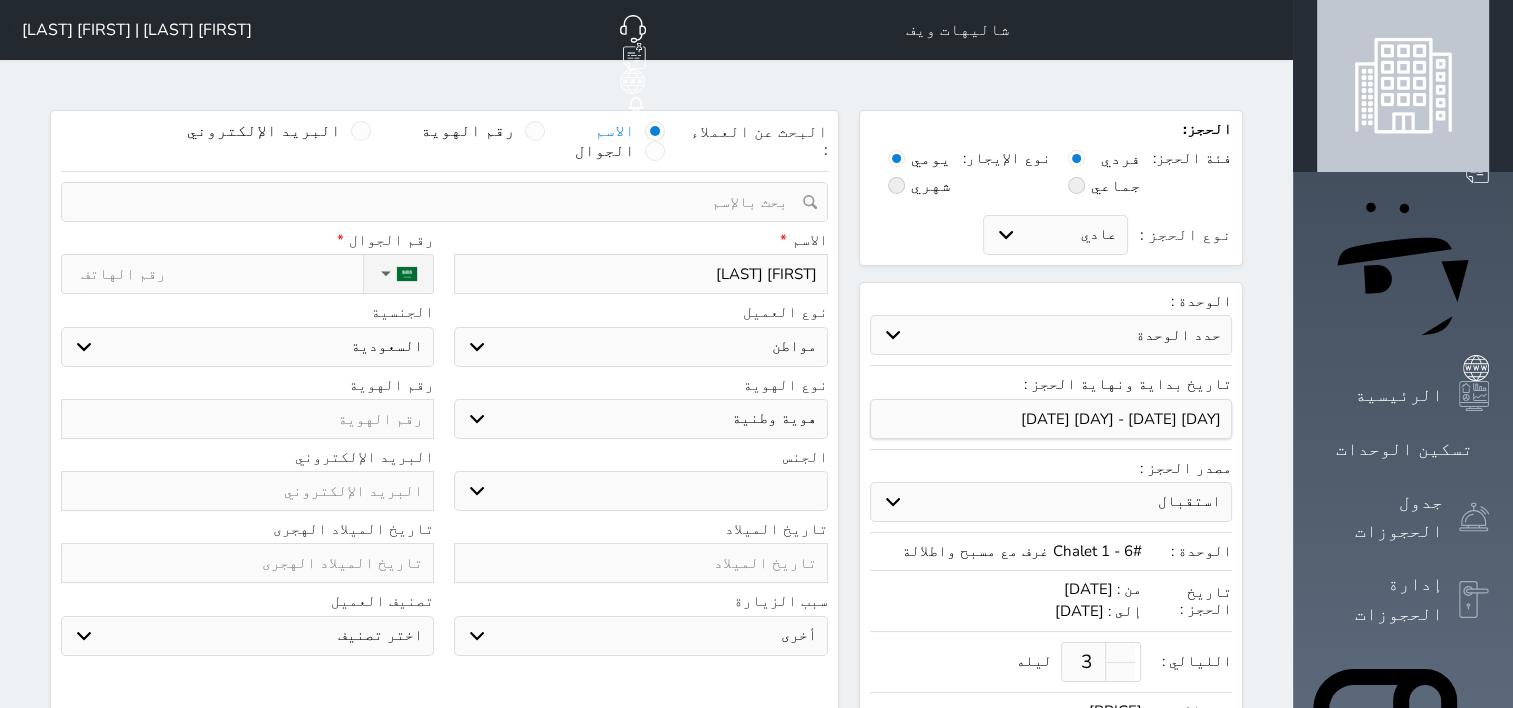 select 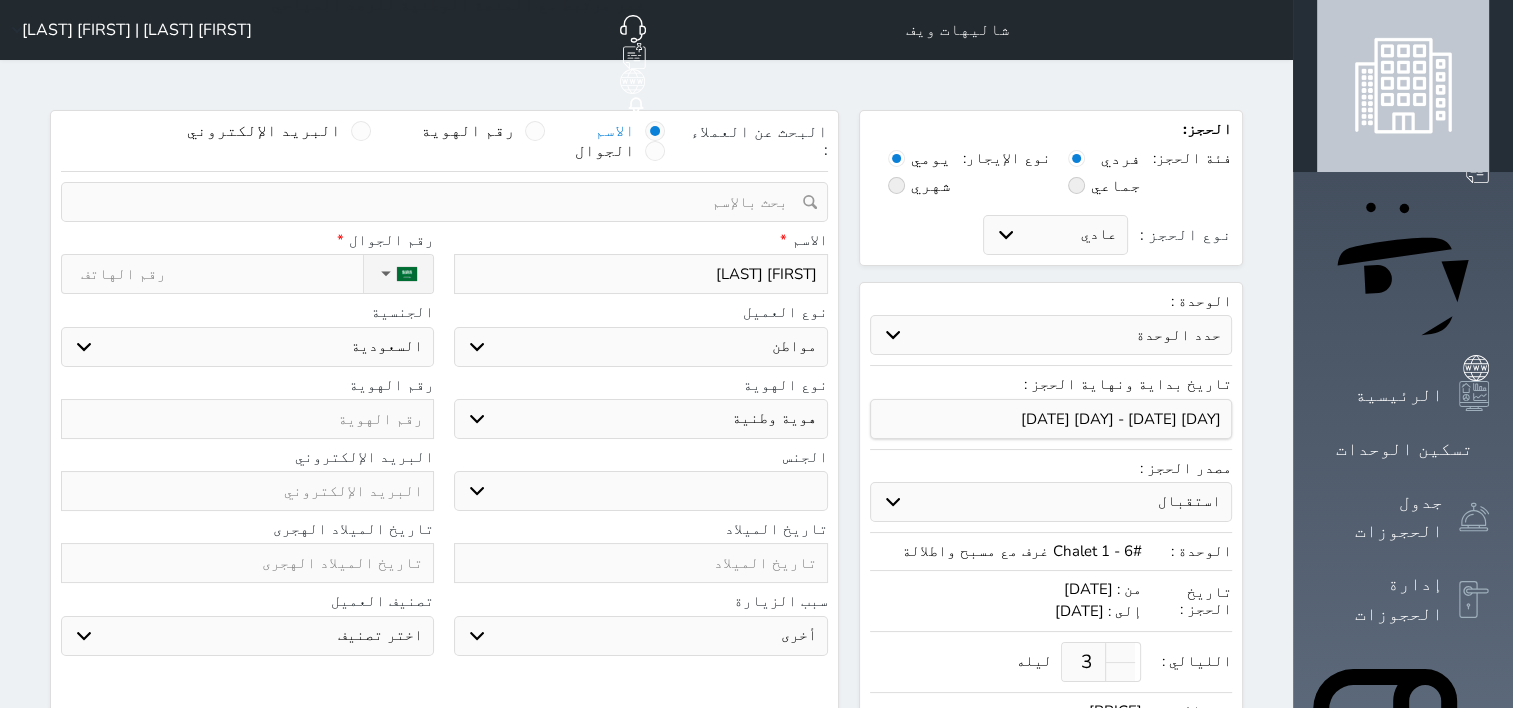 click on "نوع الحجز :" at bounding box center (222, 274) 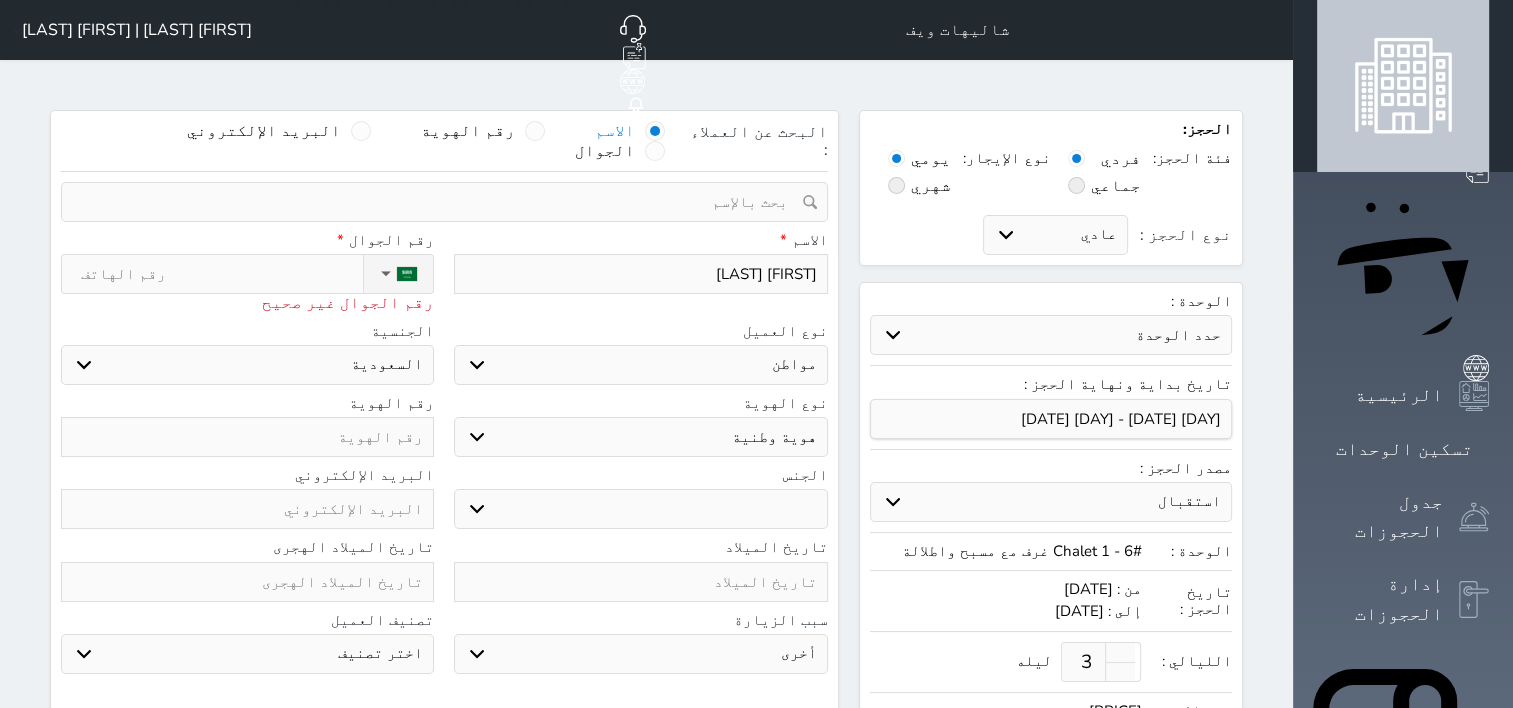 type on "0" 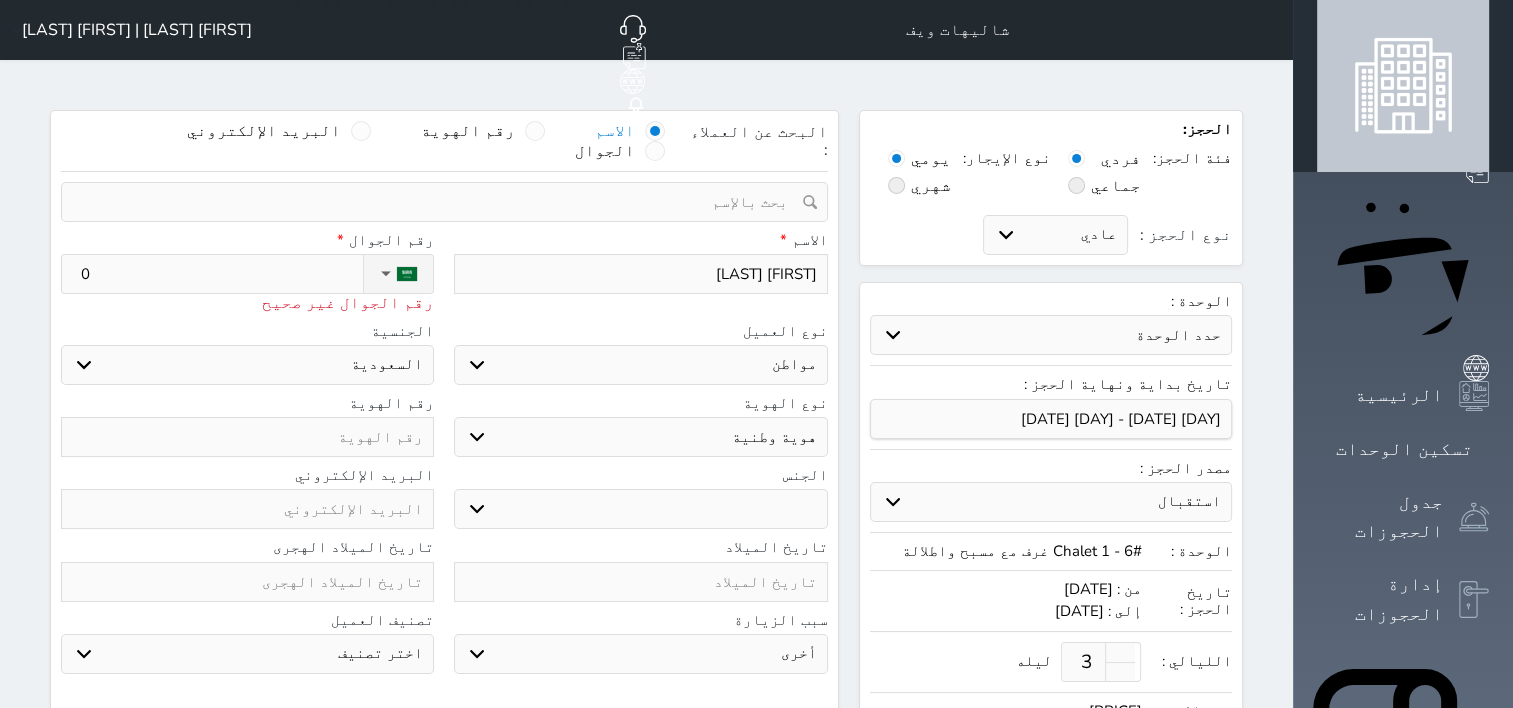 type on "05" 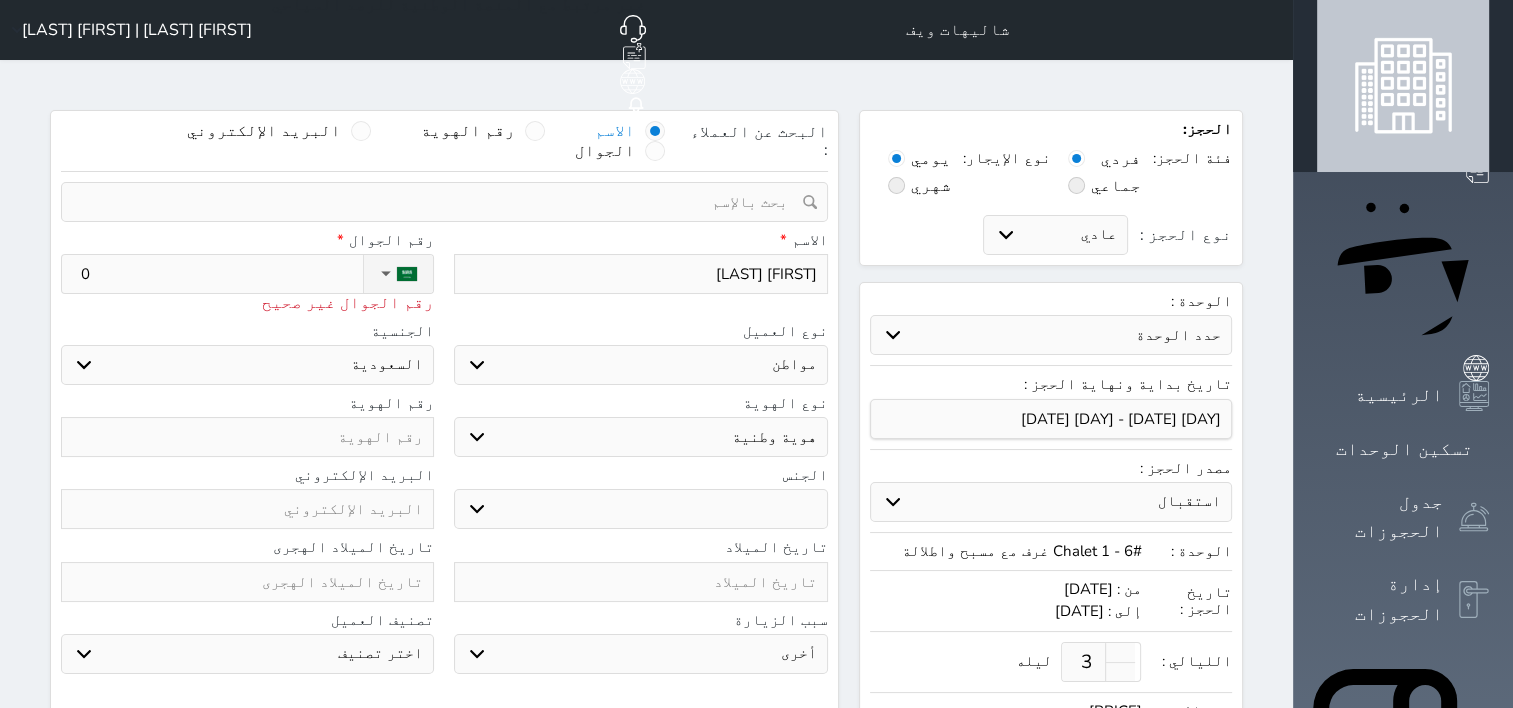 select 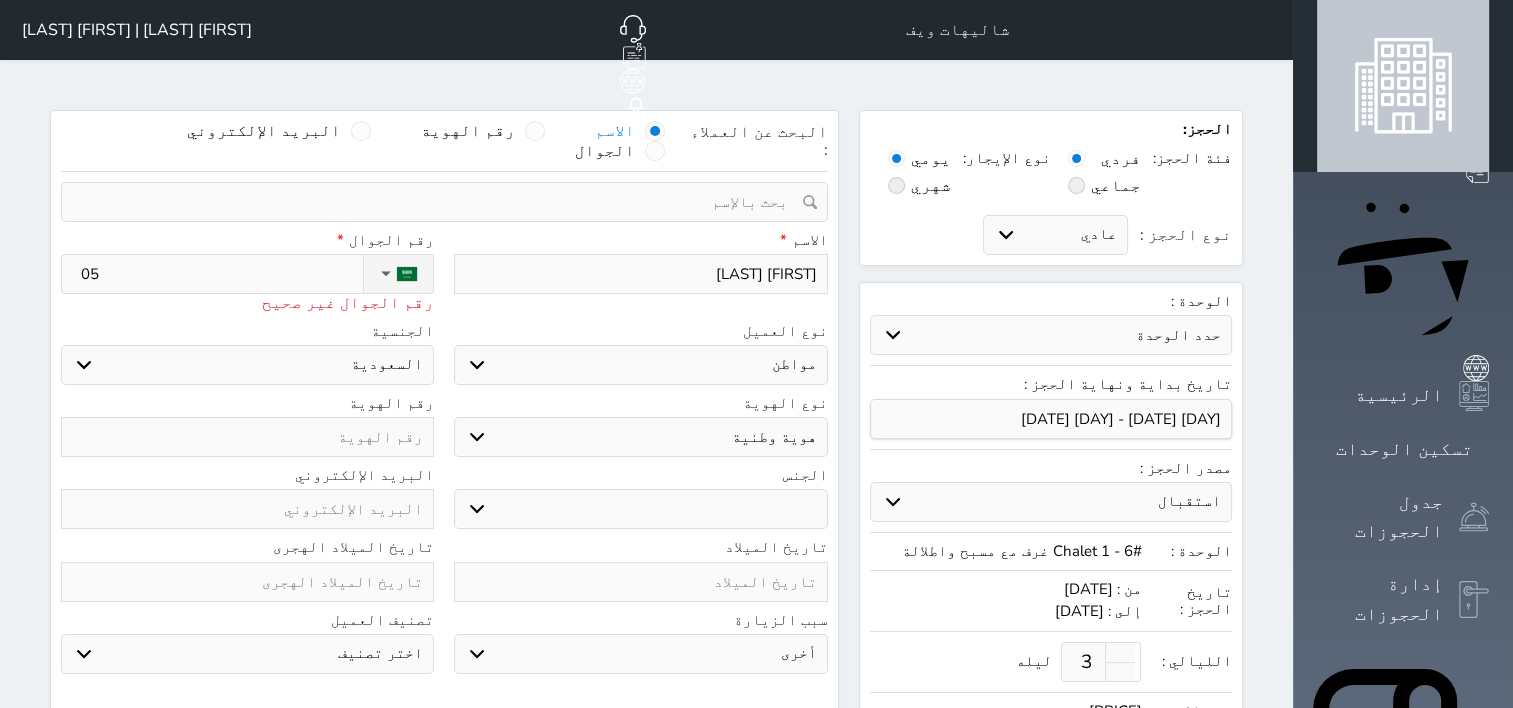 type on "055" 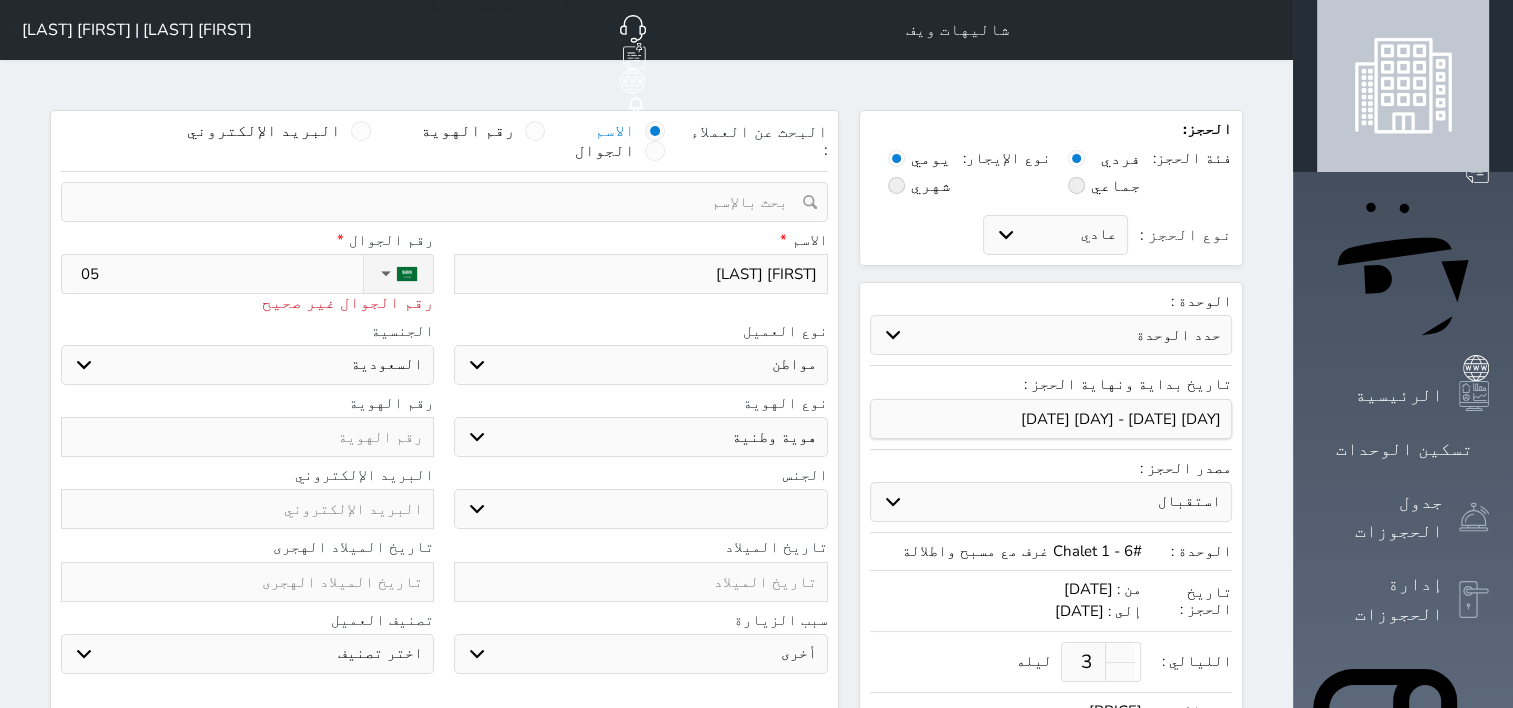 select 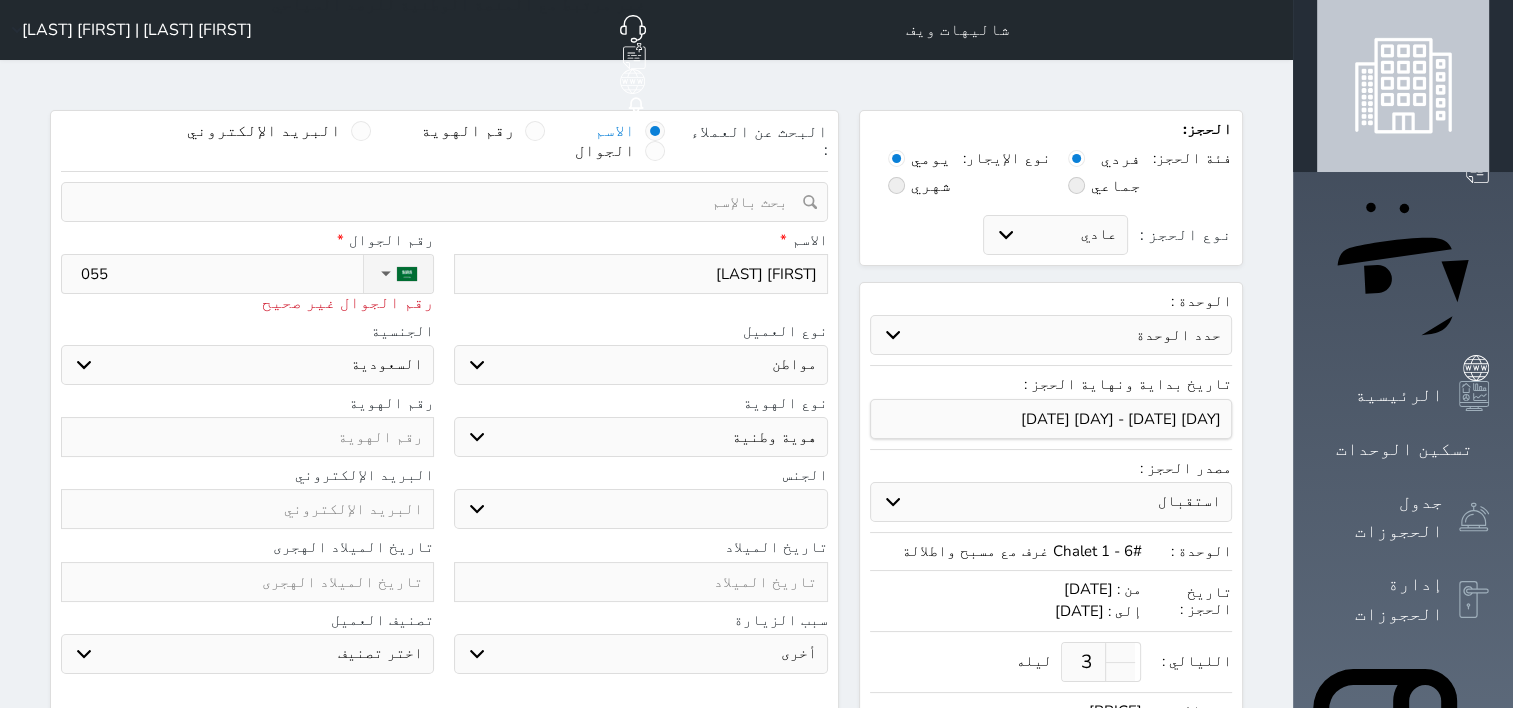 type on "0554" 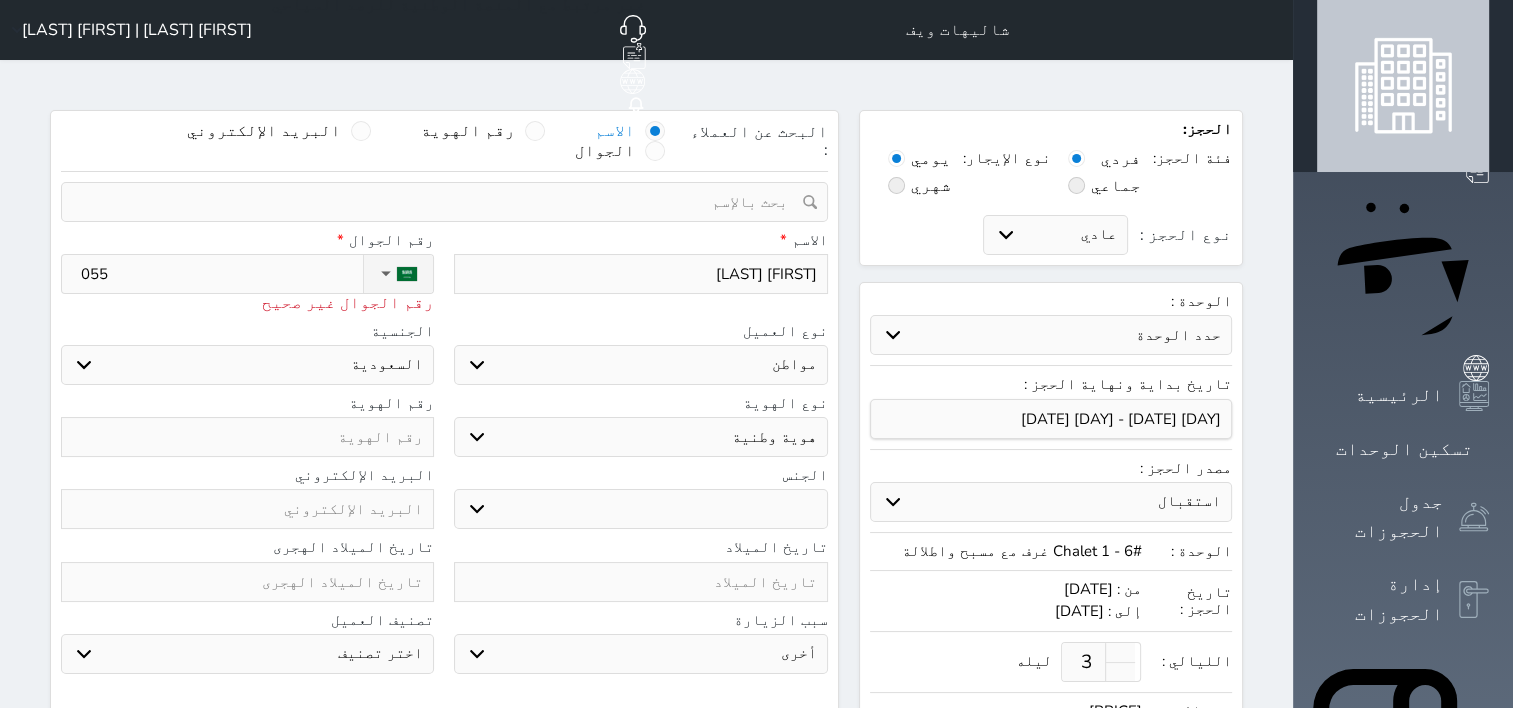 select 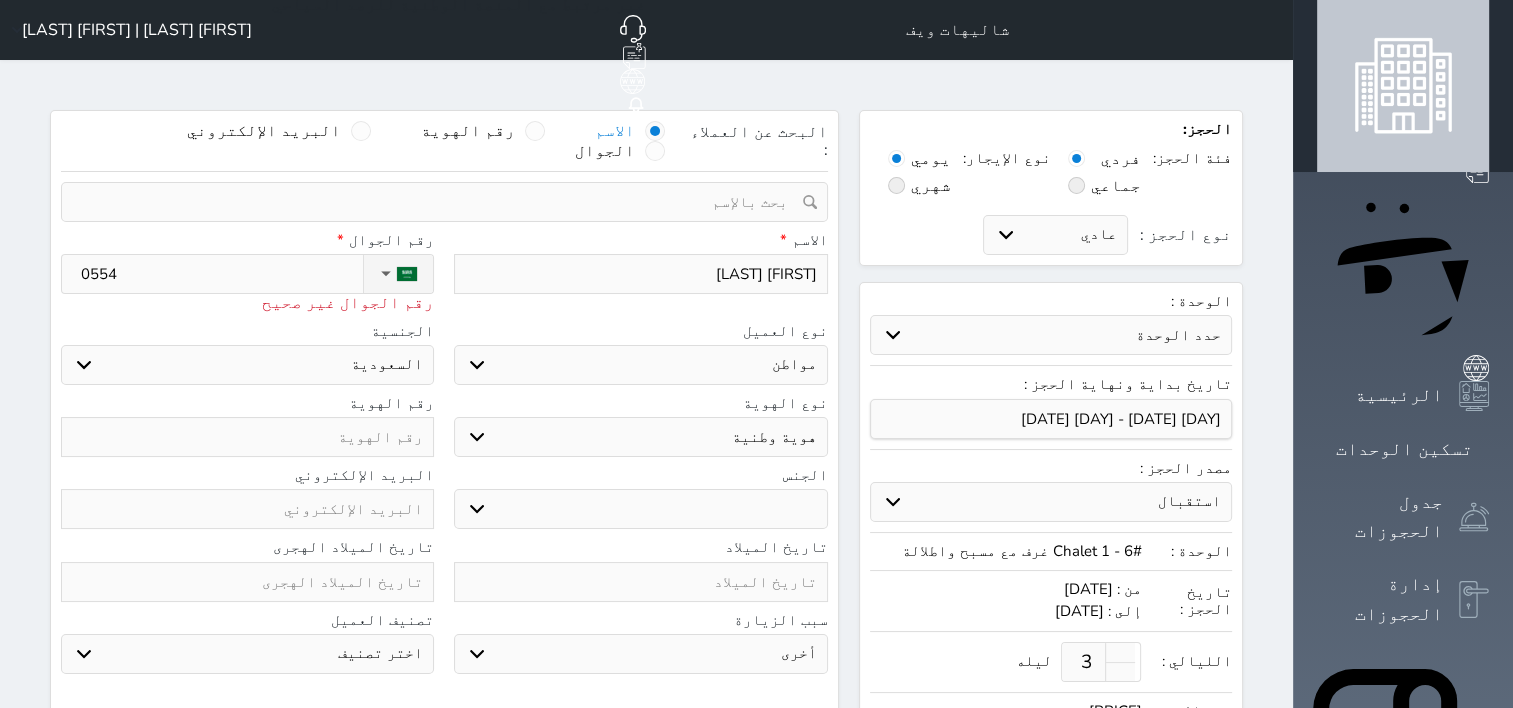 type on "05543" 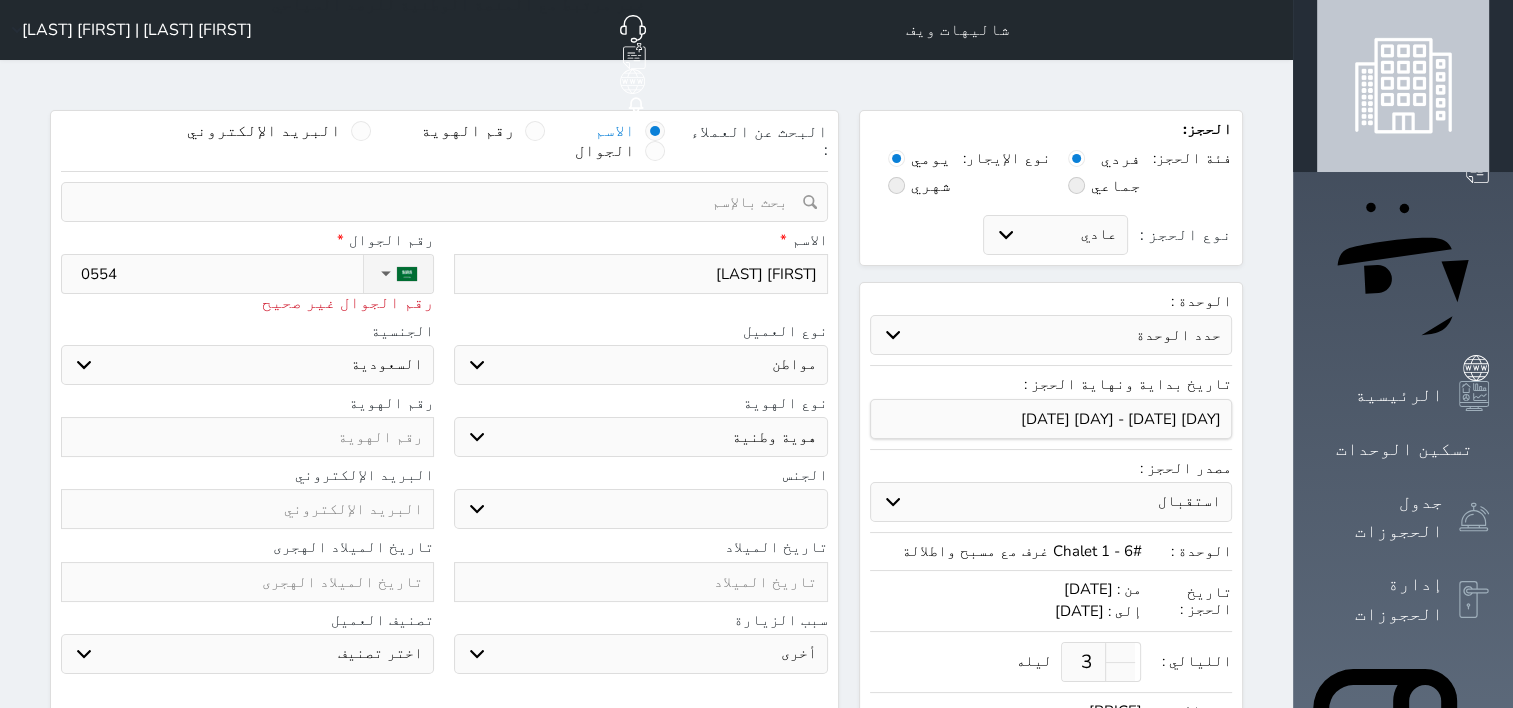 select 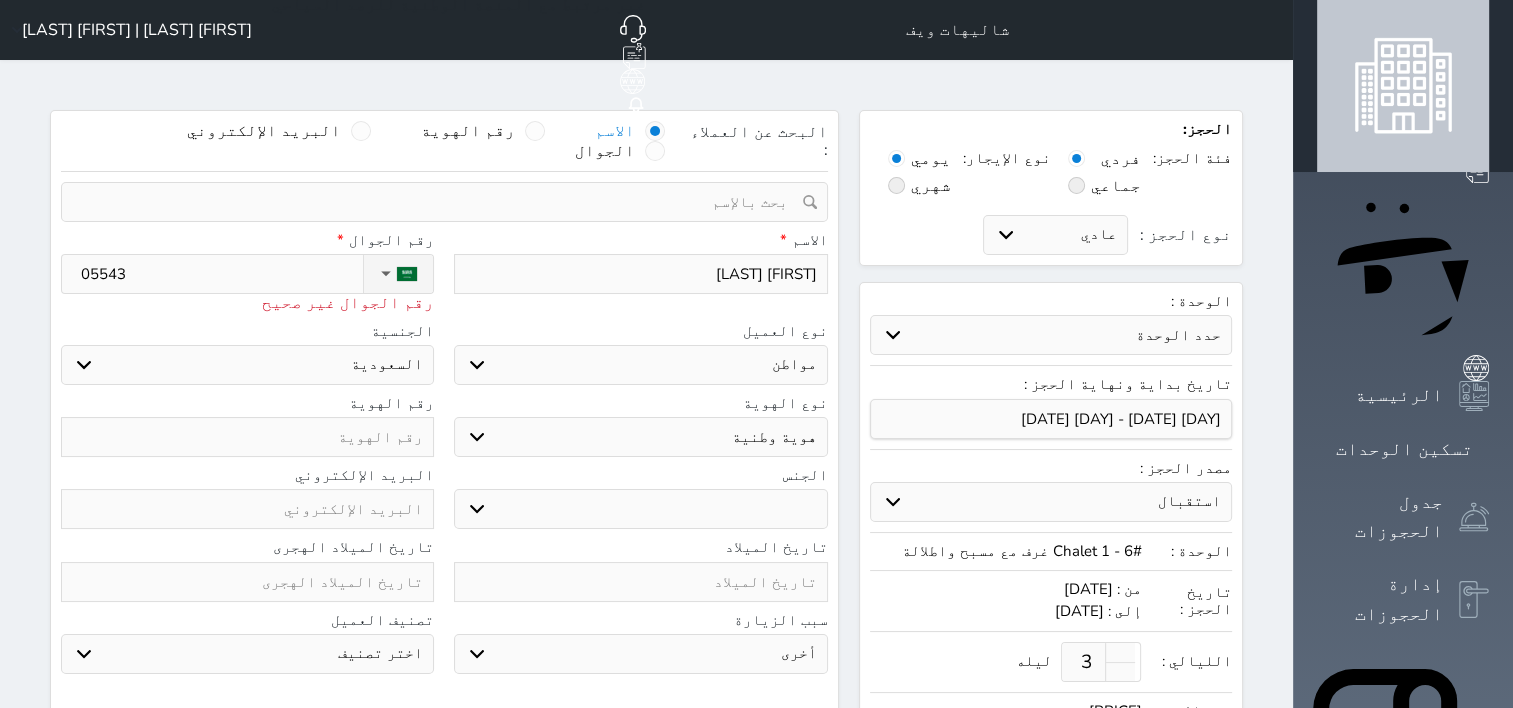 type on "[PHONE]" 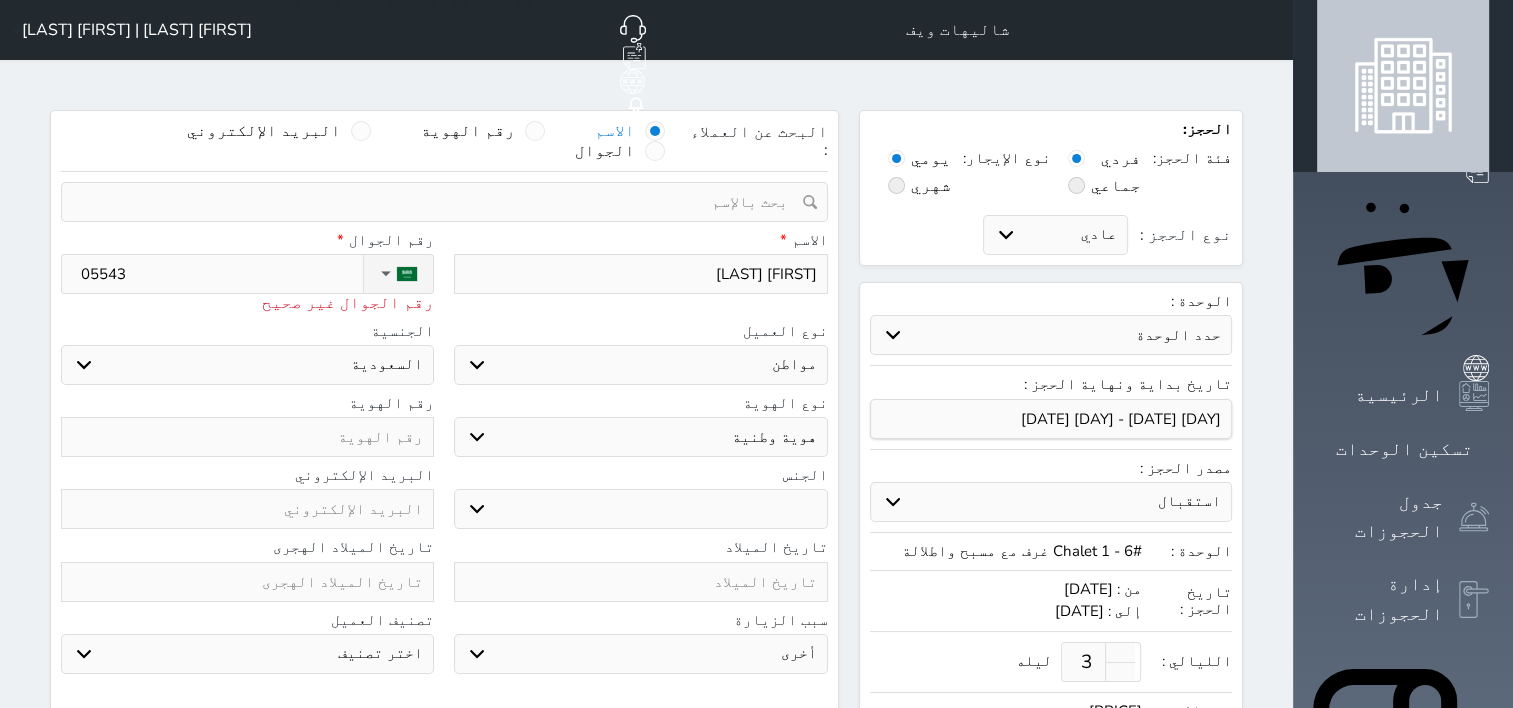 select 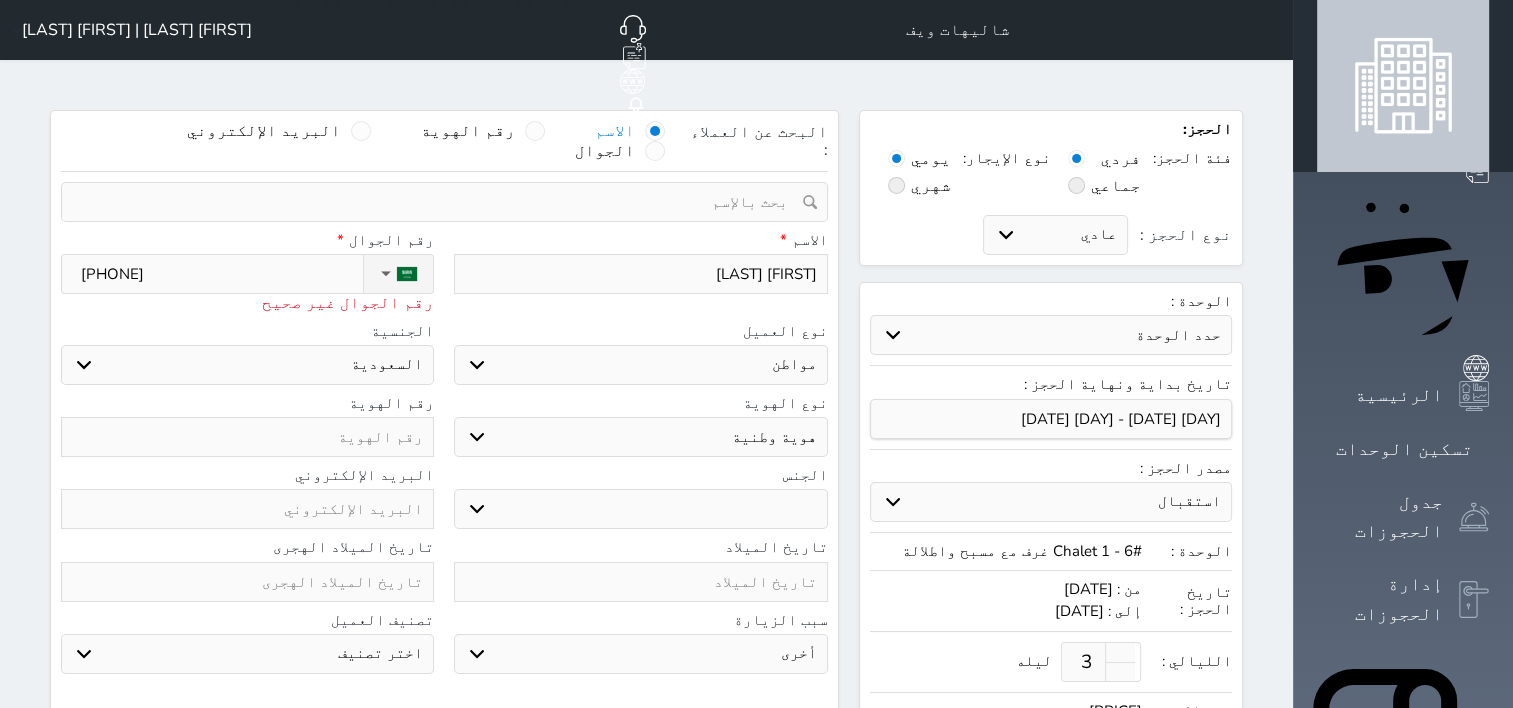 type on "[PHONE]" 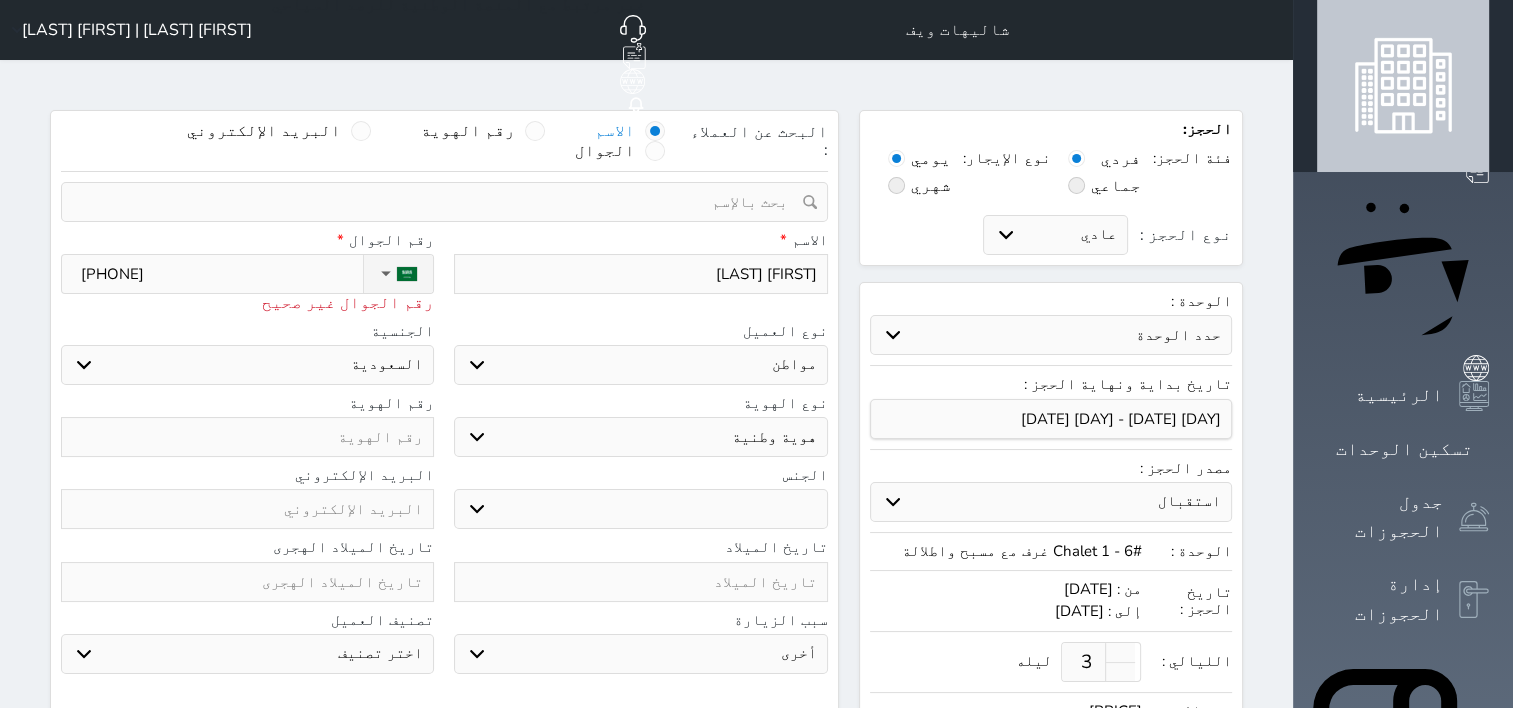type on "[PHONE]" 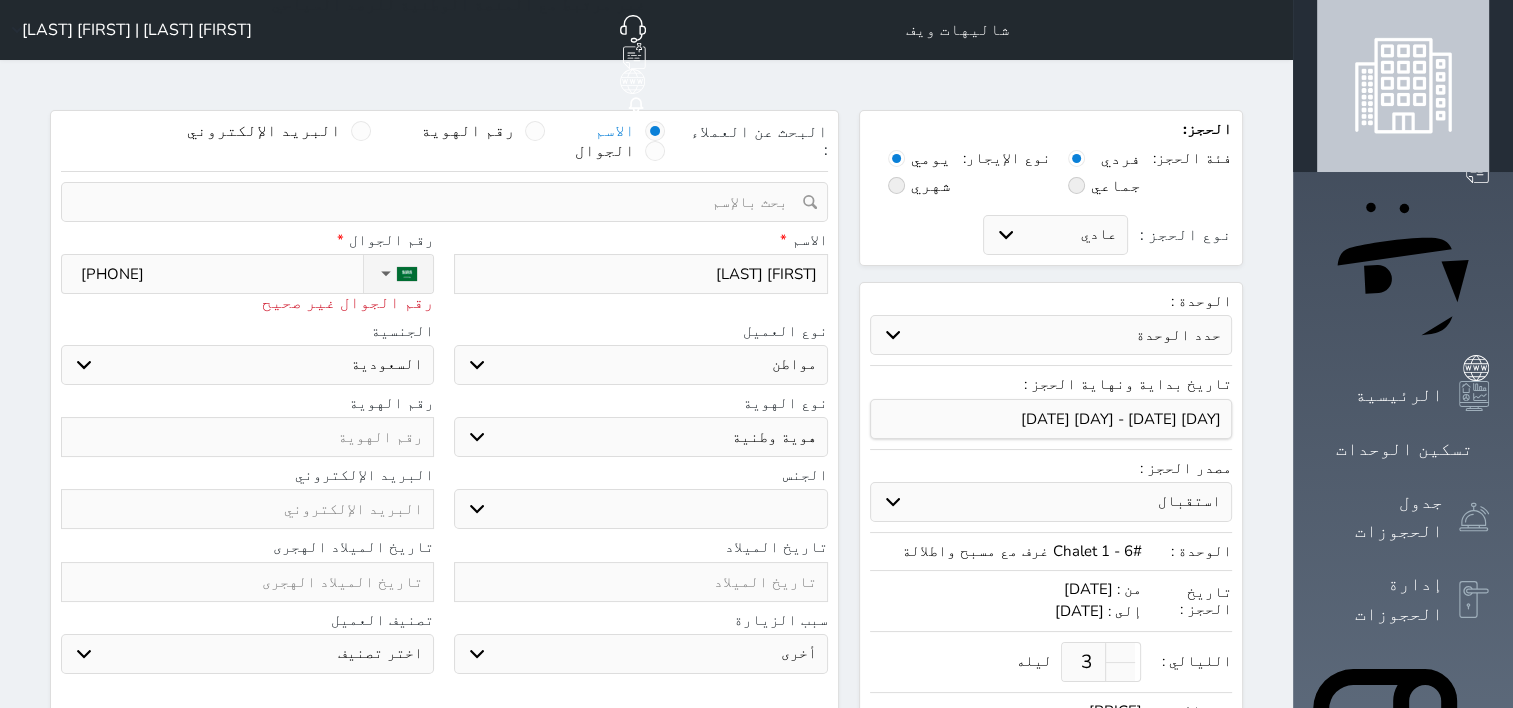 select 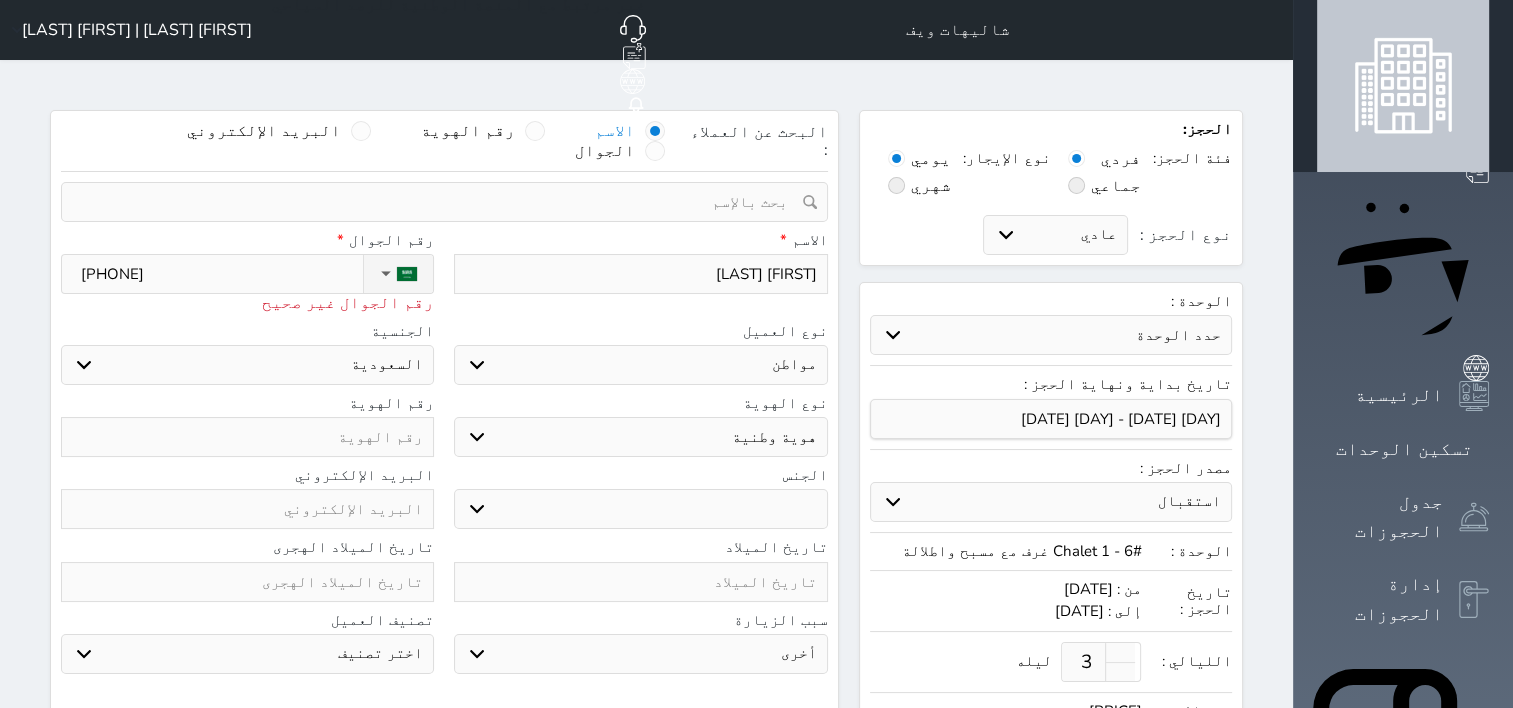 type on "+966 [PHONE]" 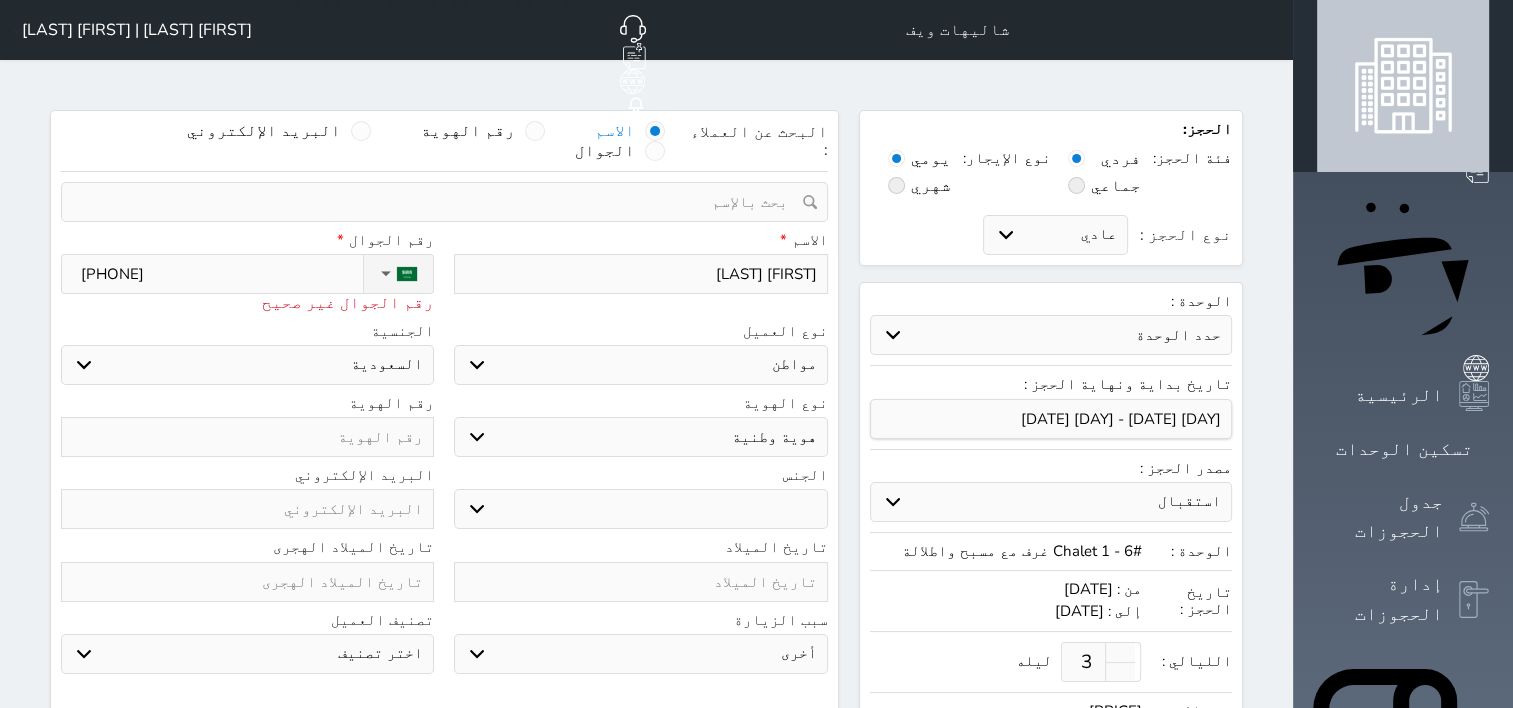 select 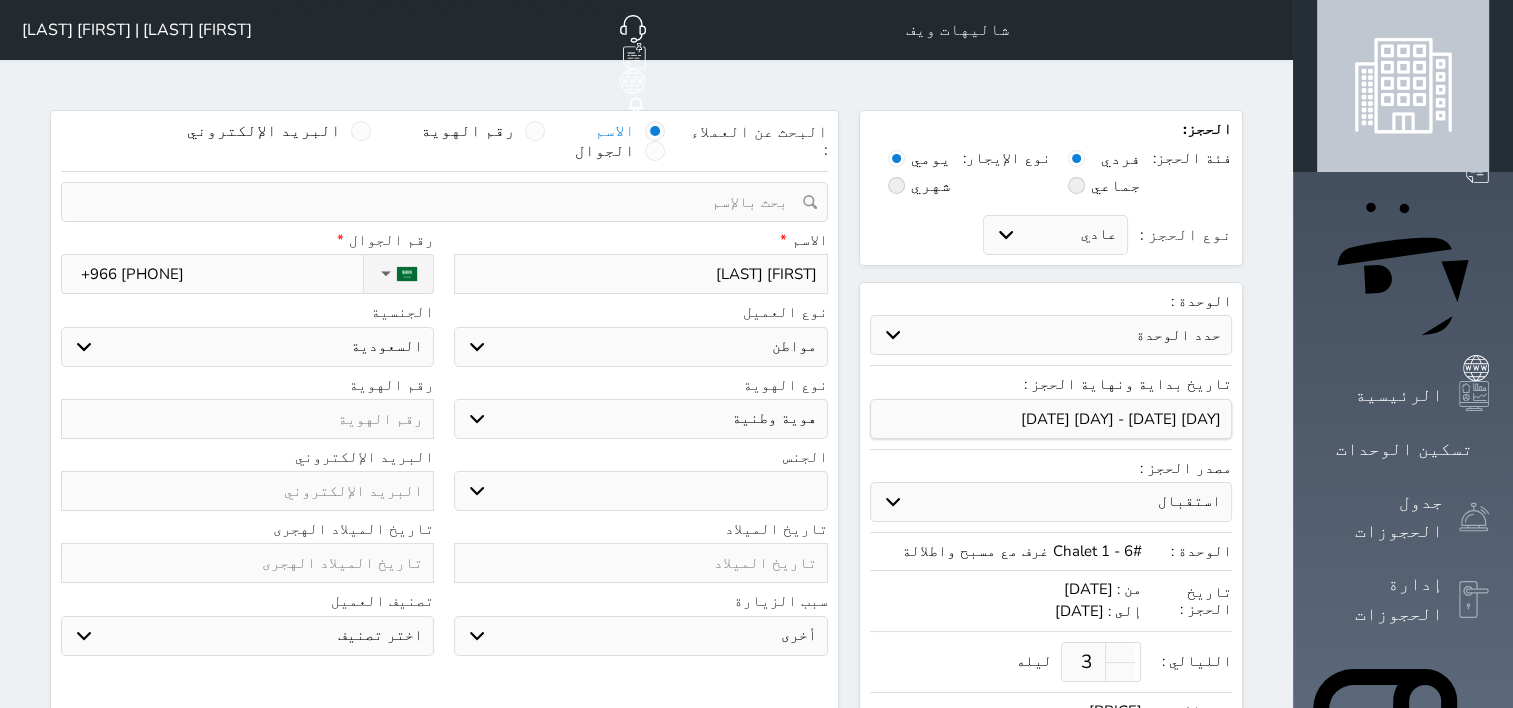 type on "+966 [PHONE]" 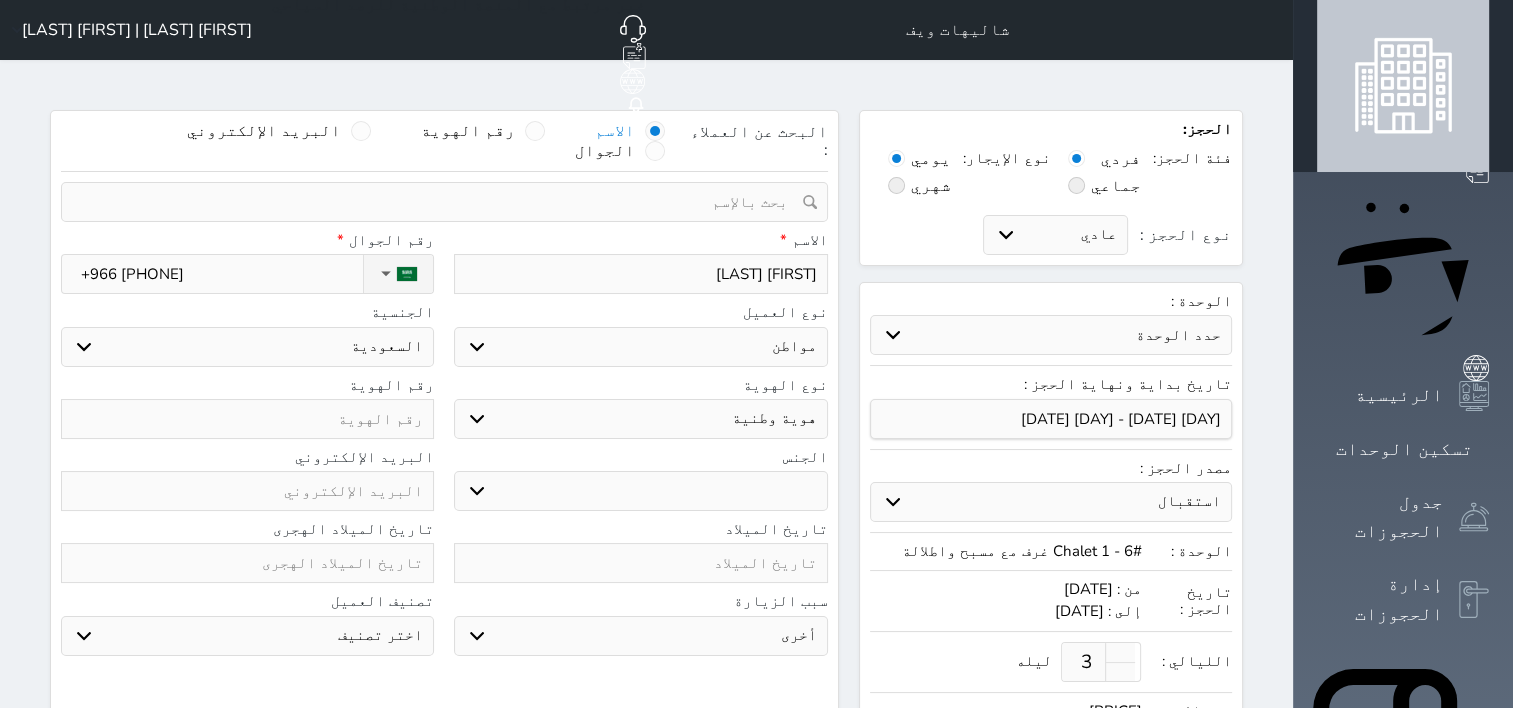 select 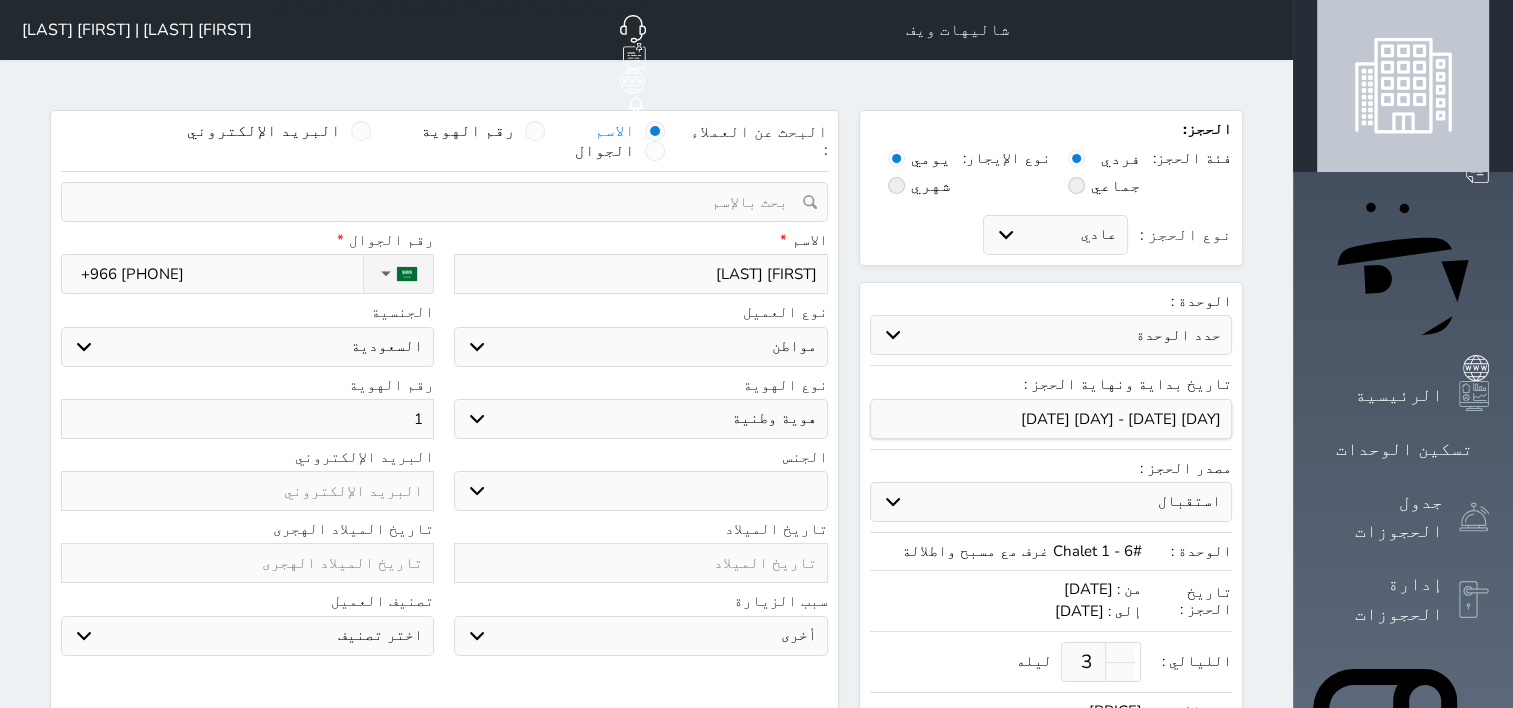 type on "10" 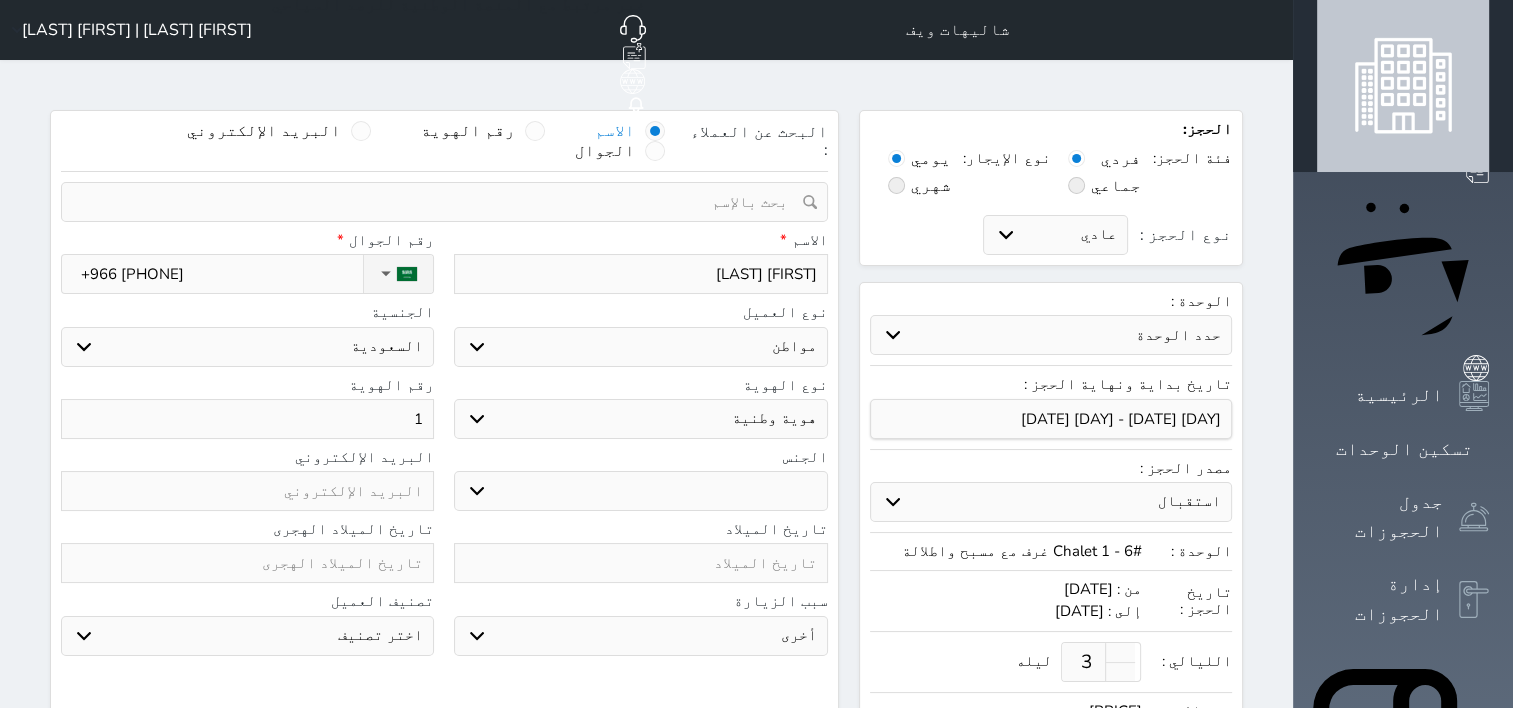 select 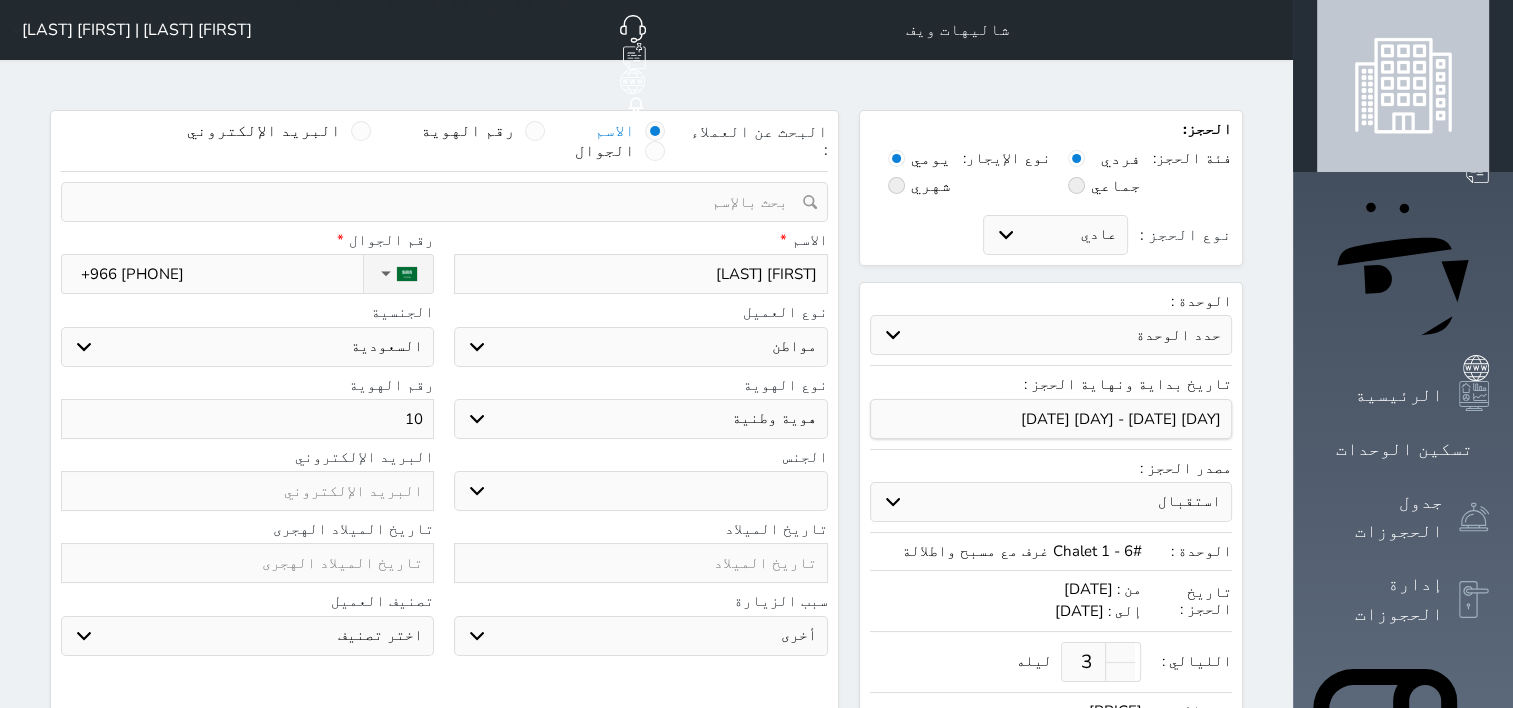 type on "108" 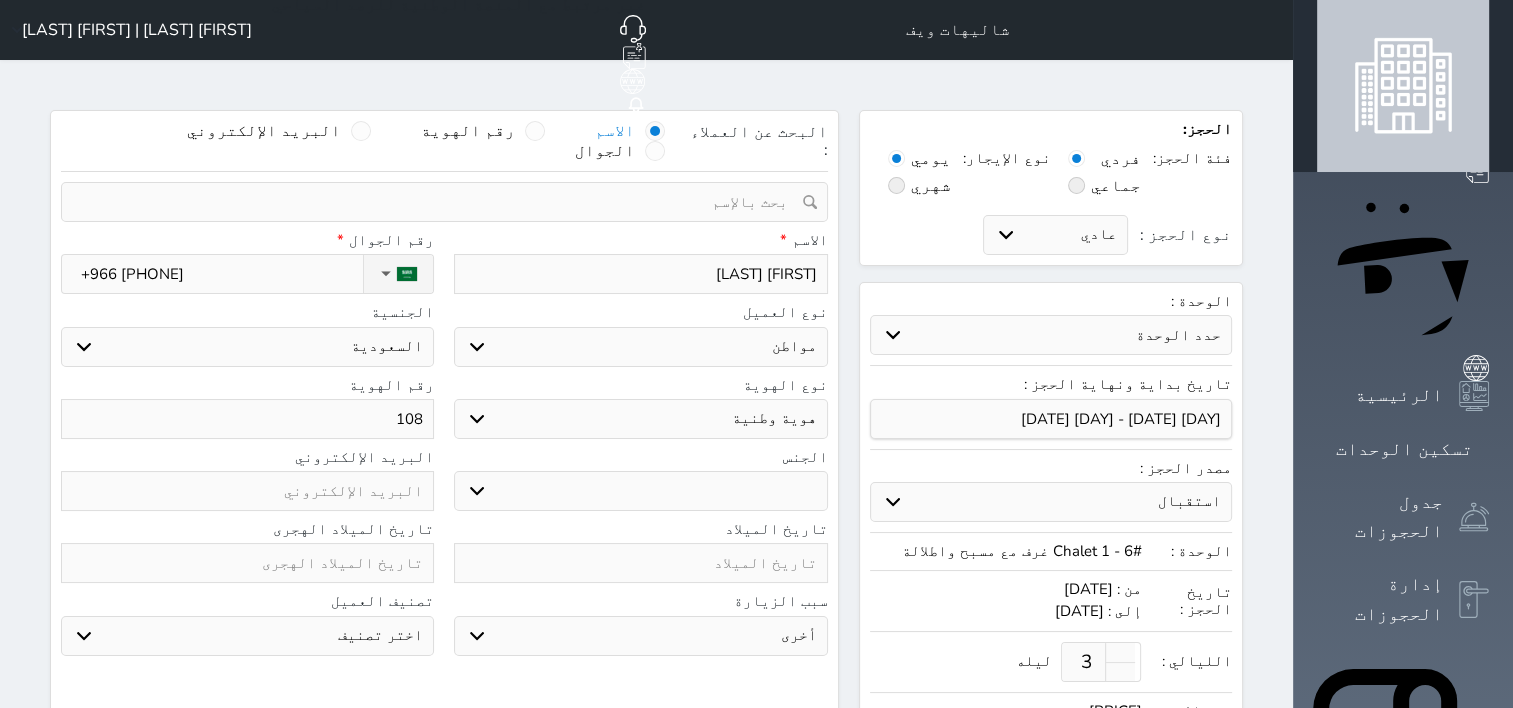type on "1086" 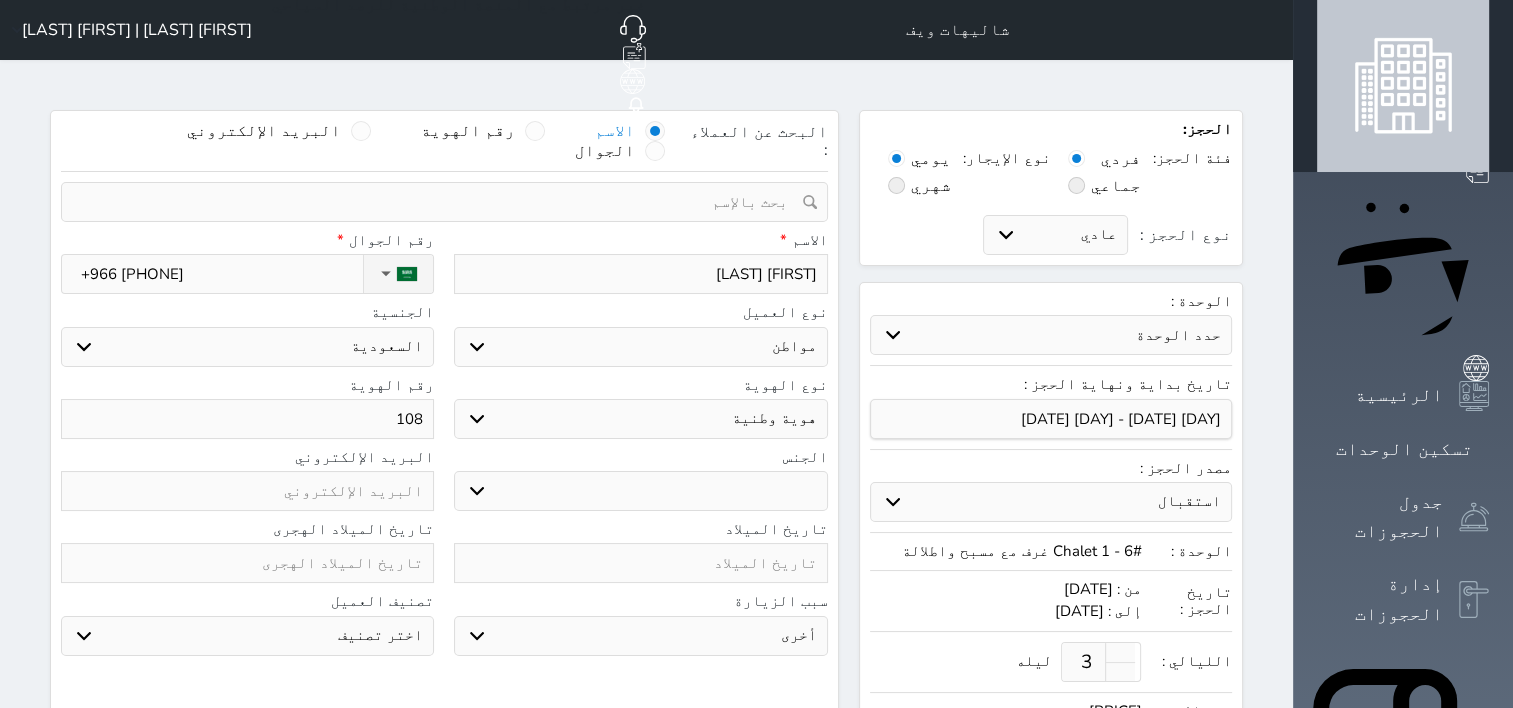 select 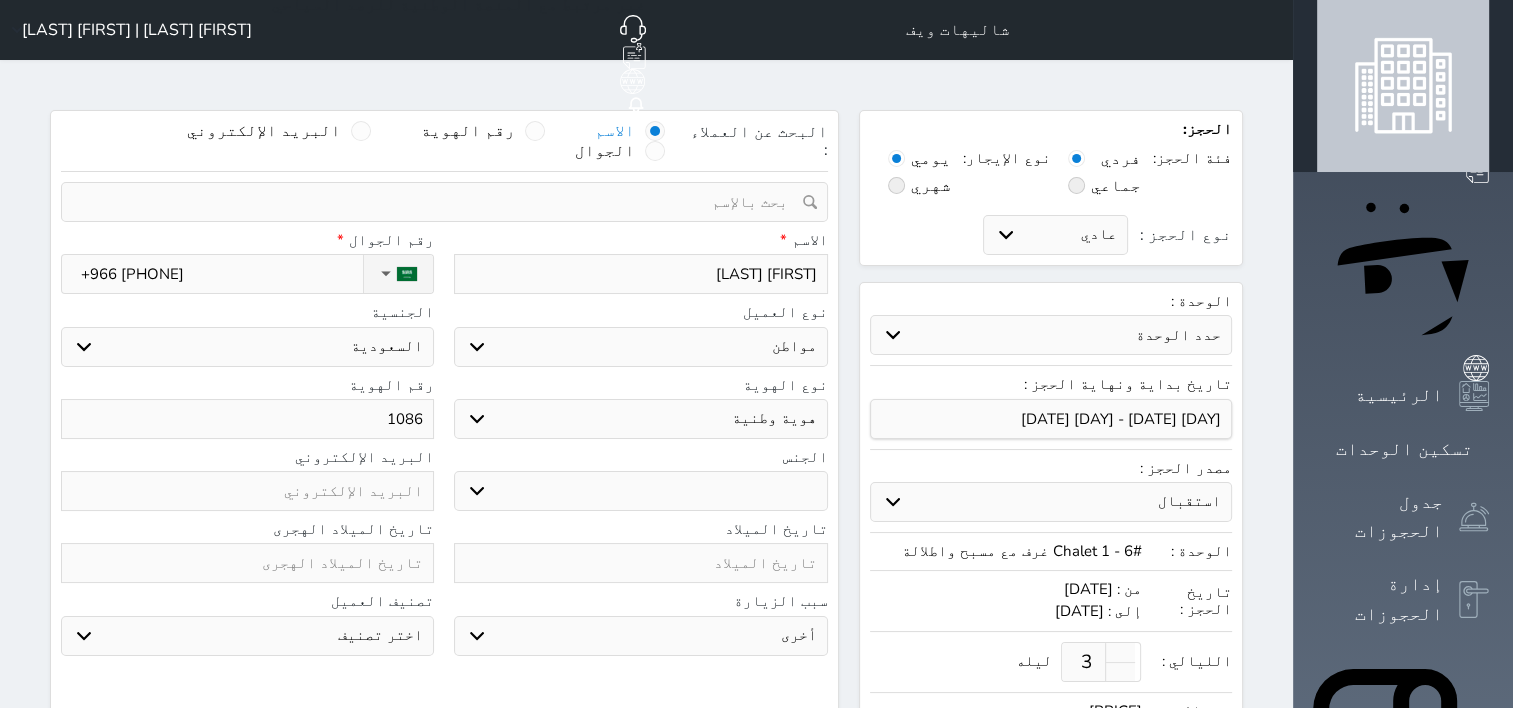 type on "[NUMBER]" 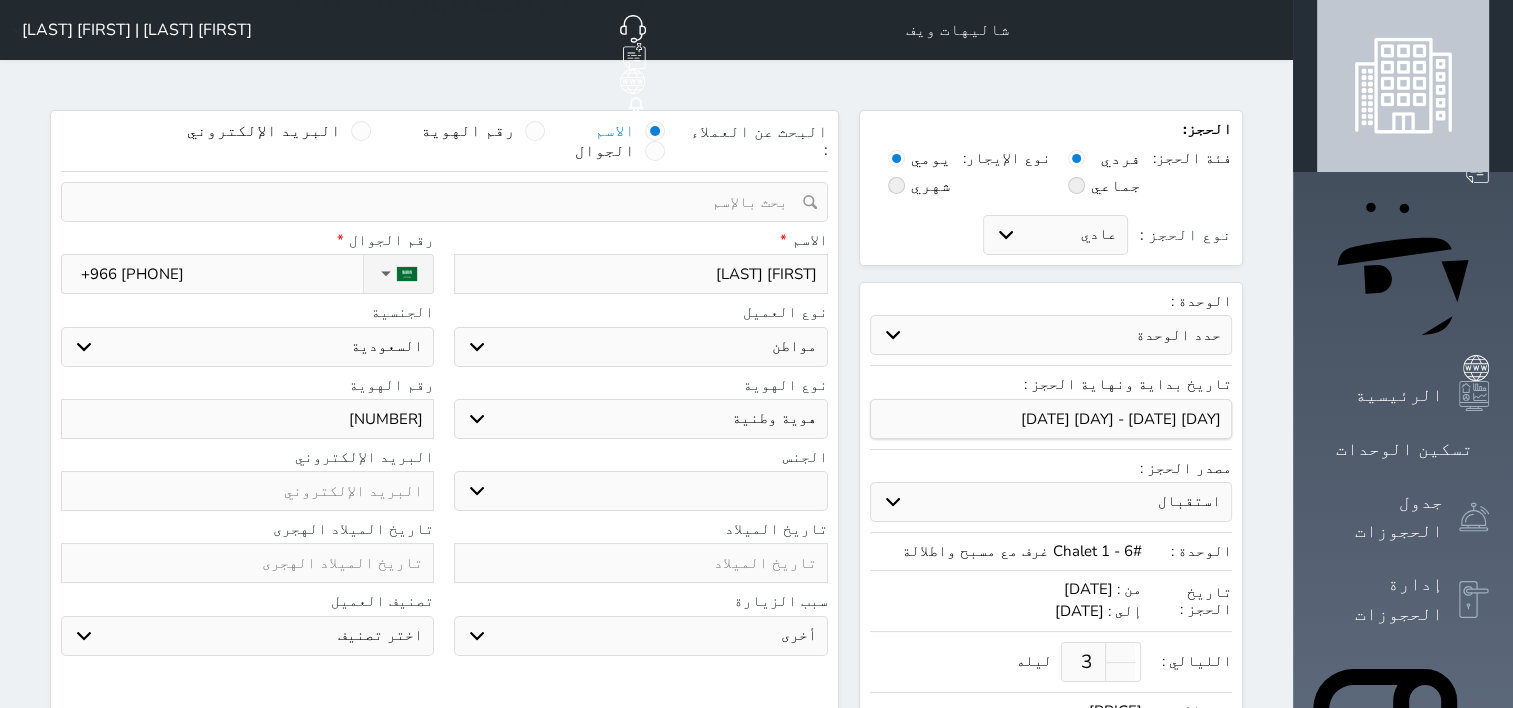 type on "[NUMBER]" 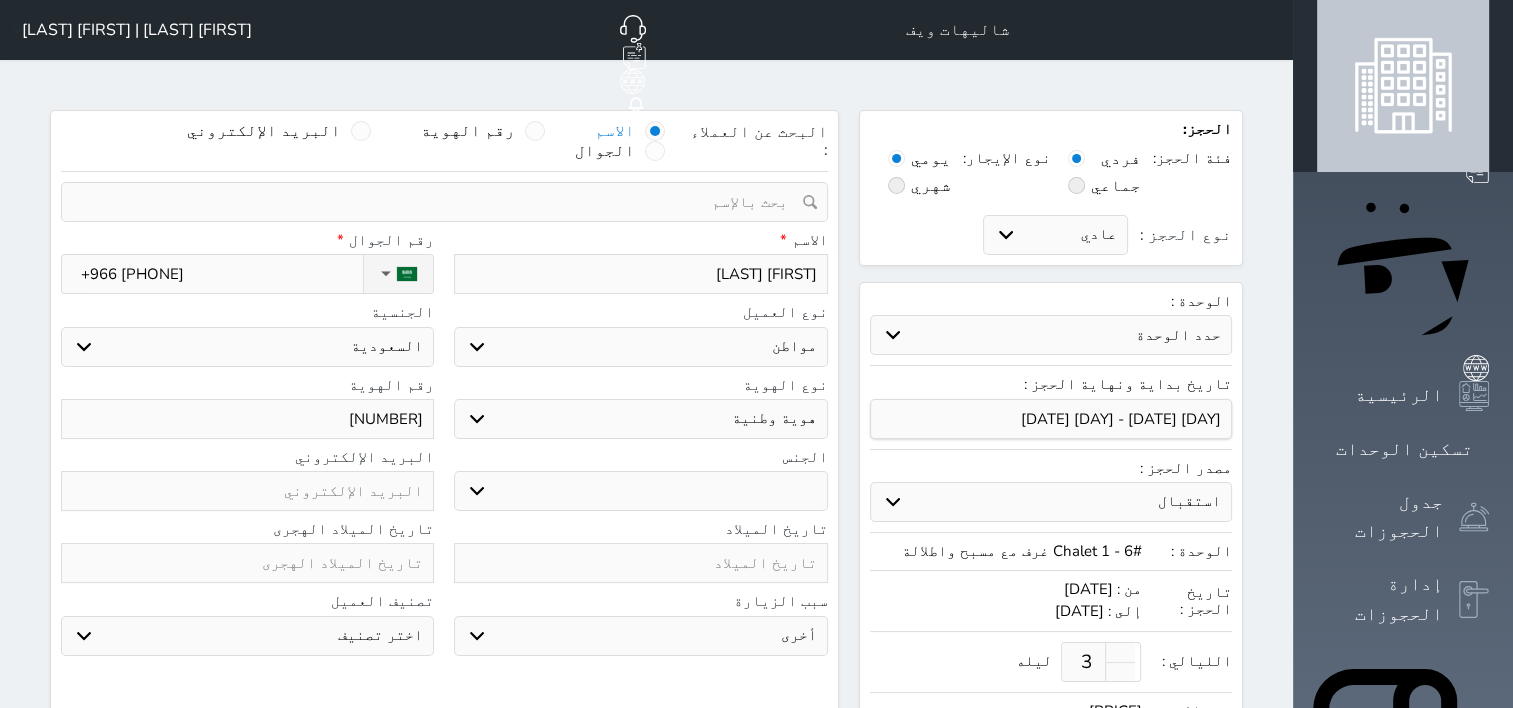 type on "[NUMBER]" 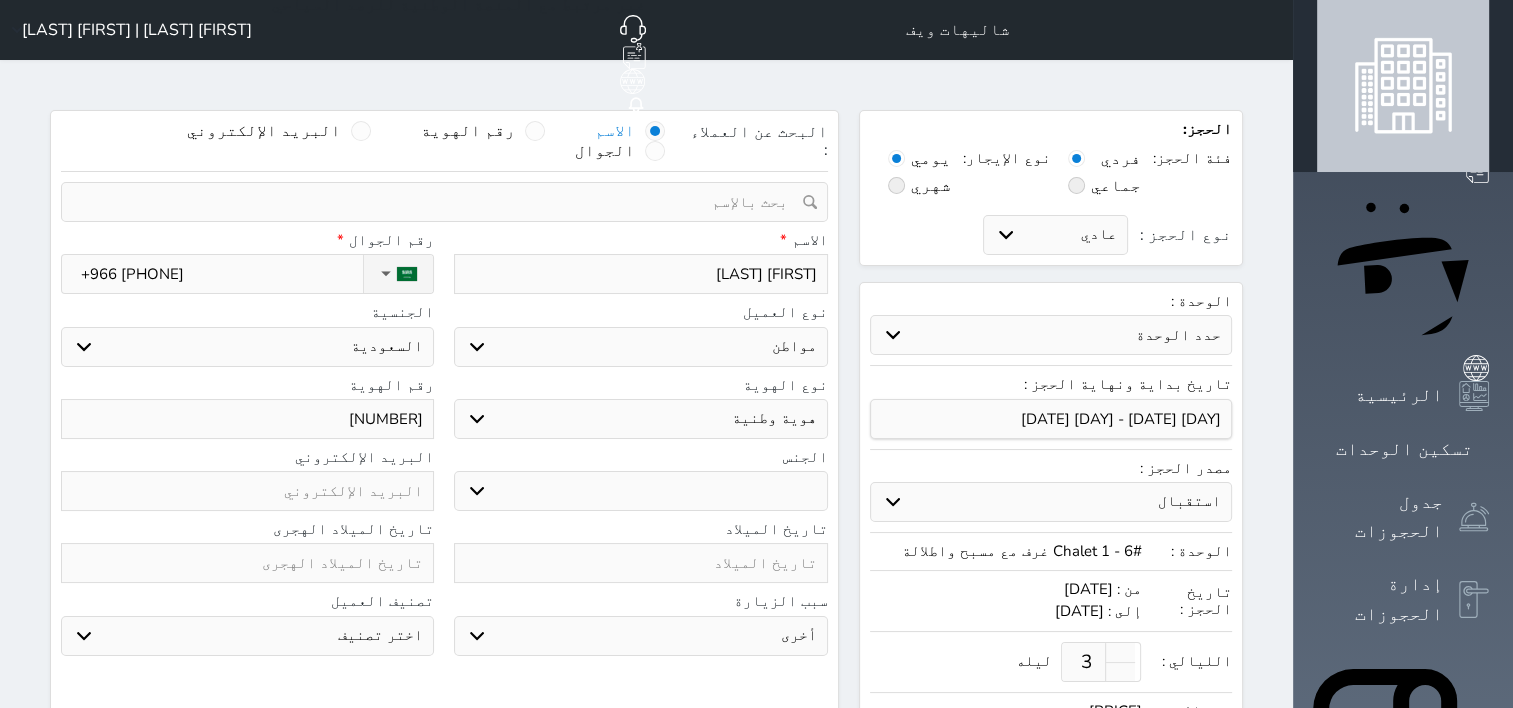 select 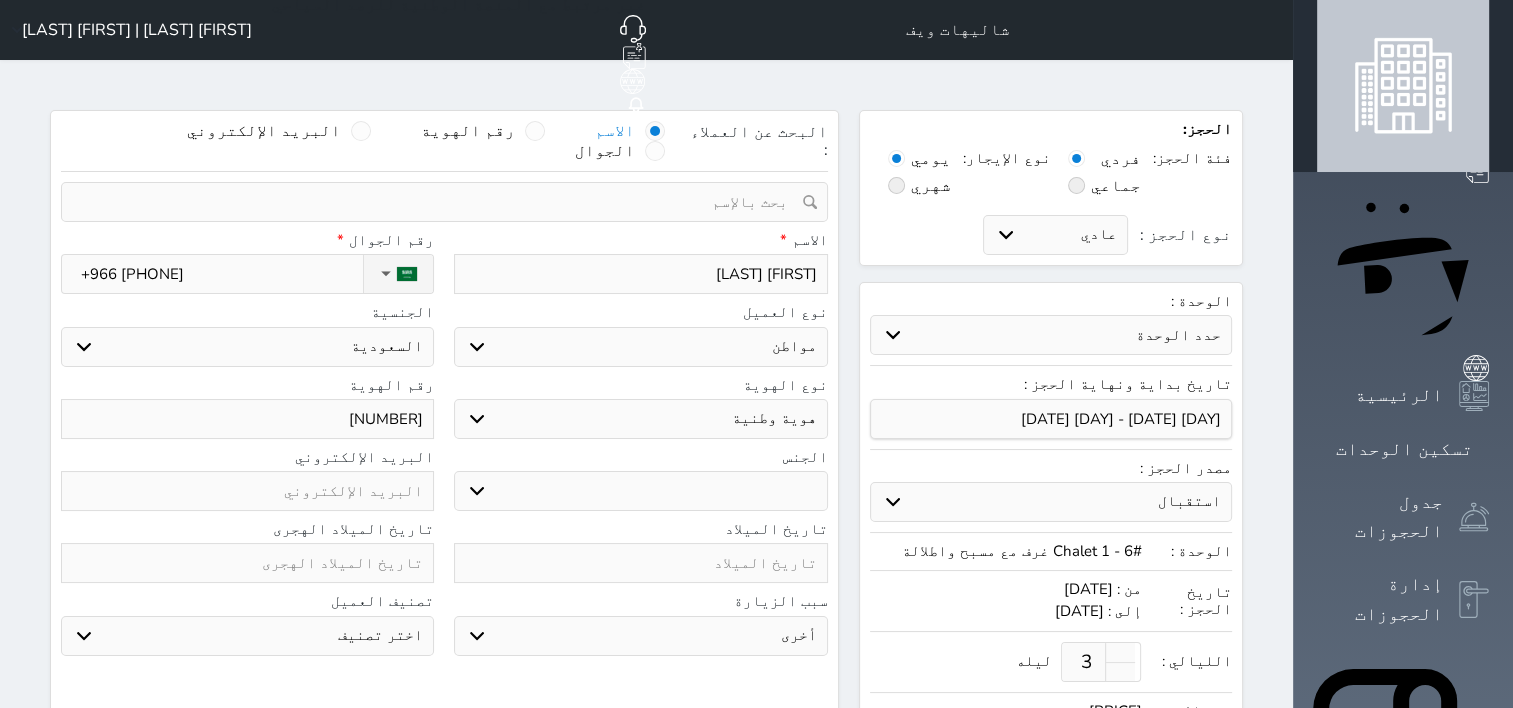 type on "[NUMBER]" 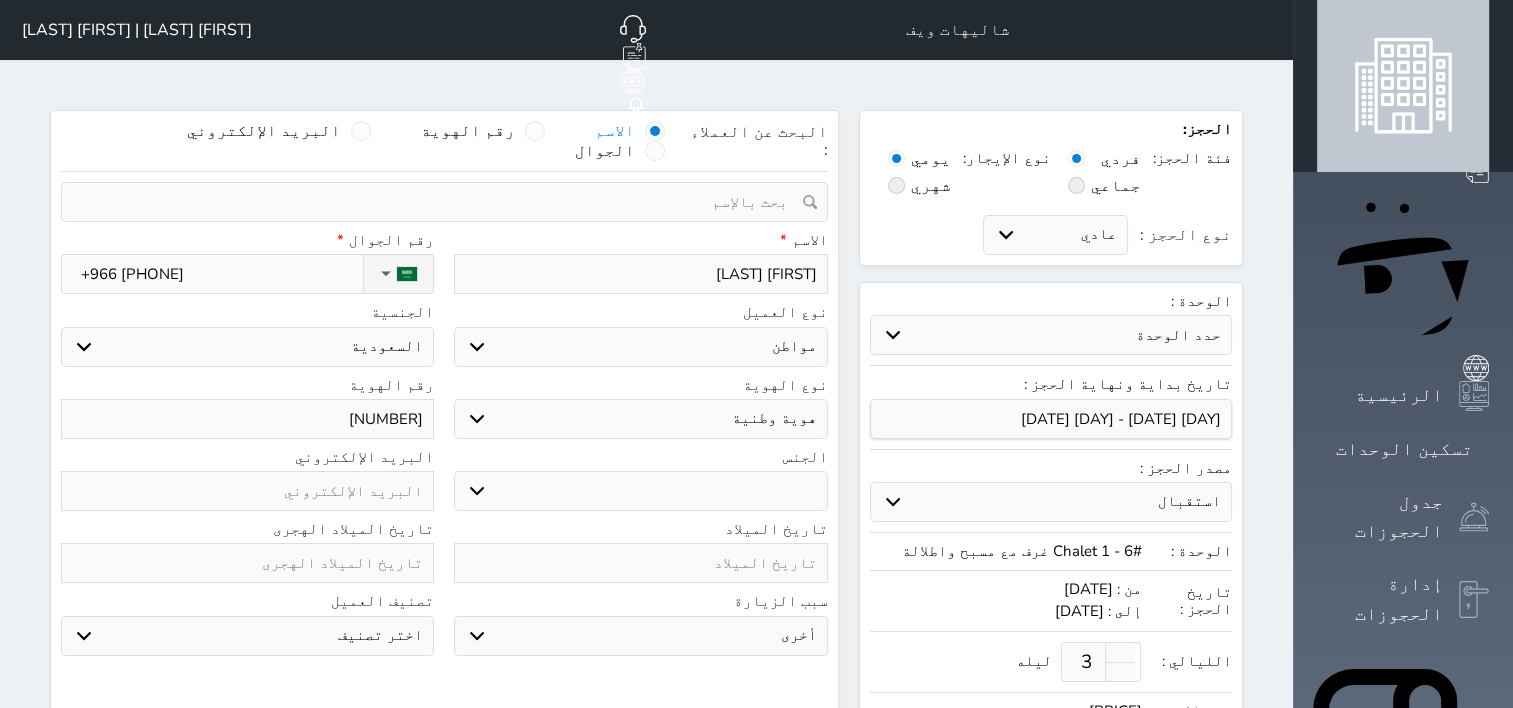 select 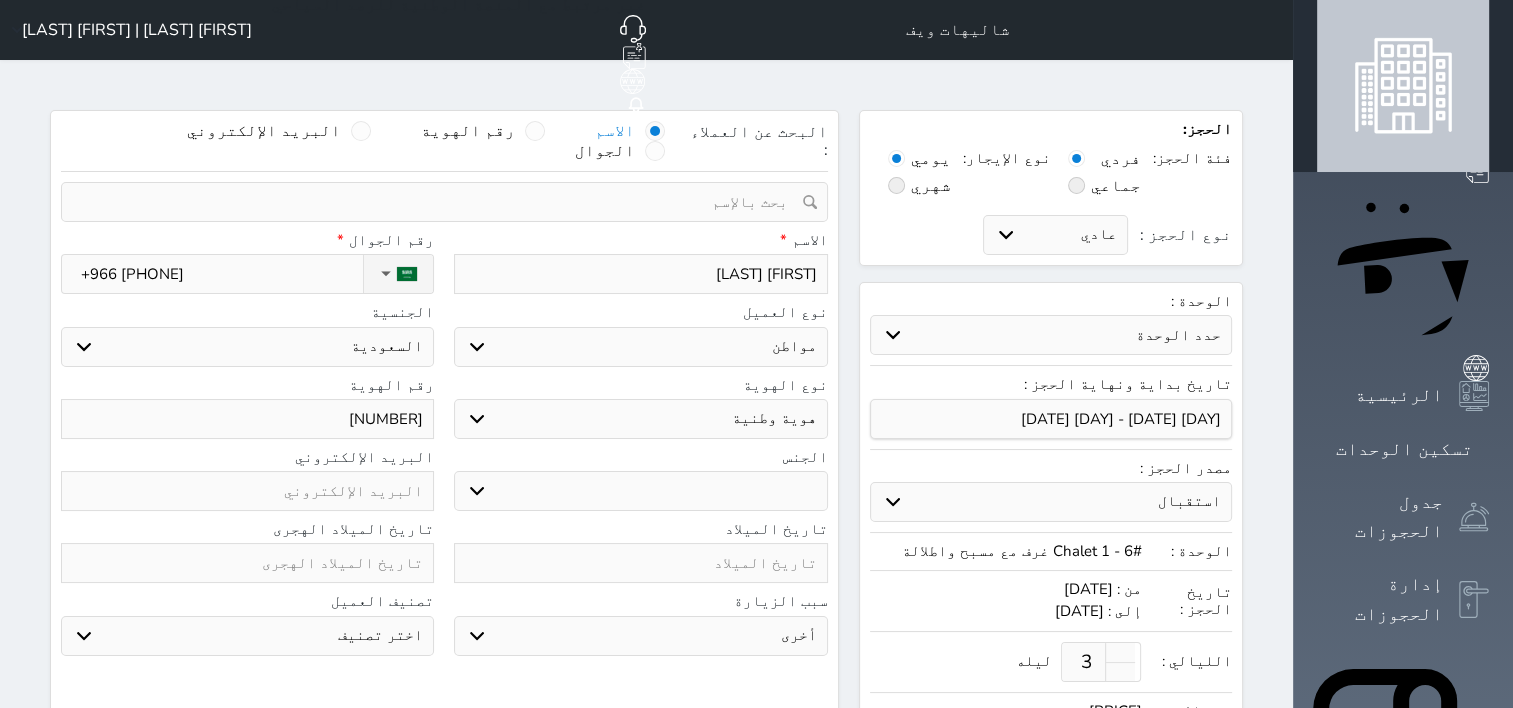 type on "[NUMBER]" 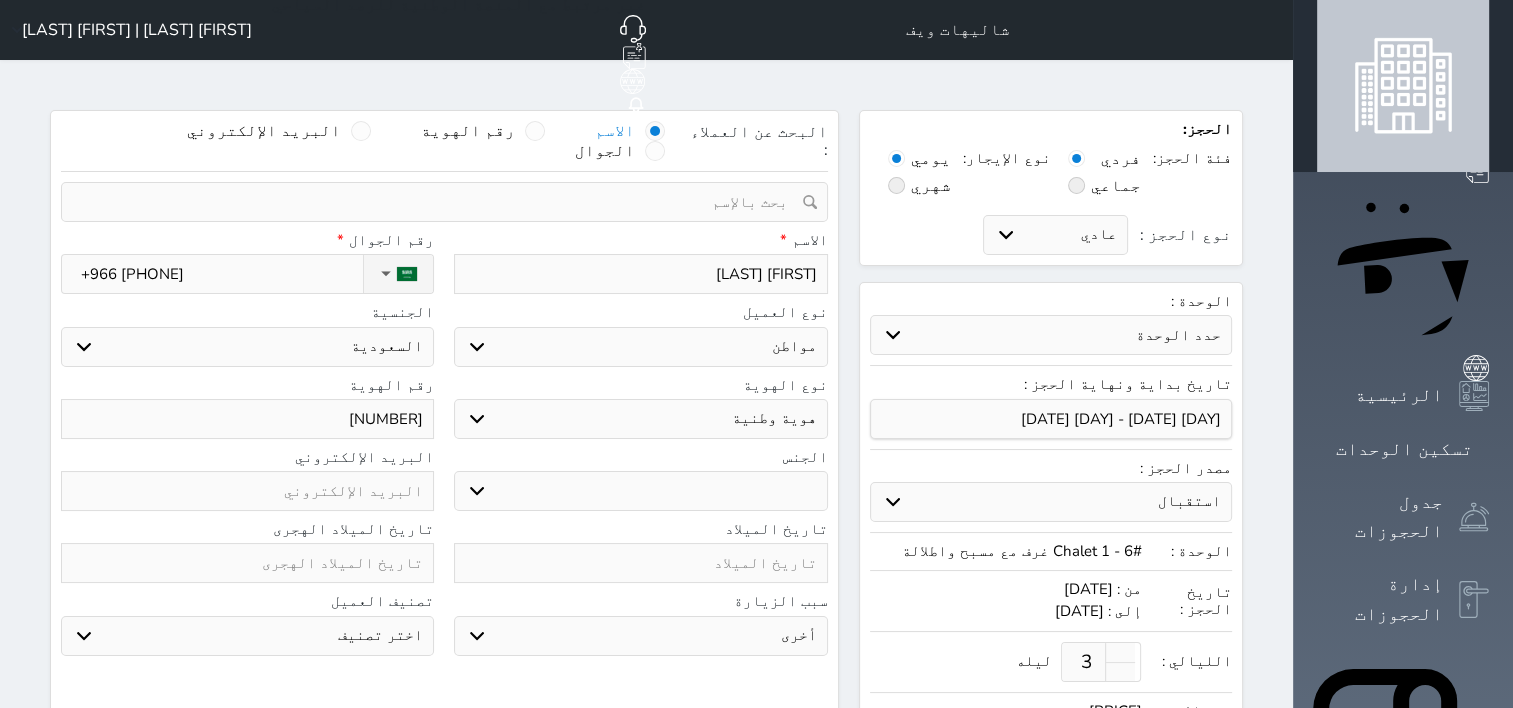 select 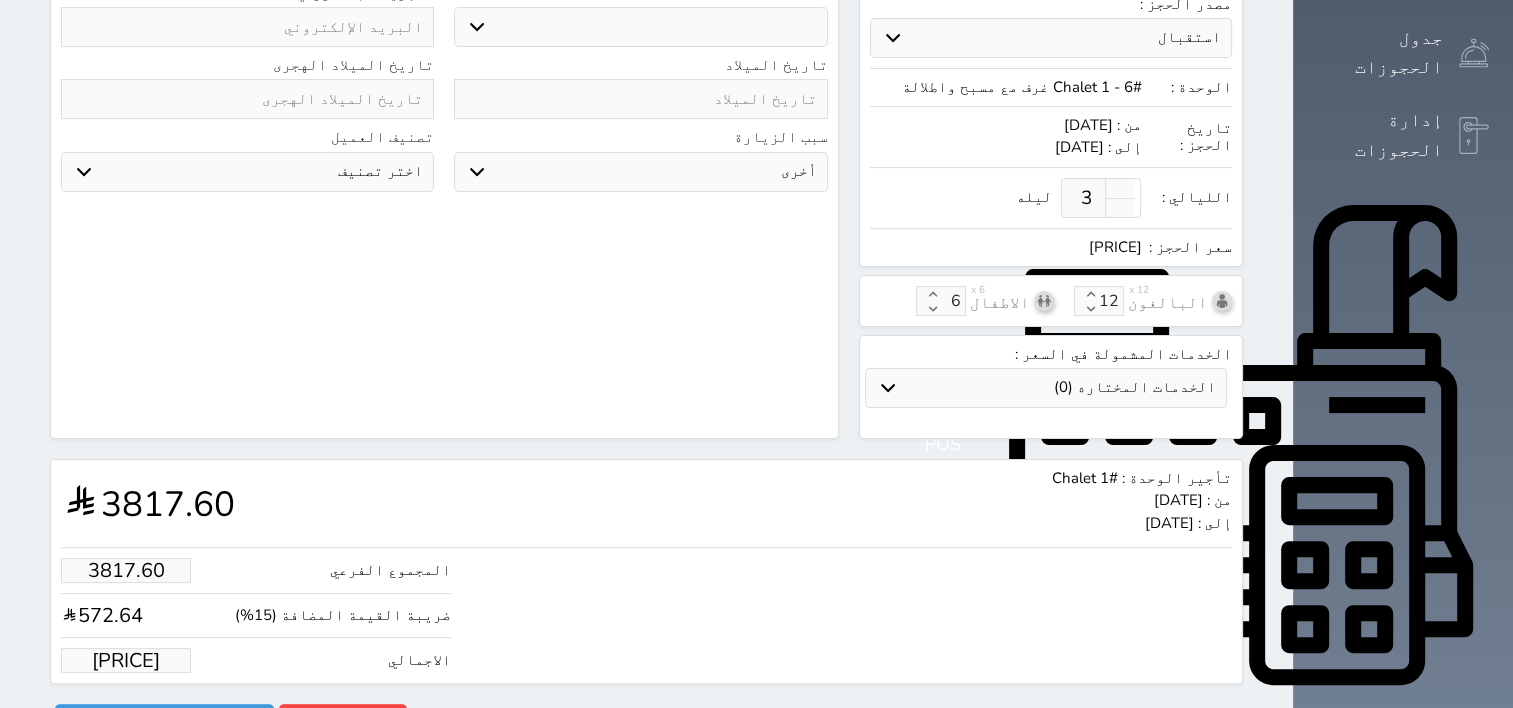 scroll, scrollTop: 476, scrollLeft: 0, axis: vertical 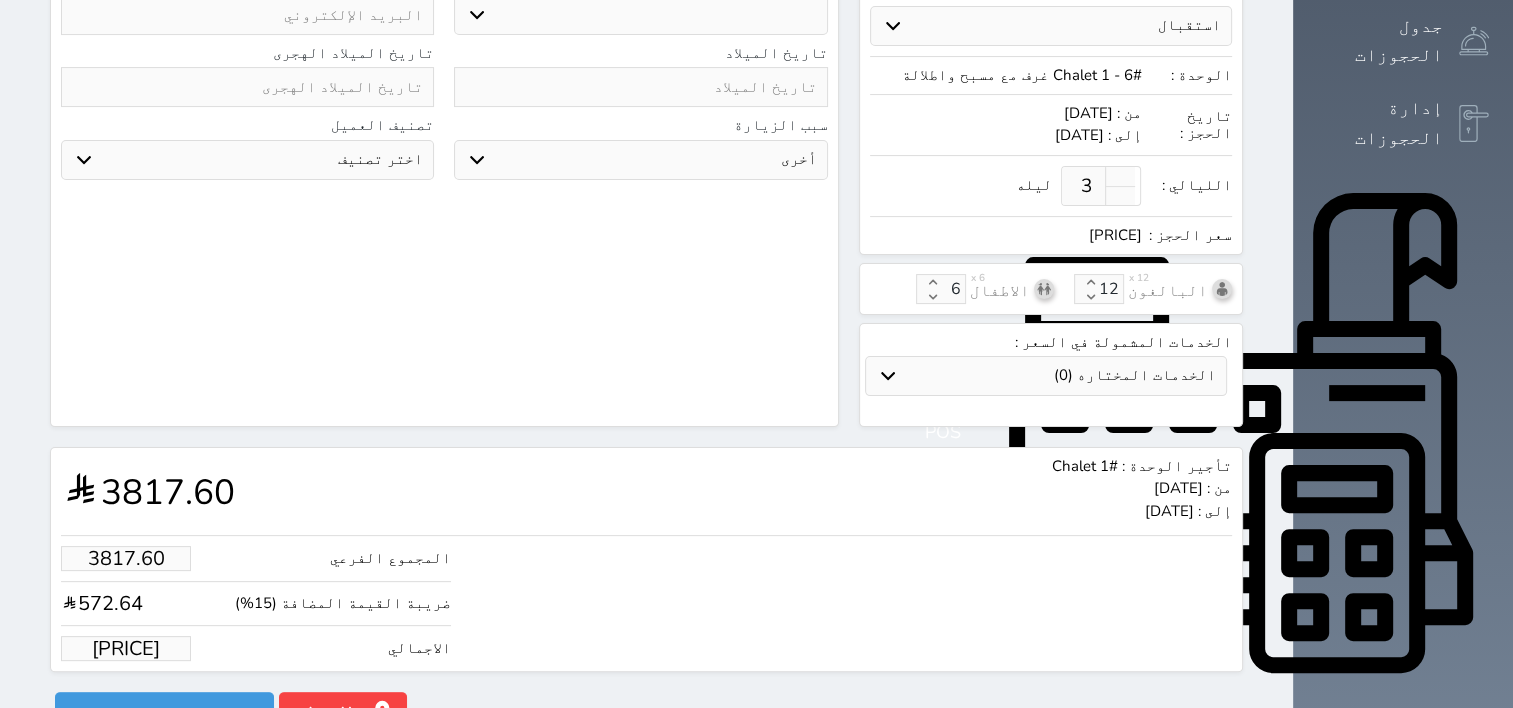 type on "[NUMBER]" 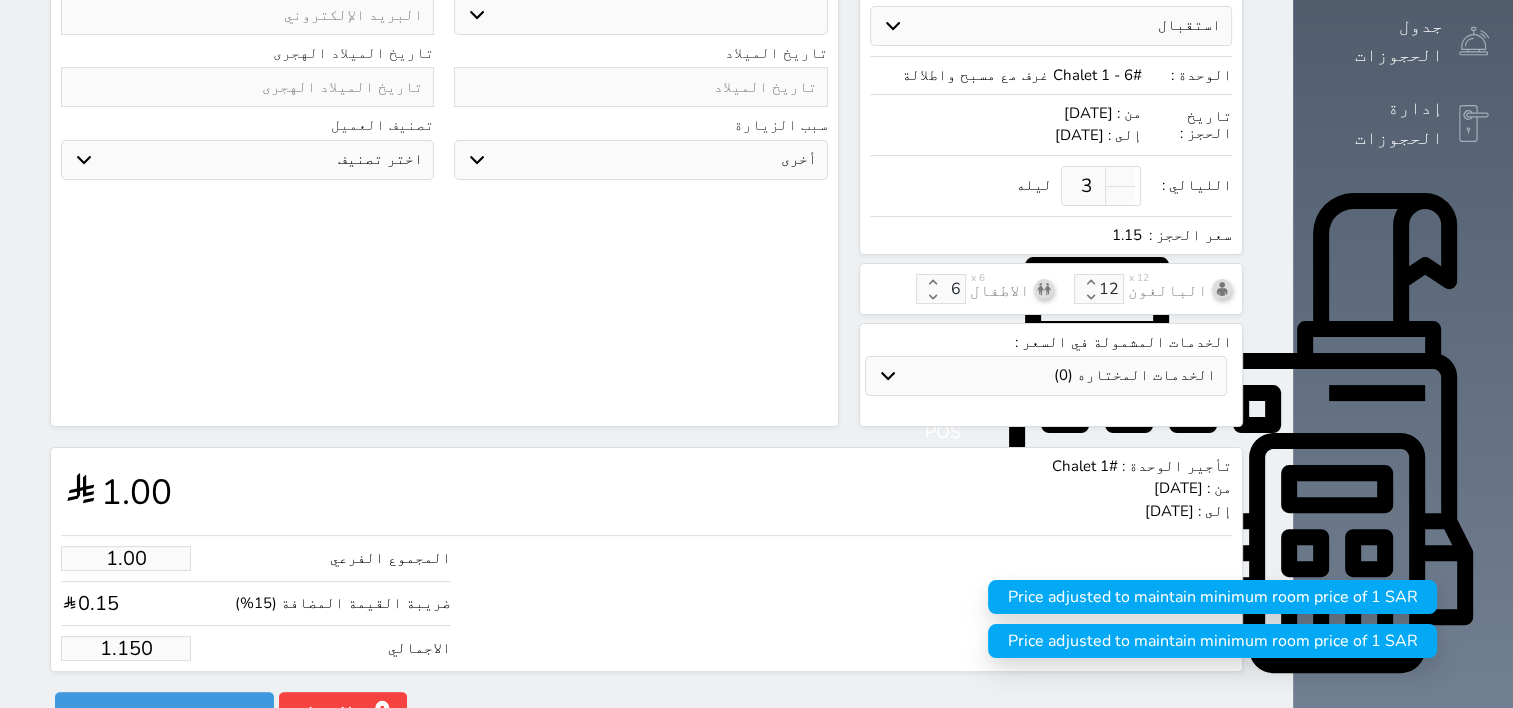 type on "[PRICE]" 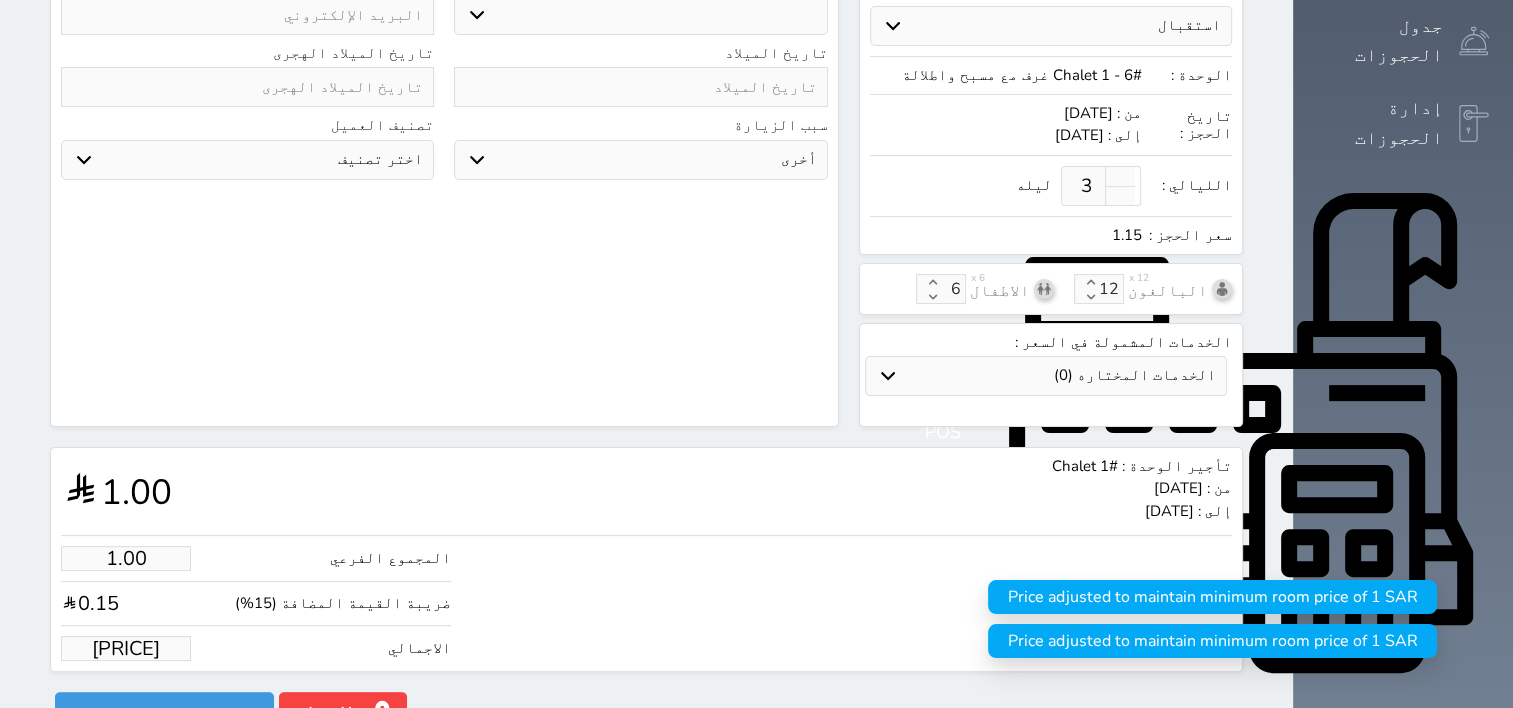 type on "1.15" 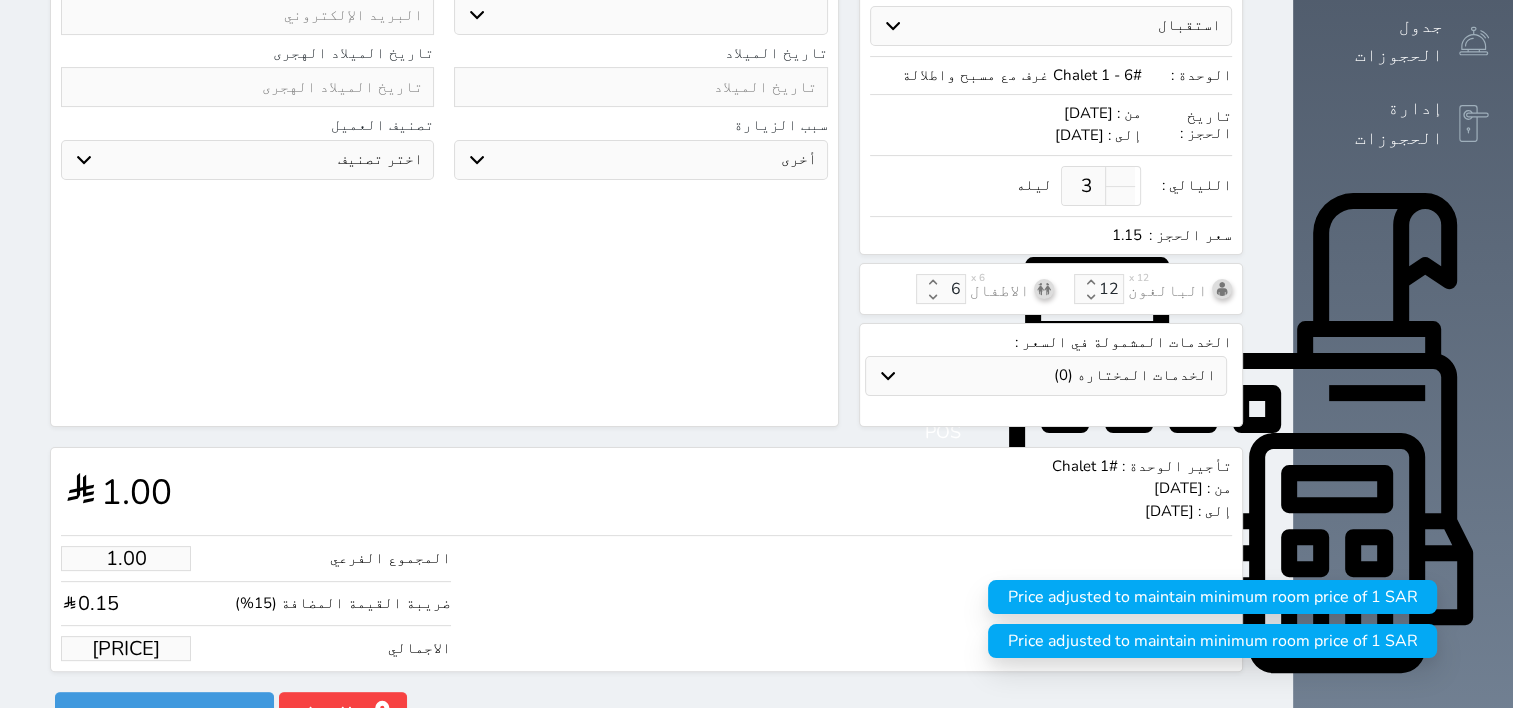 select 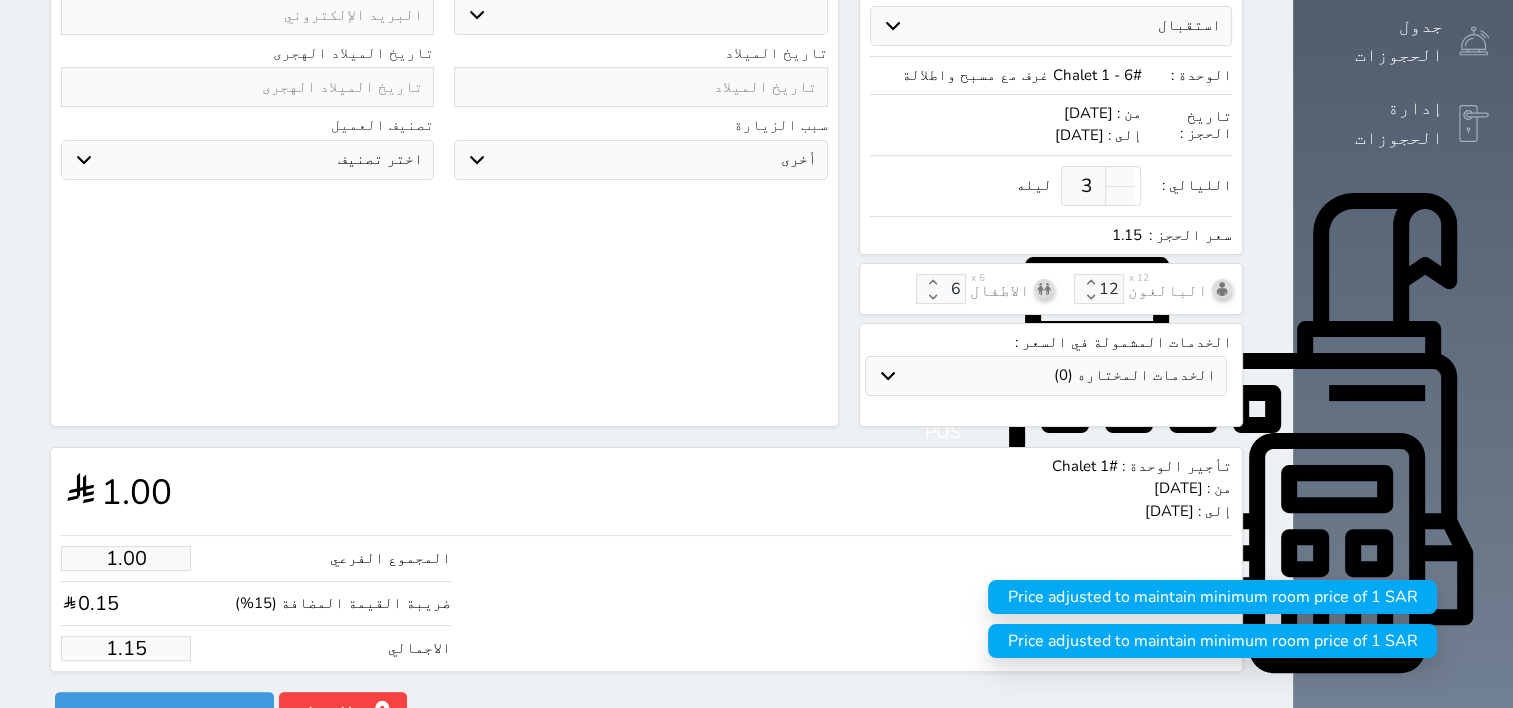 type on "1.1" 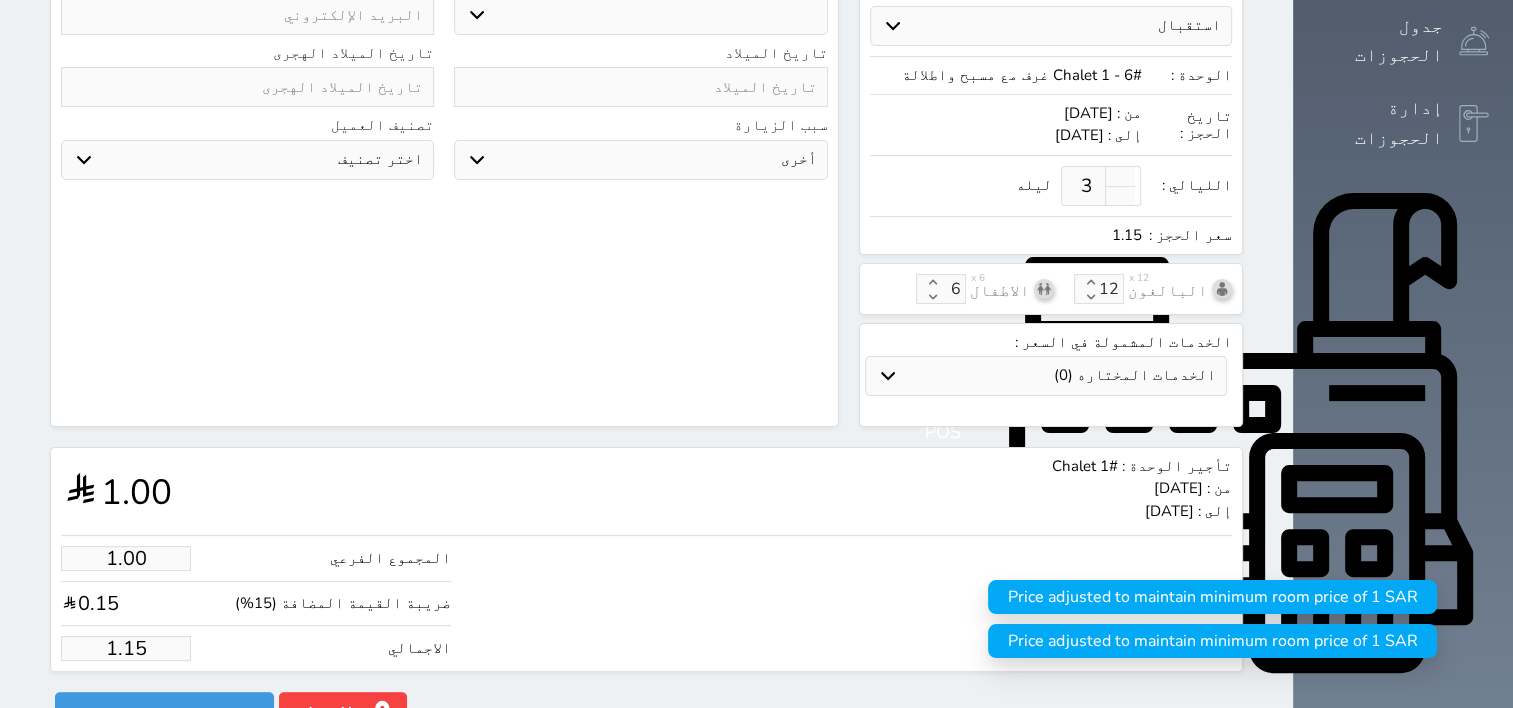 select 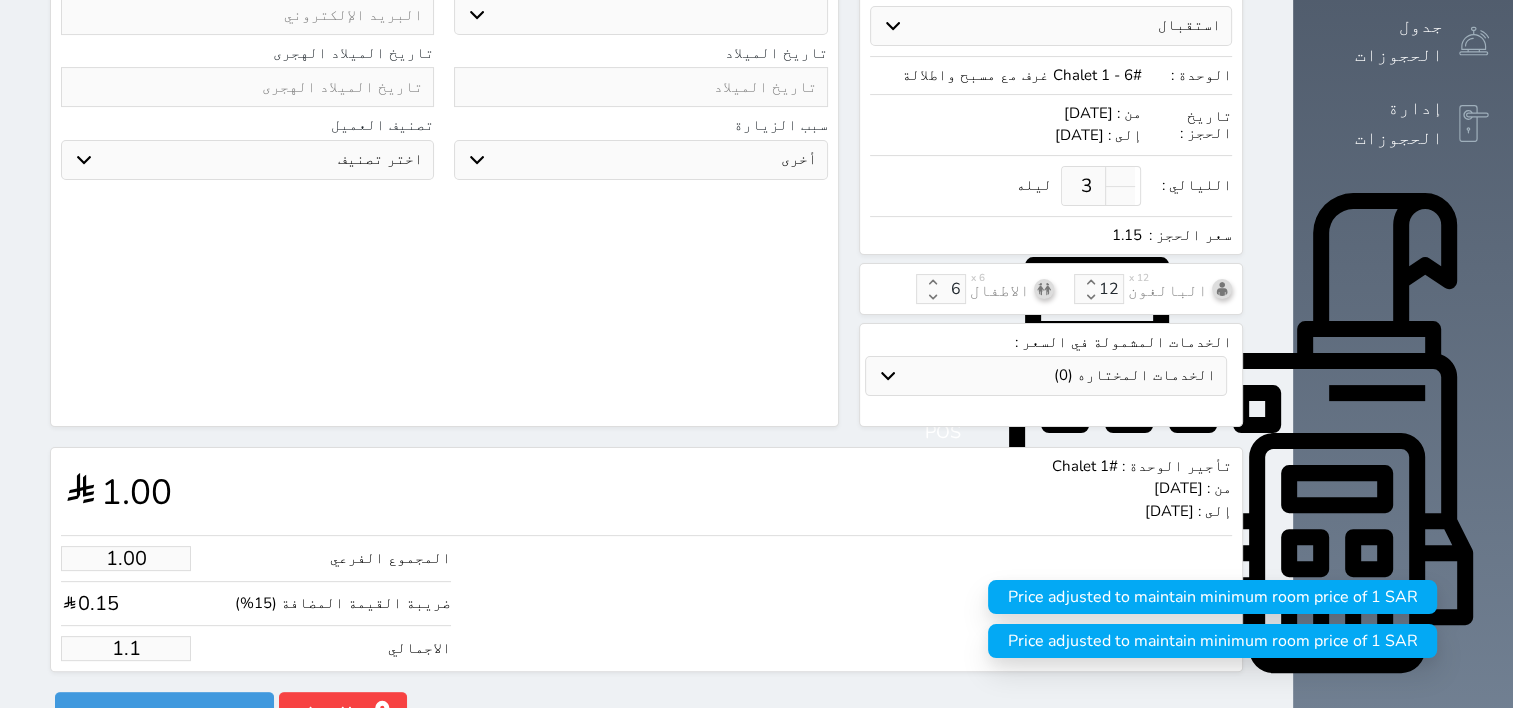 type on "1." 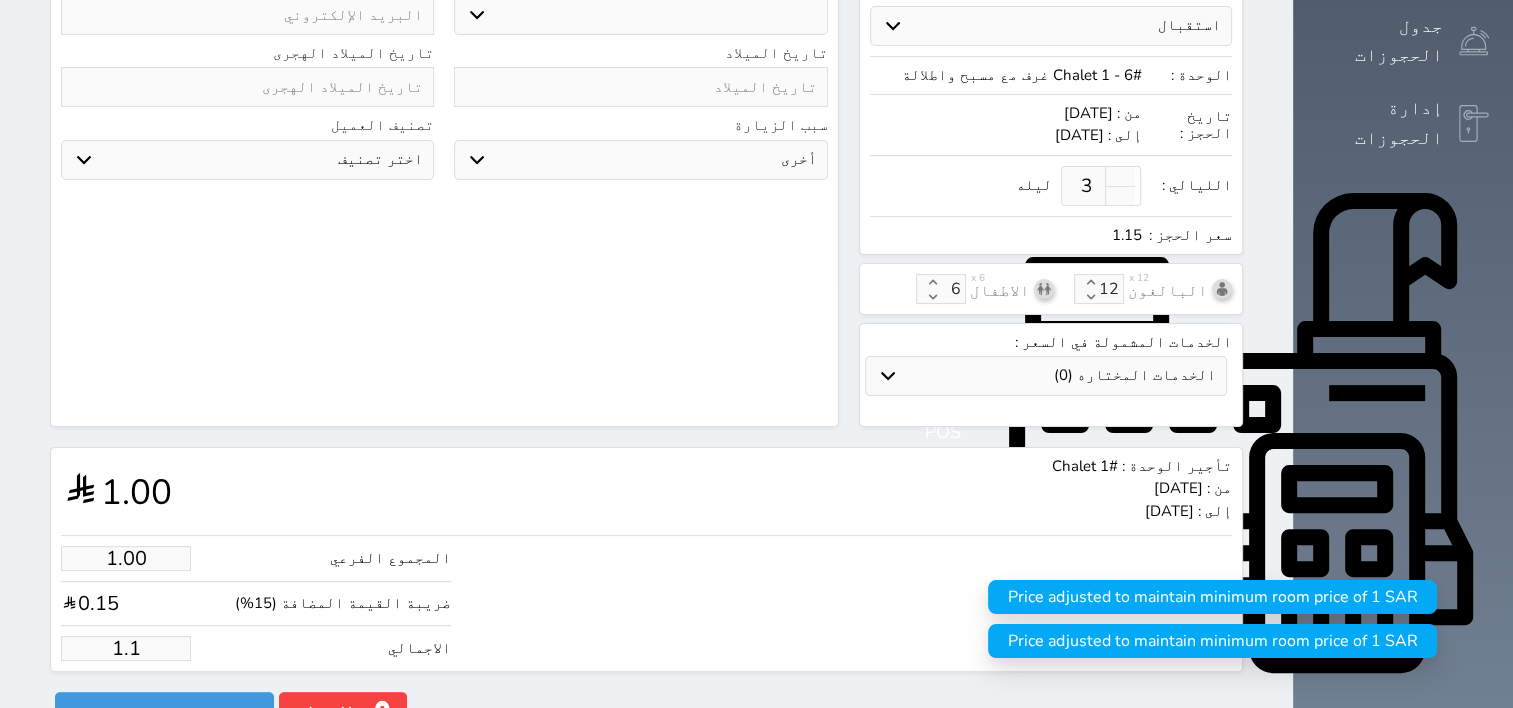 select 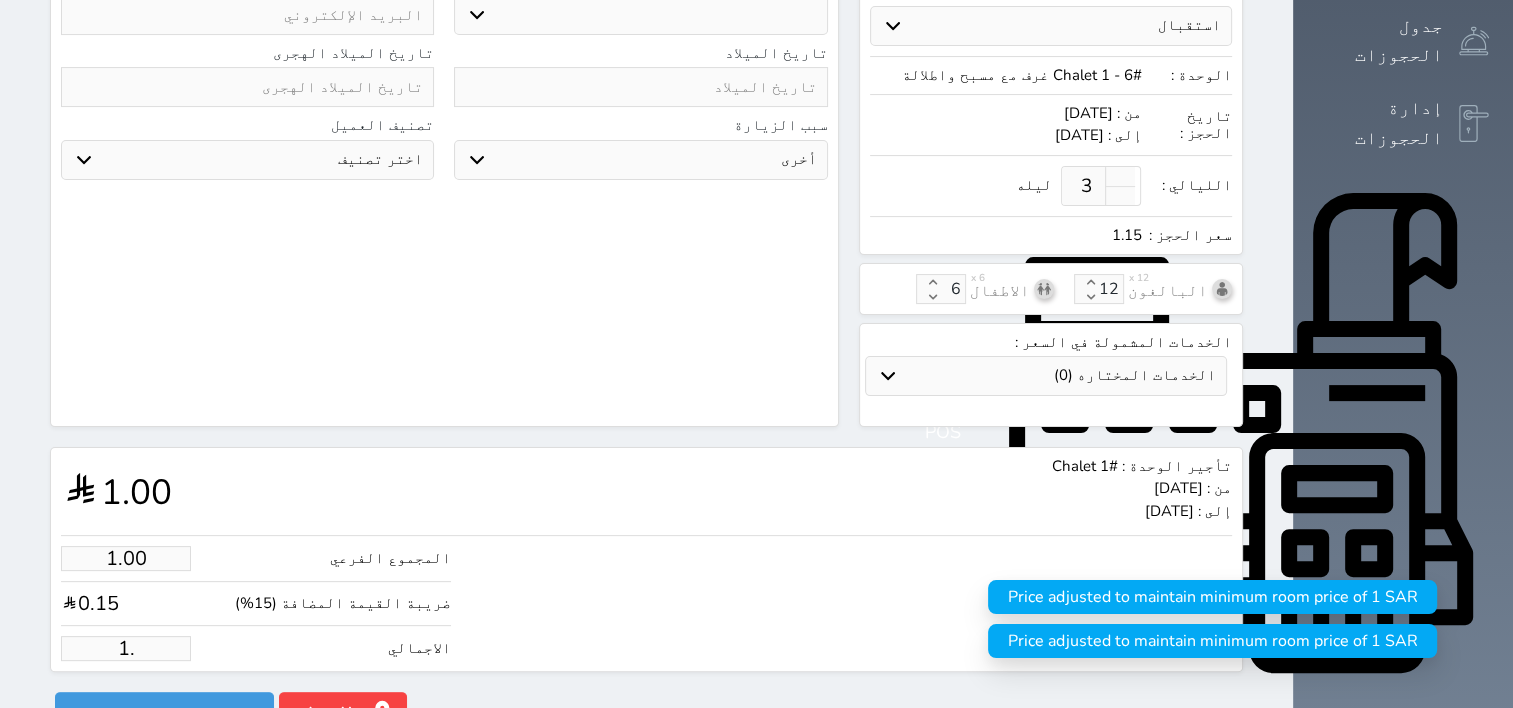 type on "1" 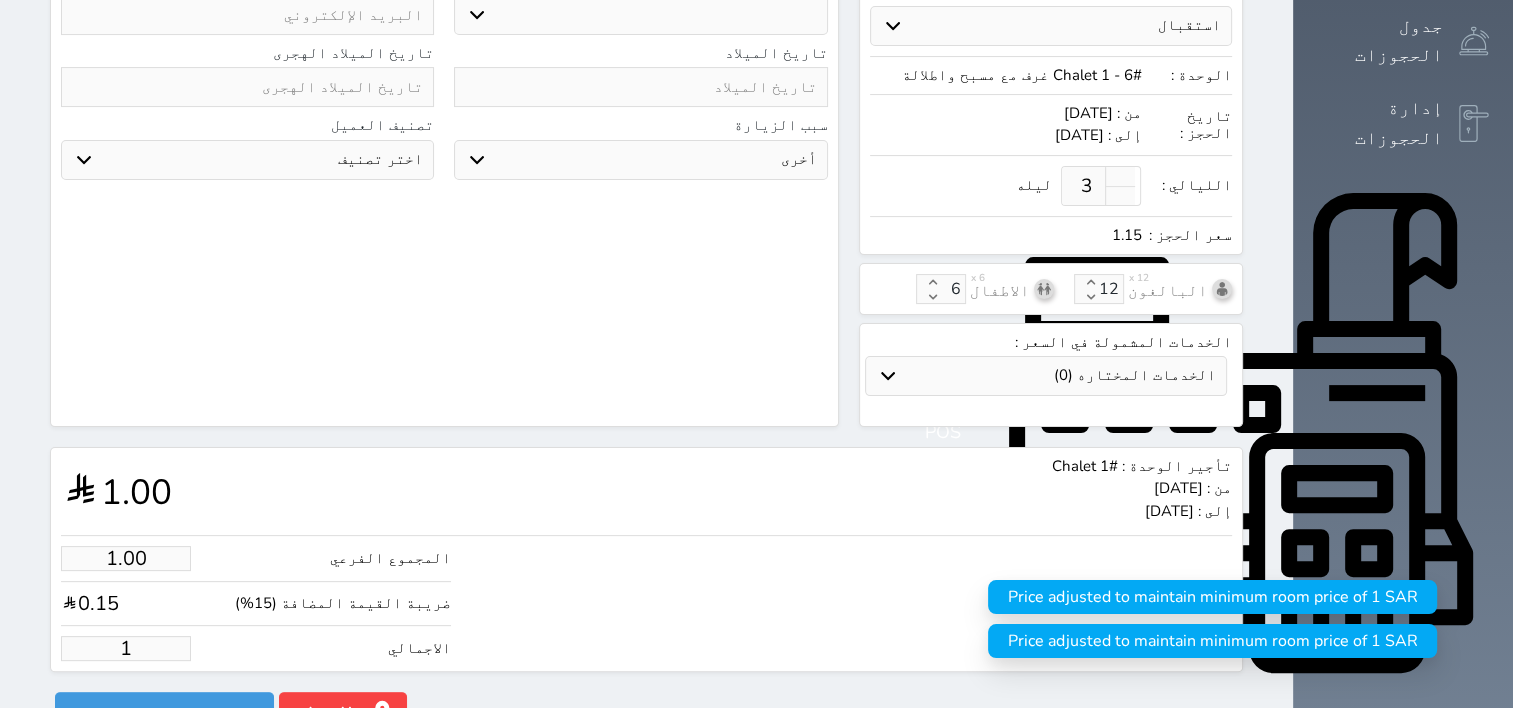 select 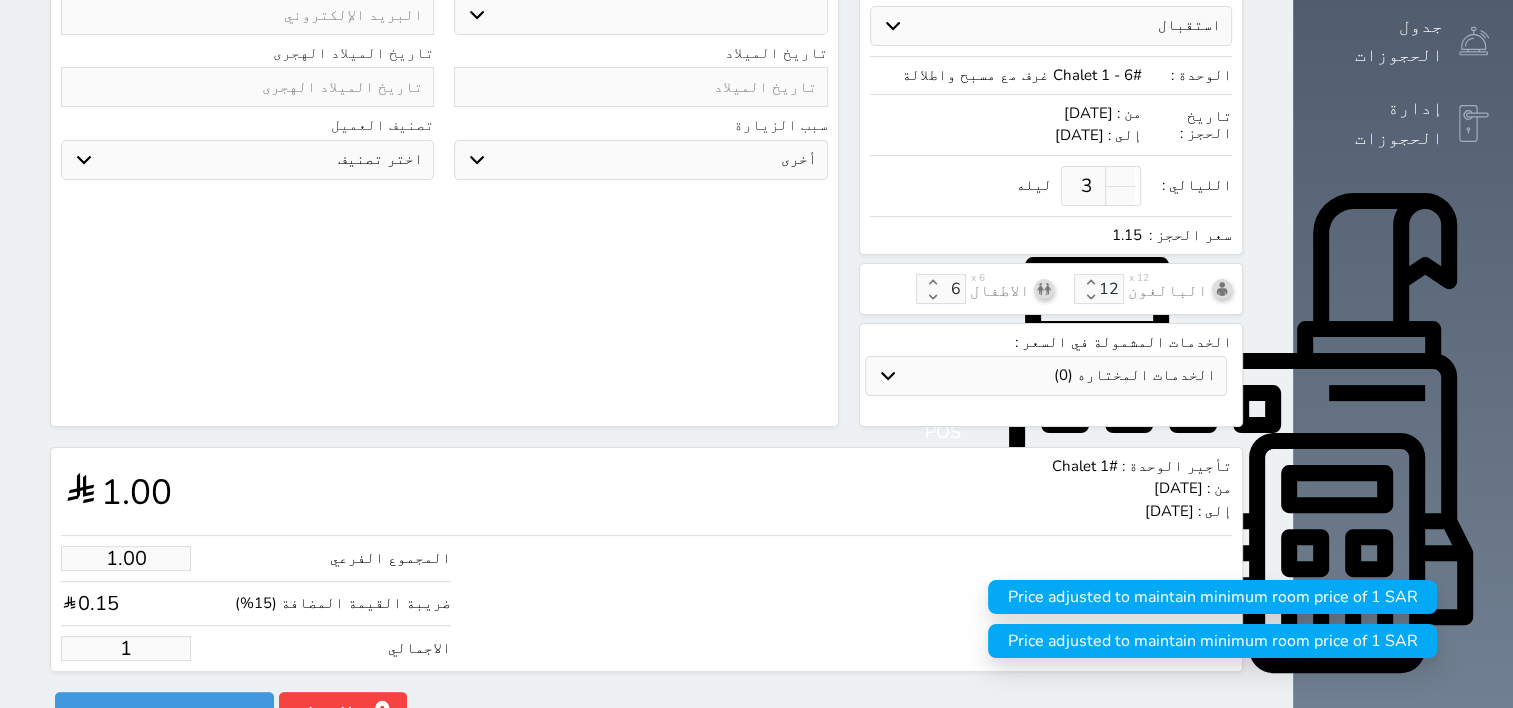 type 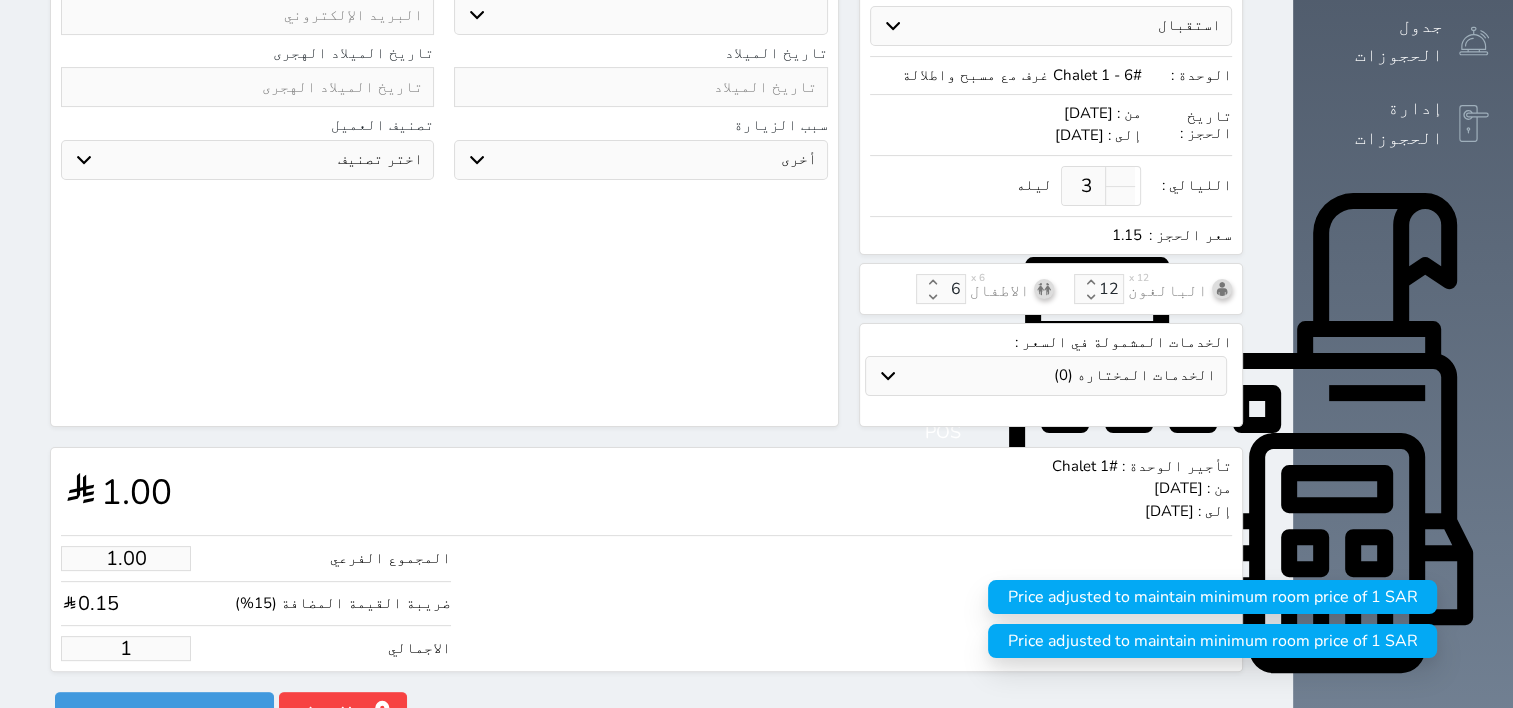 select 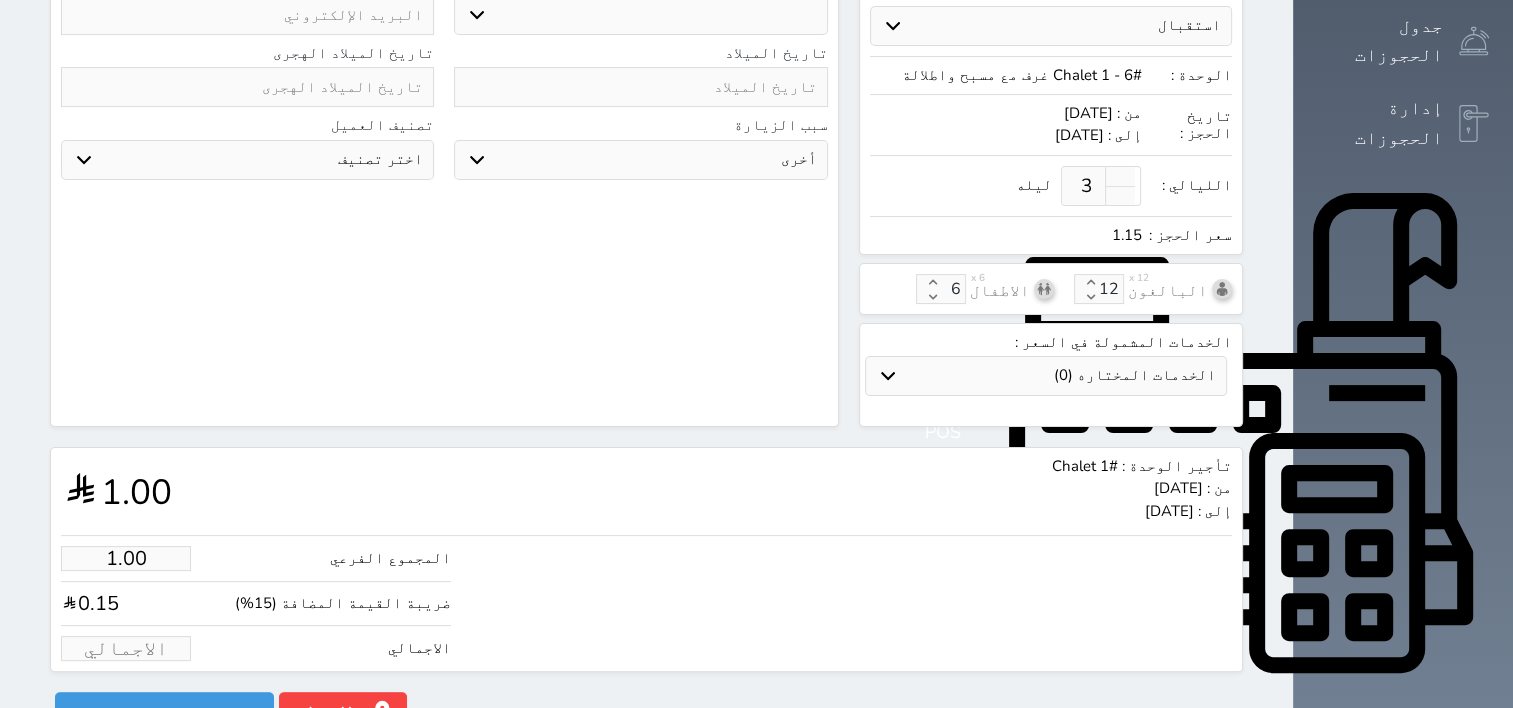 type on "1" 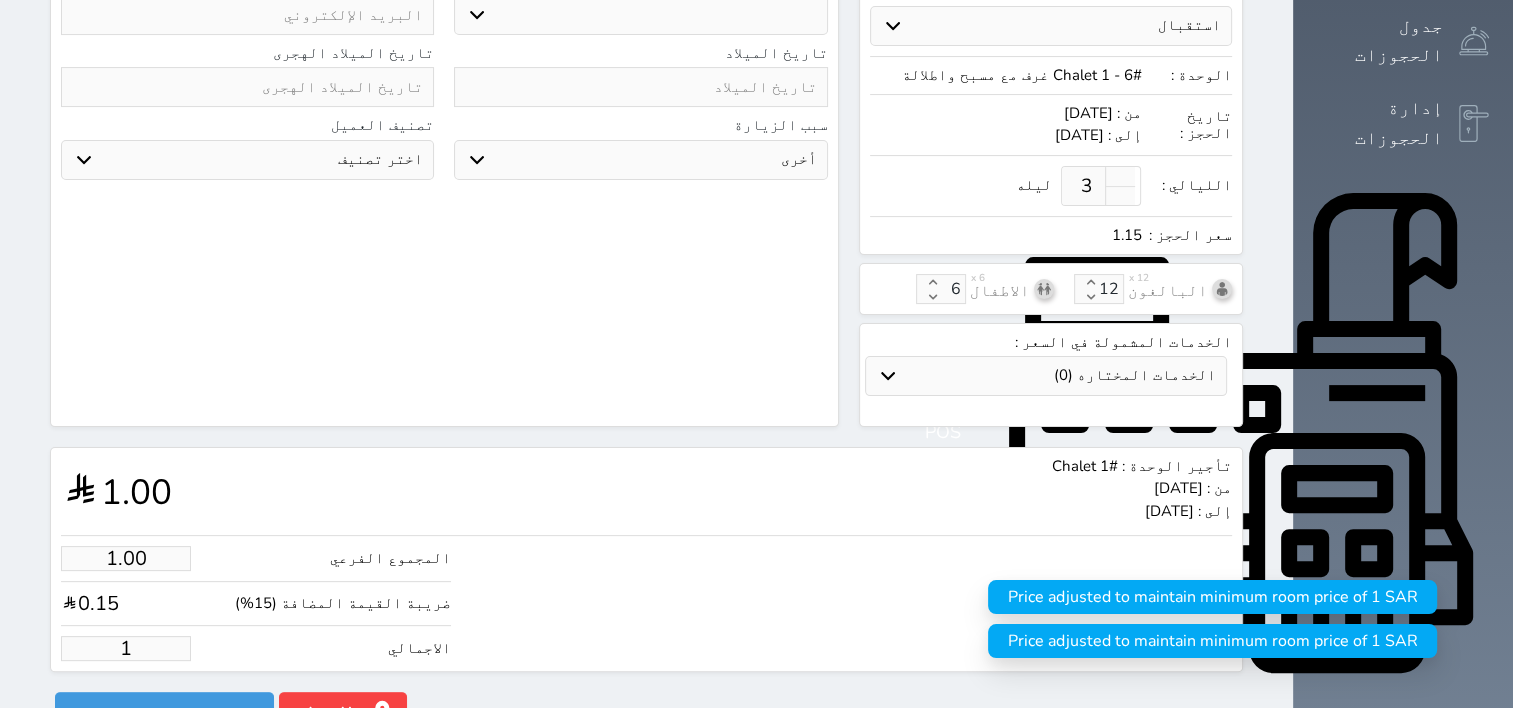 type on "8.70" 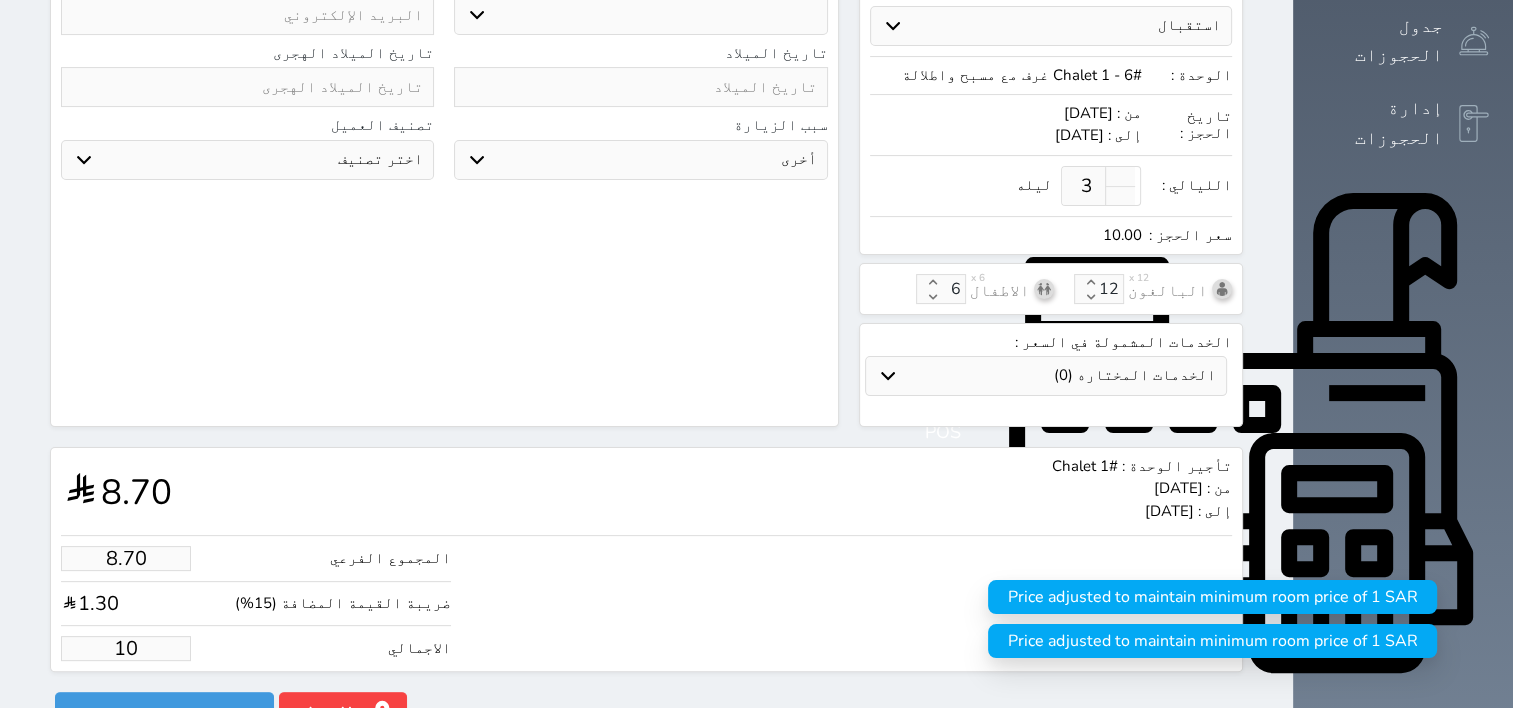 type on "93.91" 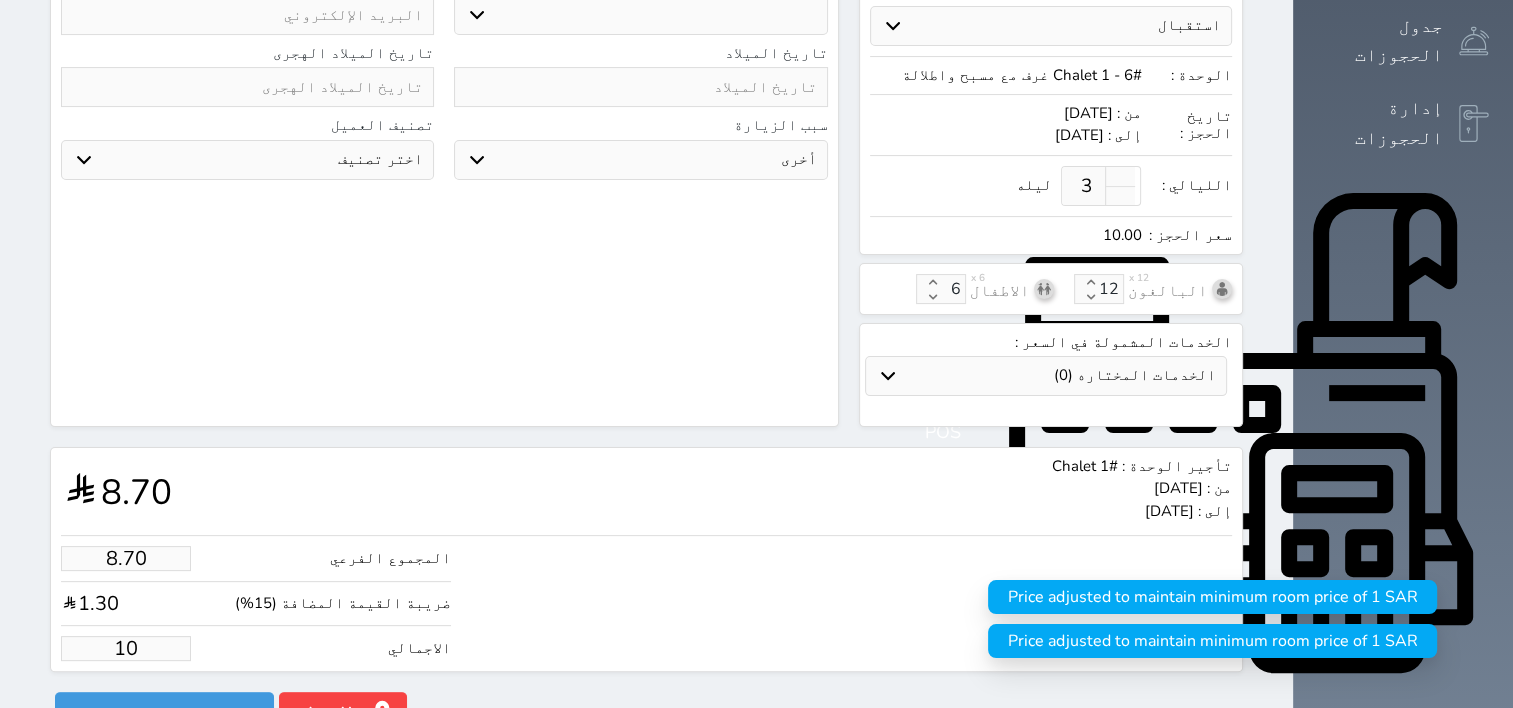 type on "108" 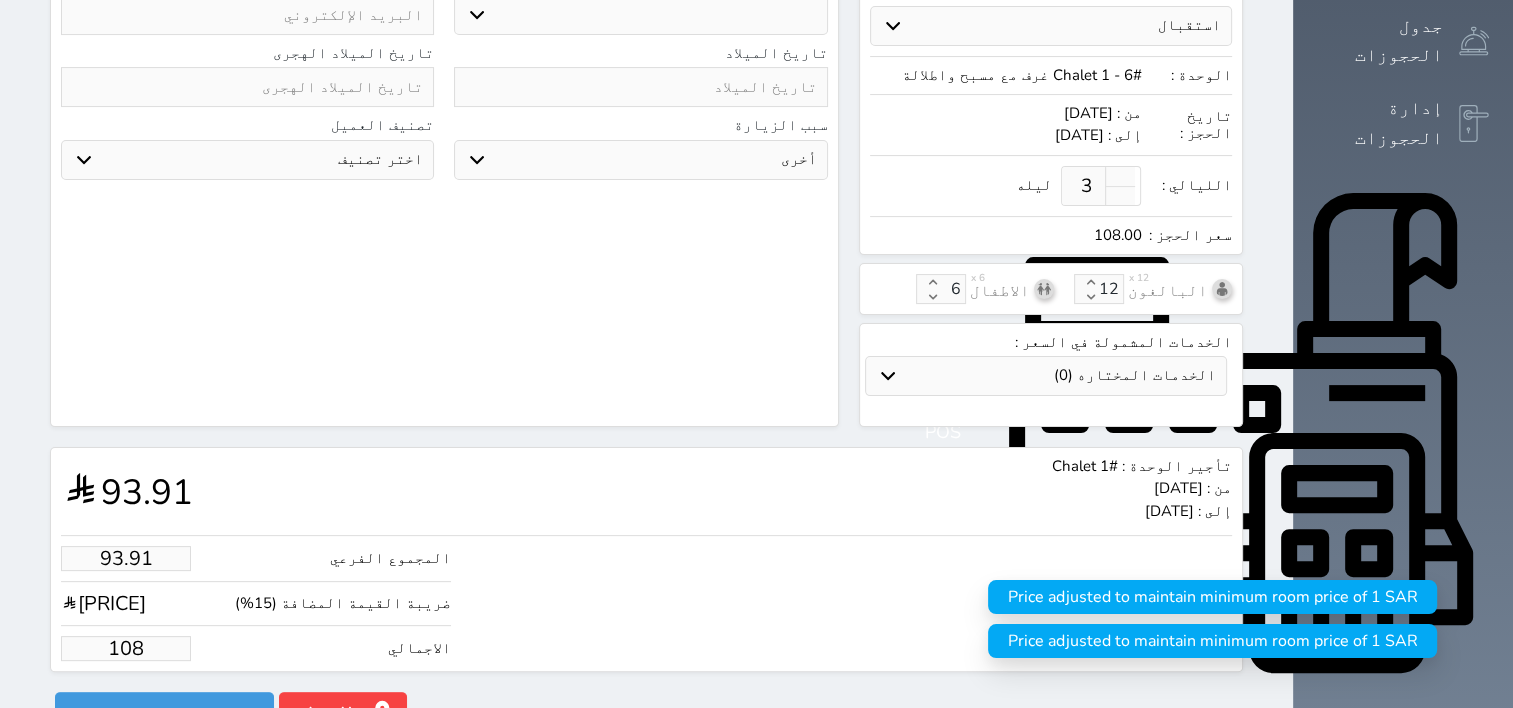 type on "939.13" 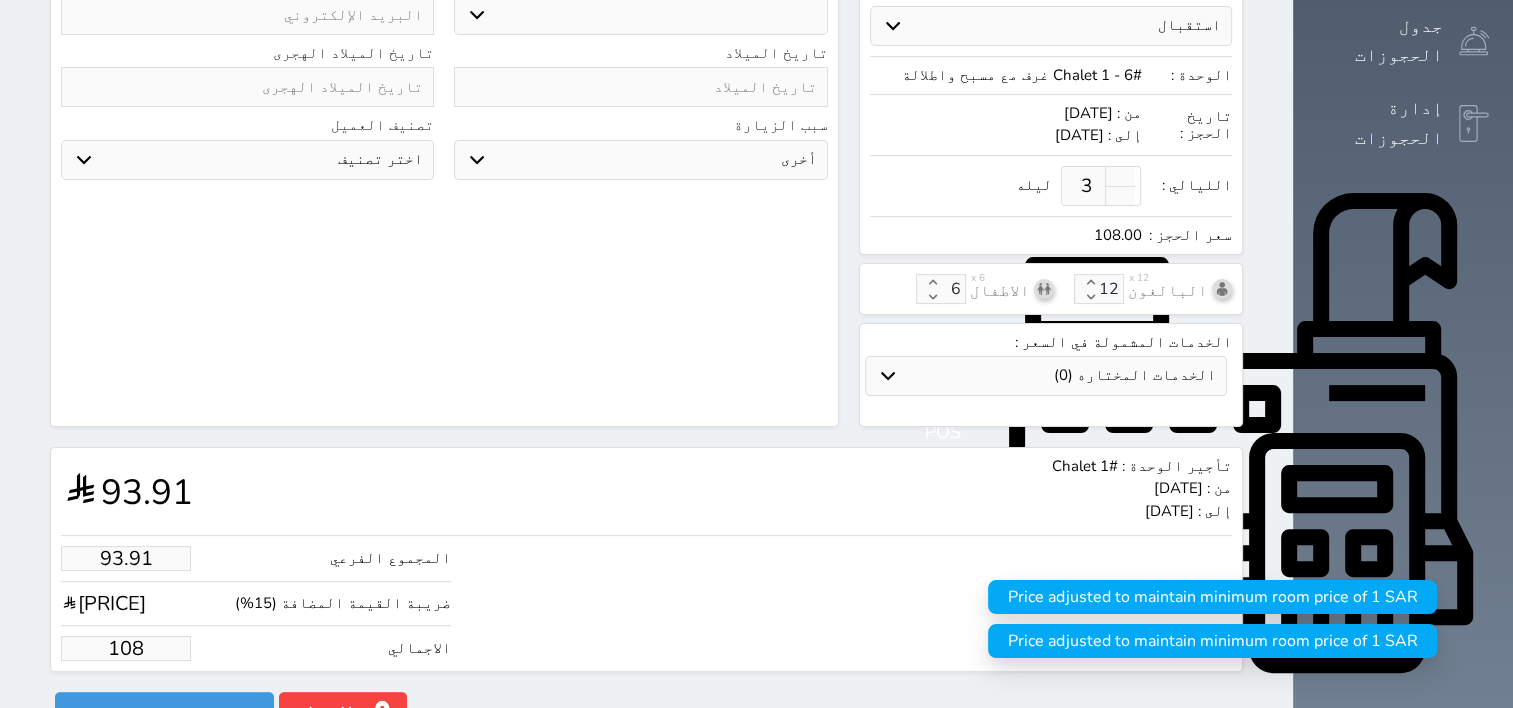 type on "1080" 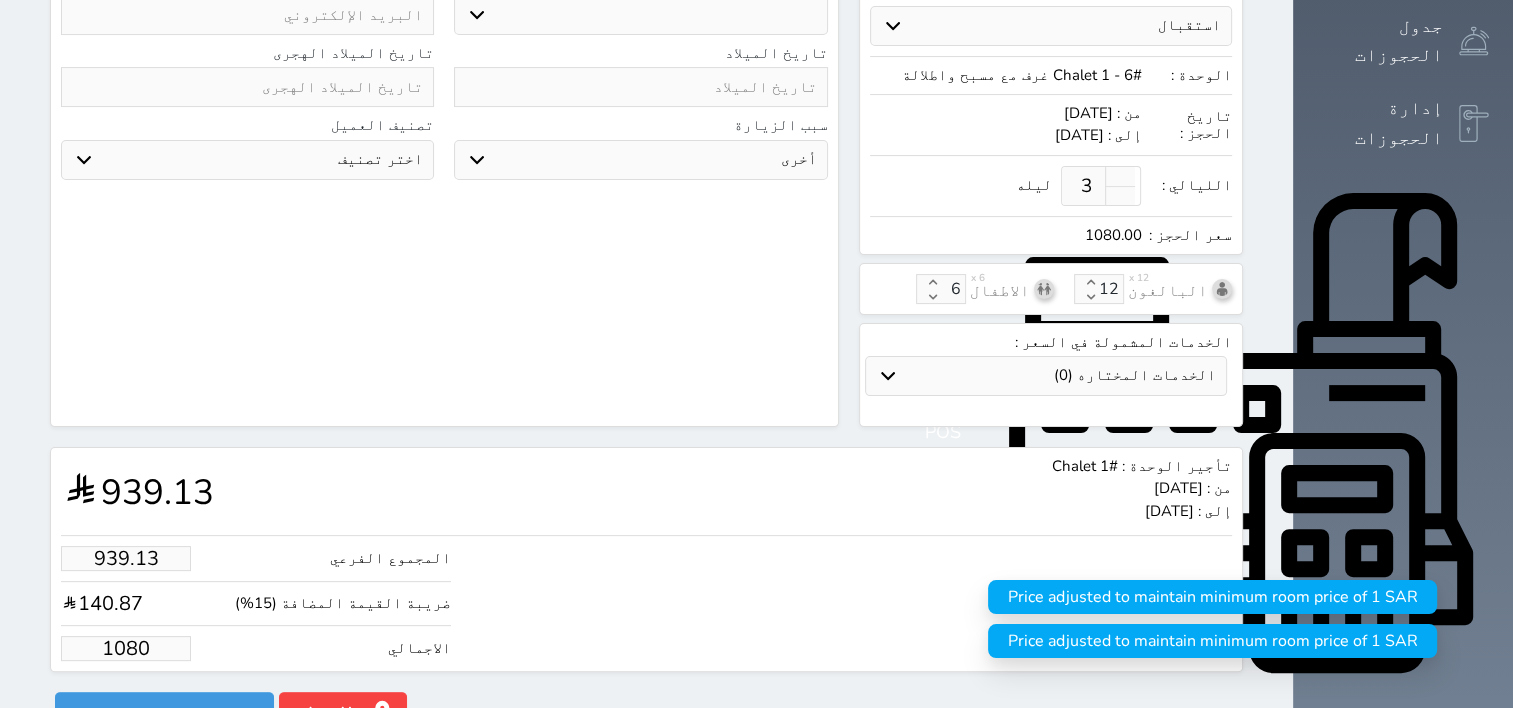 type on "[PRICE]" 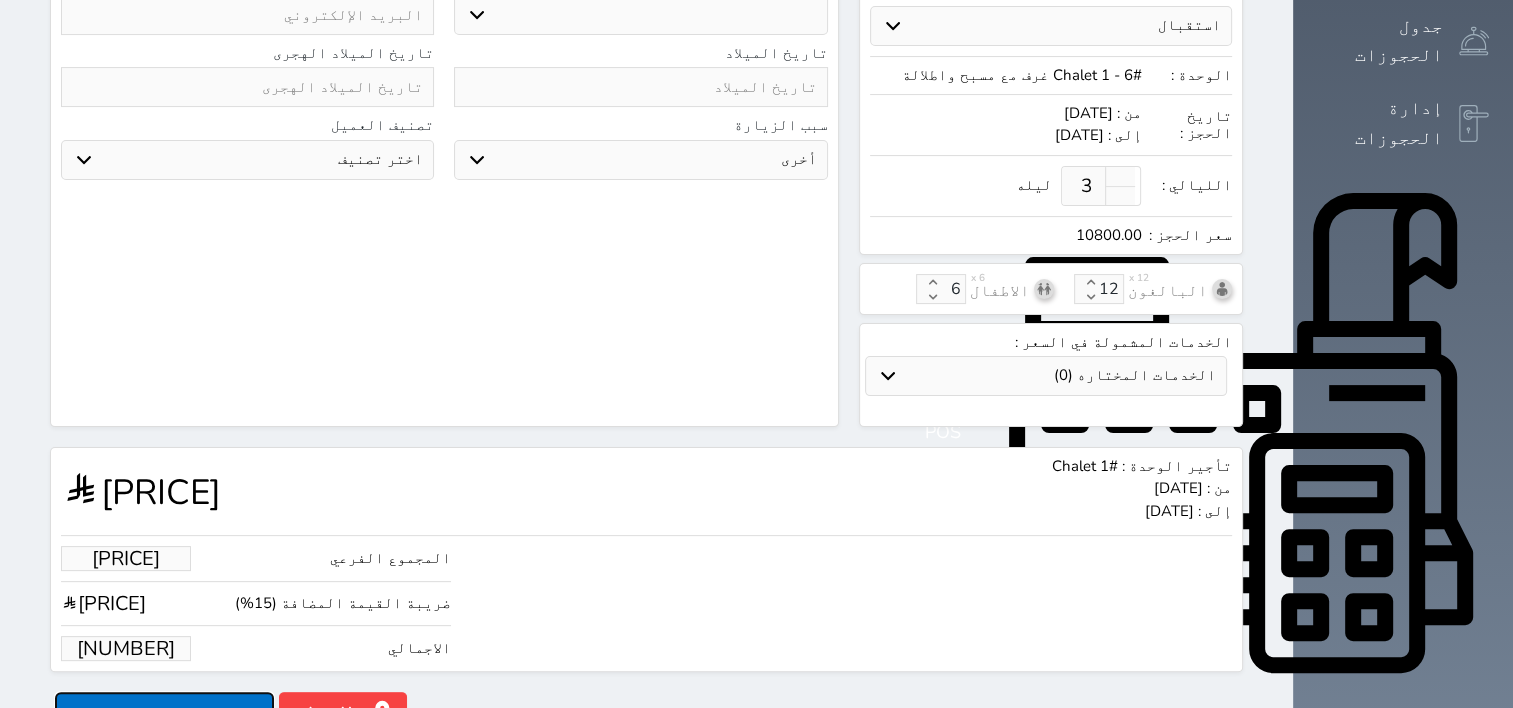 type on "10800.00" 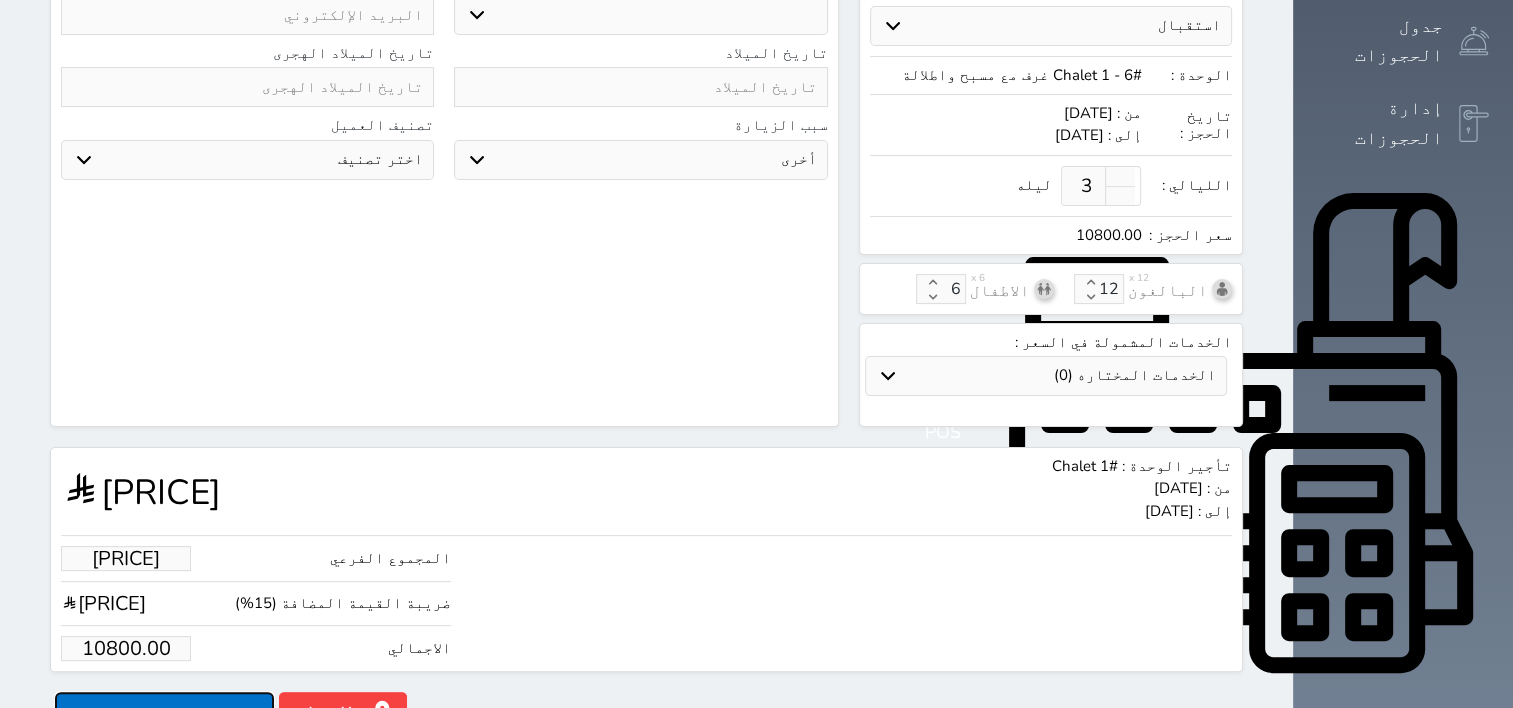click on "حجز" at bounding box center (164, 709) 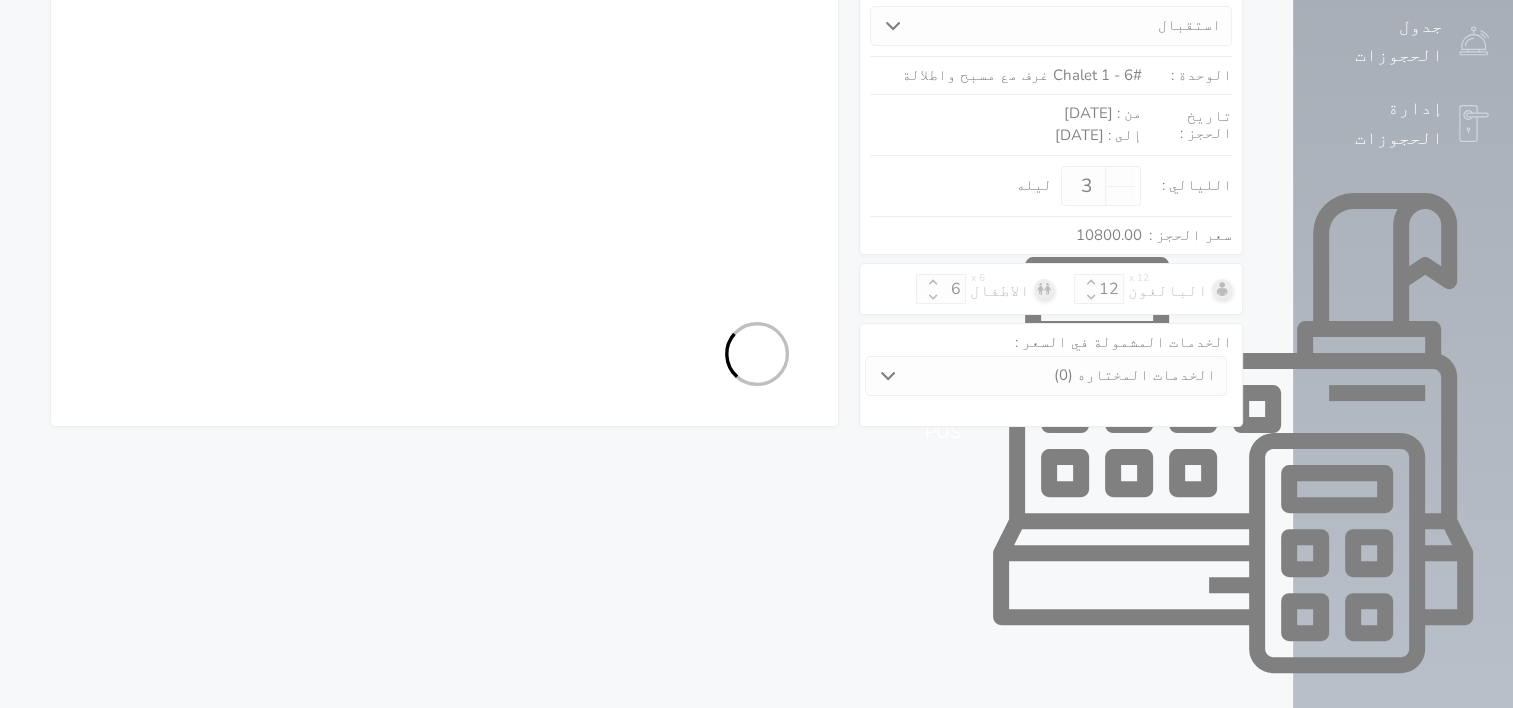 scroll, scrollTop: 228, scrollLeft: 0, axis: vertical 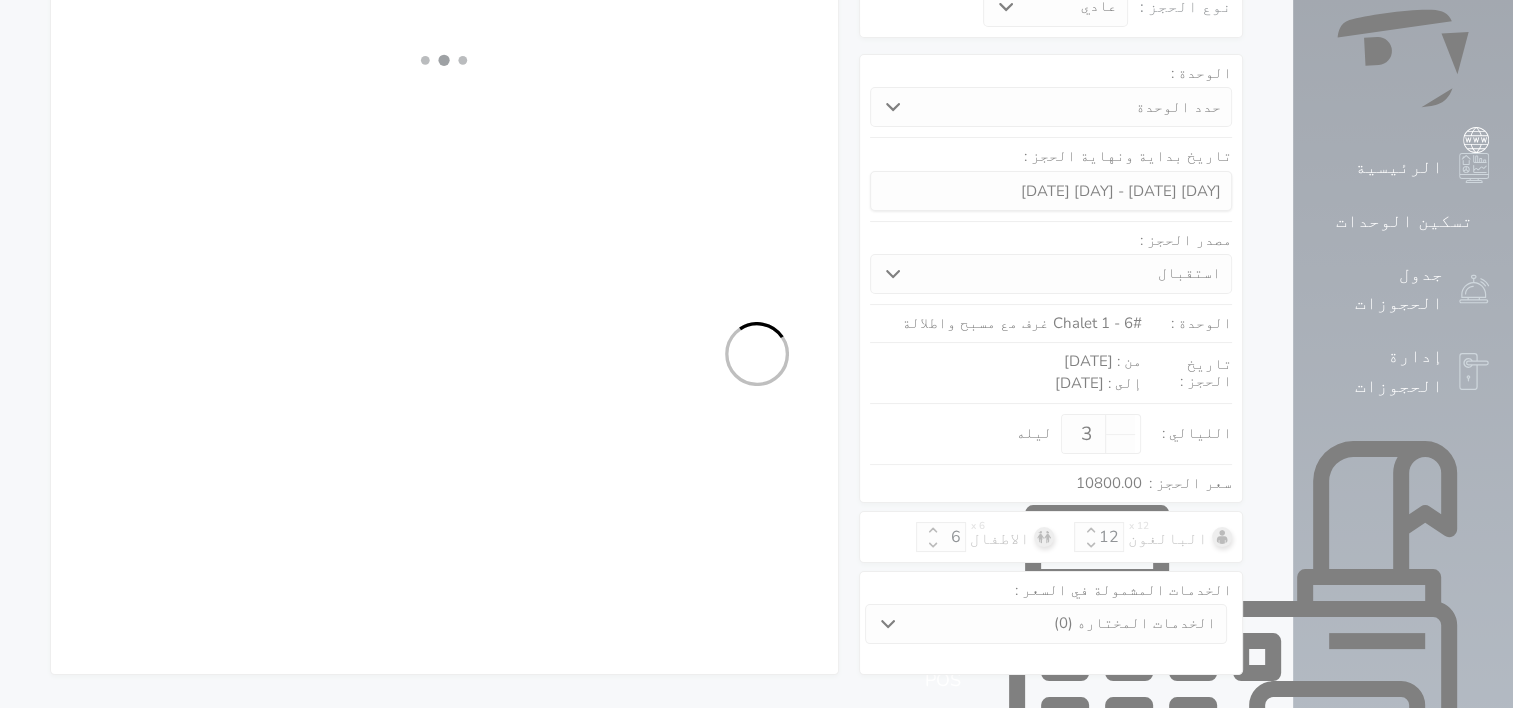 select on "1" 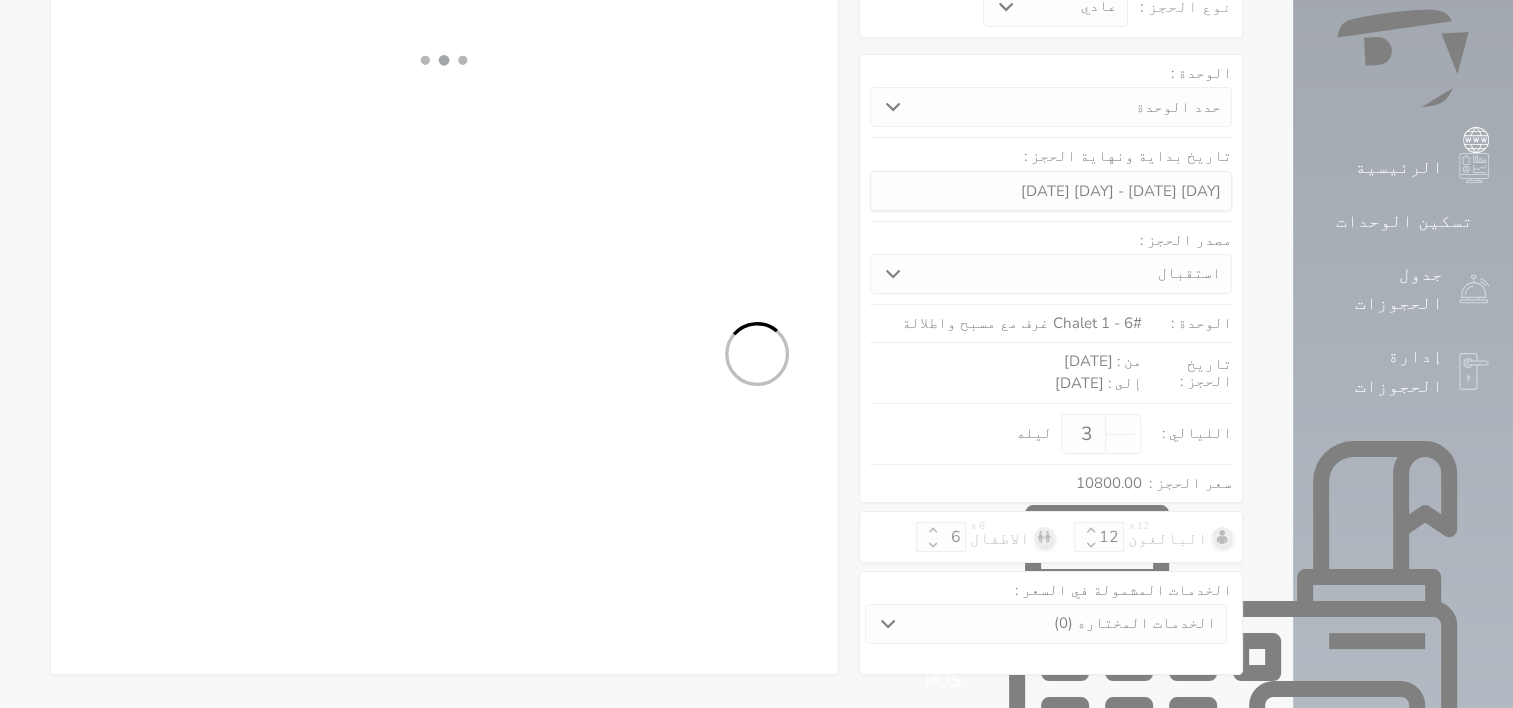 select on "113" 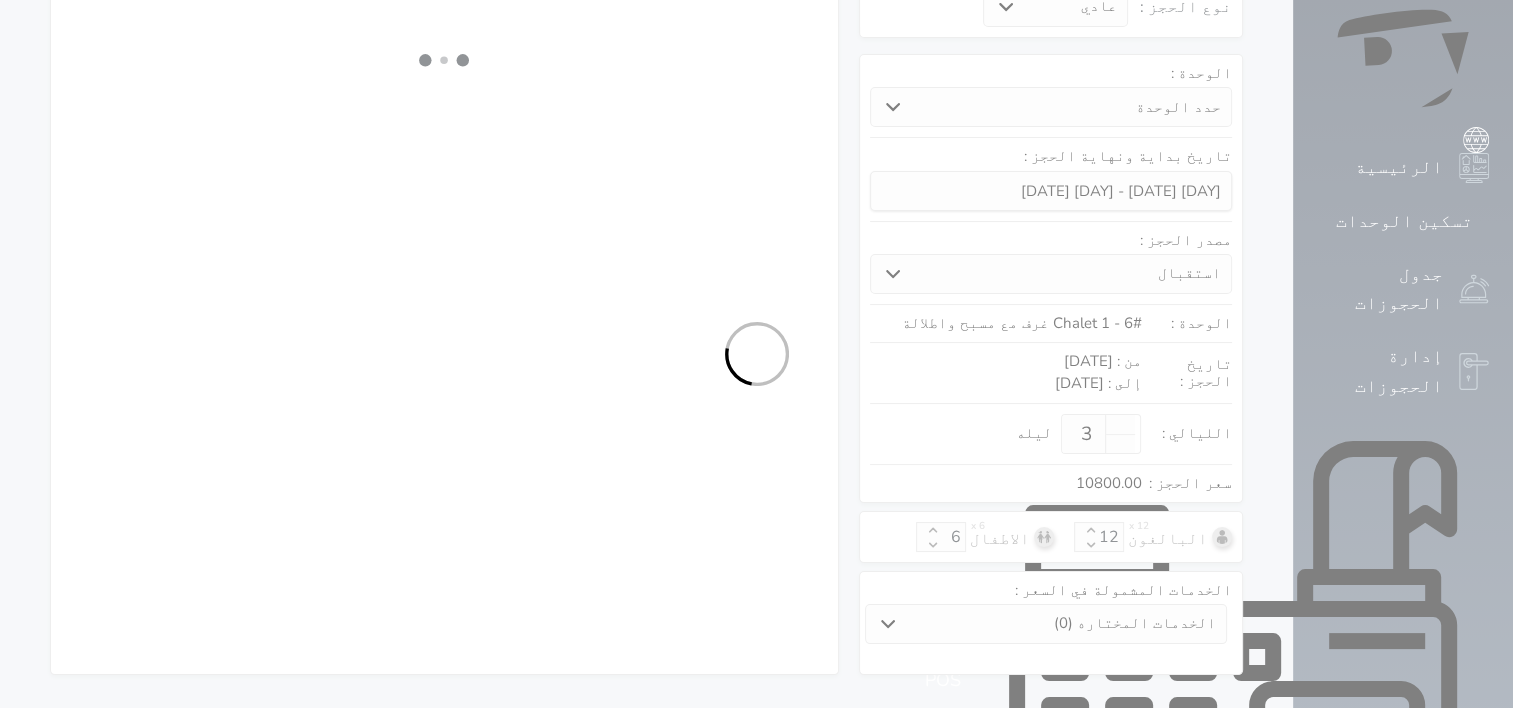 select on "1" 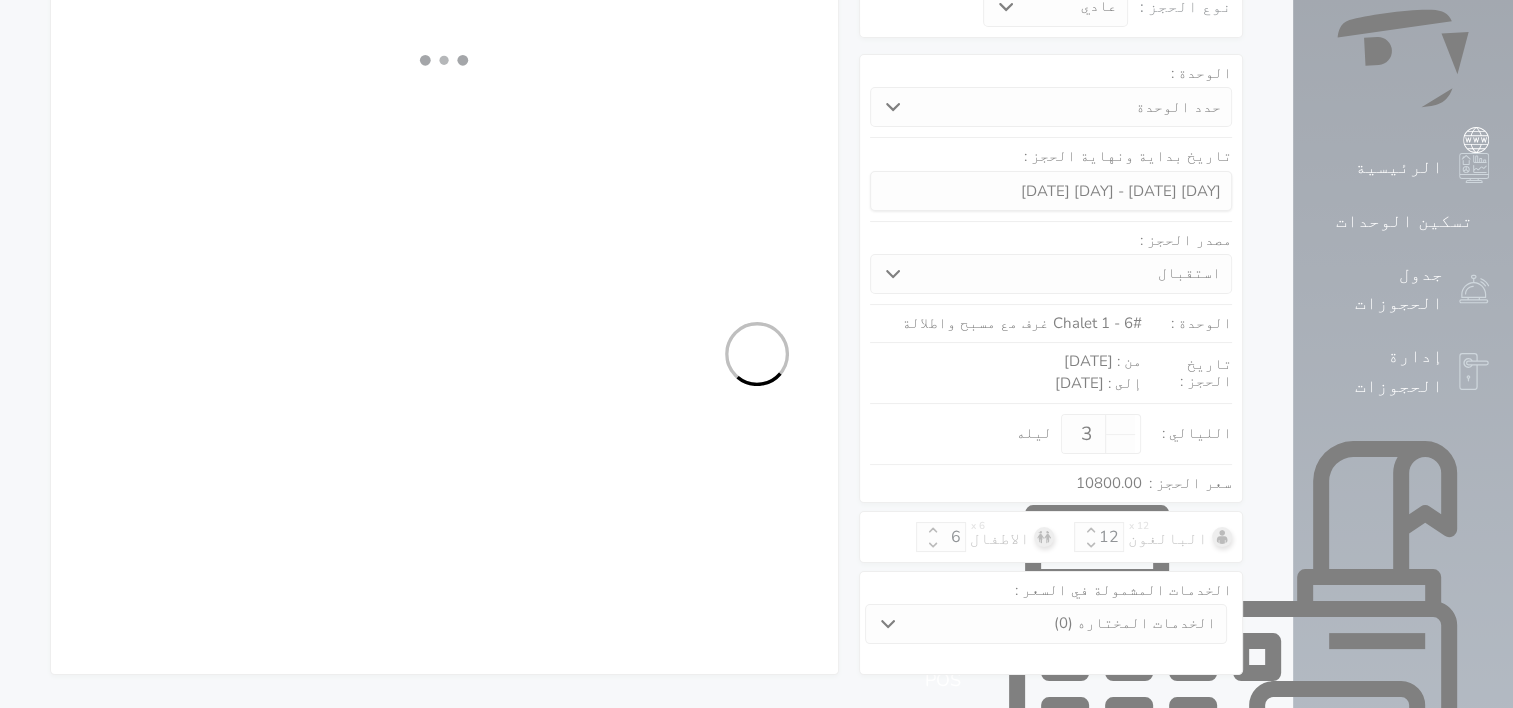 select 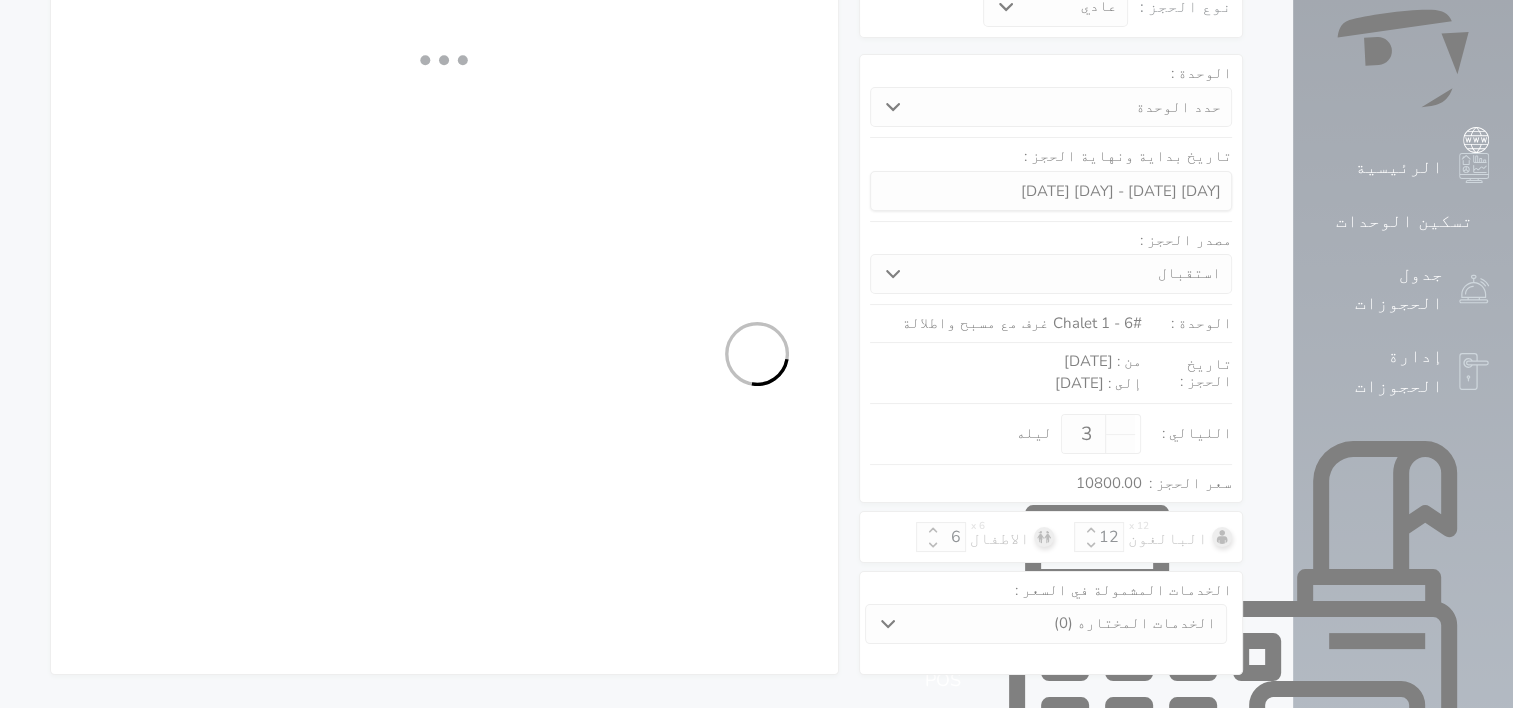 select on "7" 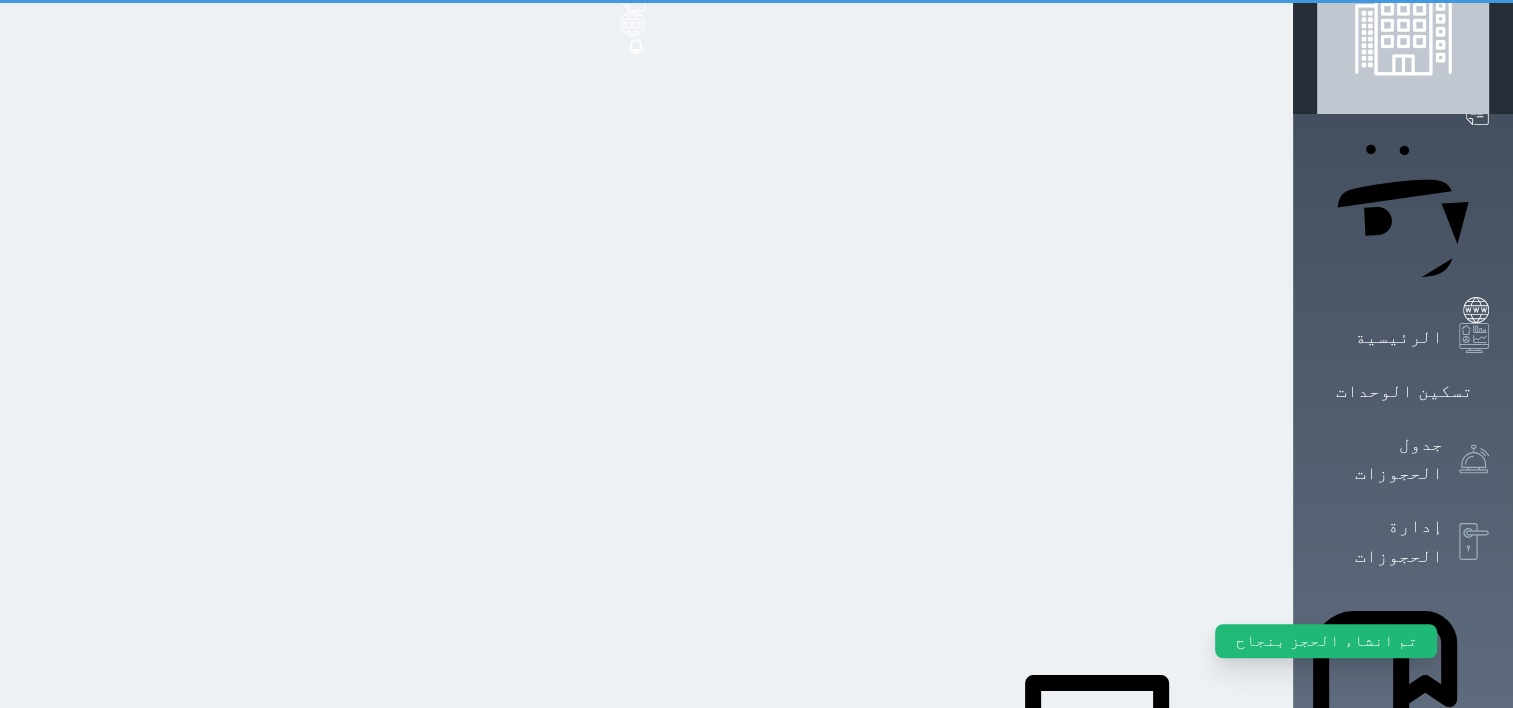 scroll, scrollTop: 0, scrollLeft: 0, axis: both 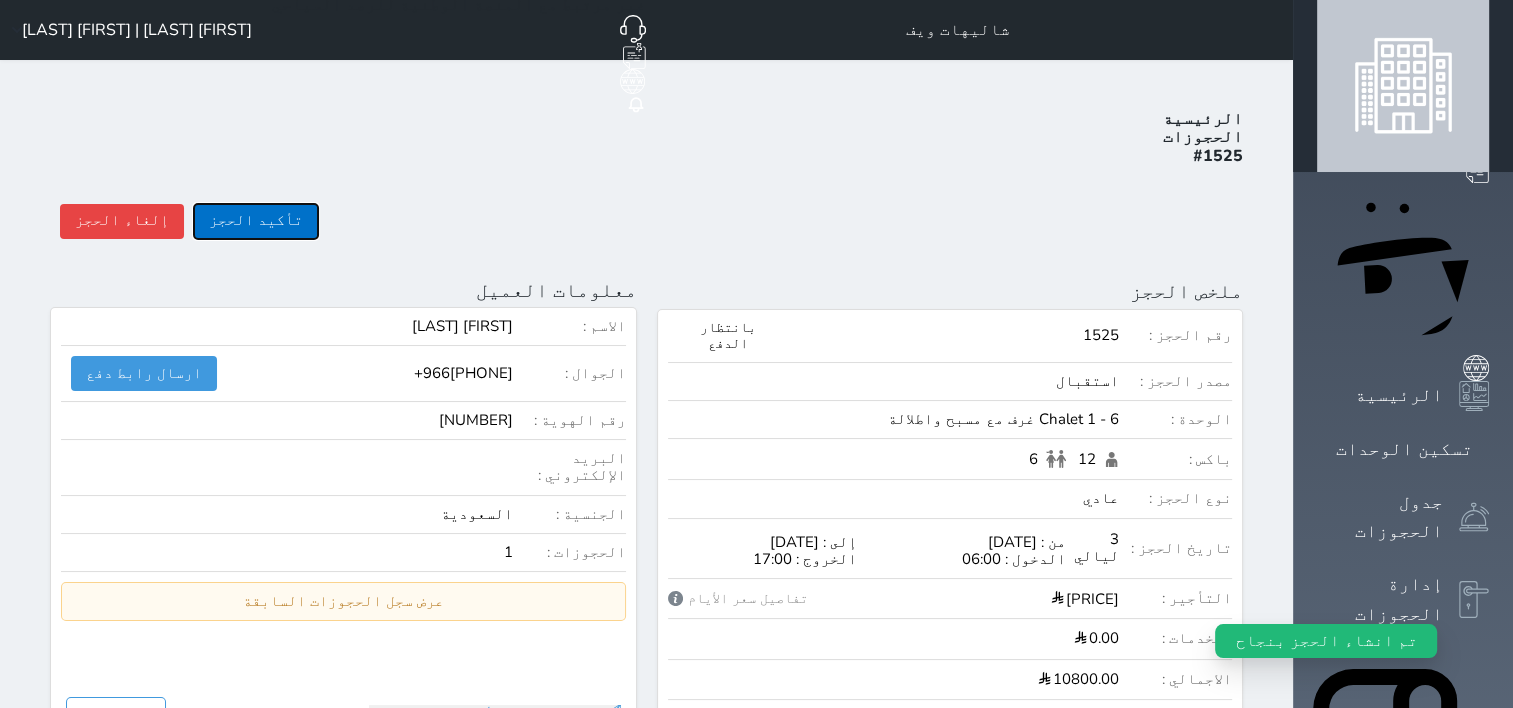 click on "تأكيد الحجز" at bounding box center [256, 221] 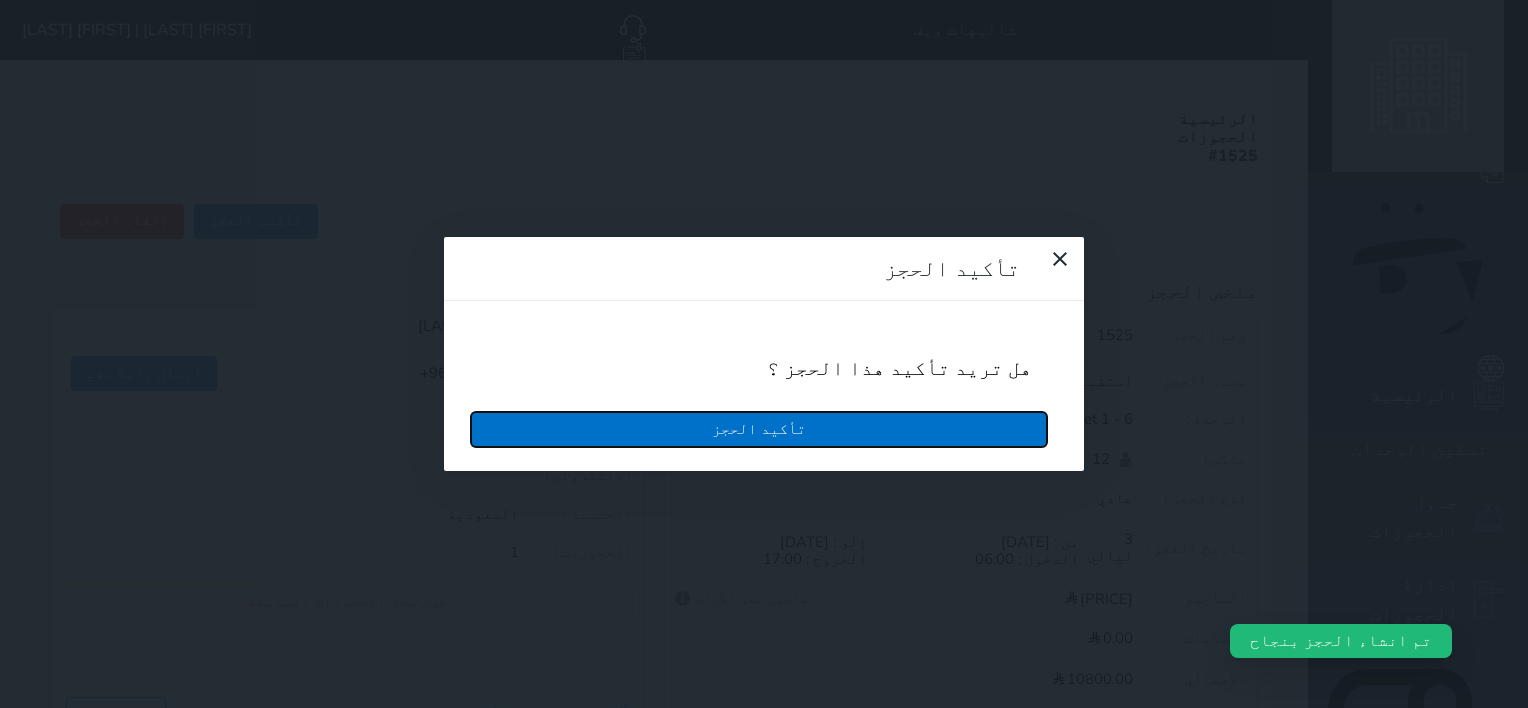 click on "تأكيد الحجز" at bounding box center [759, 429] 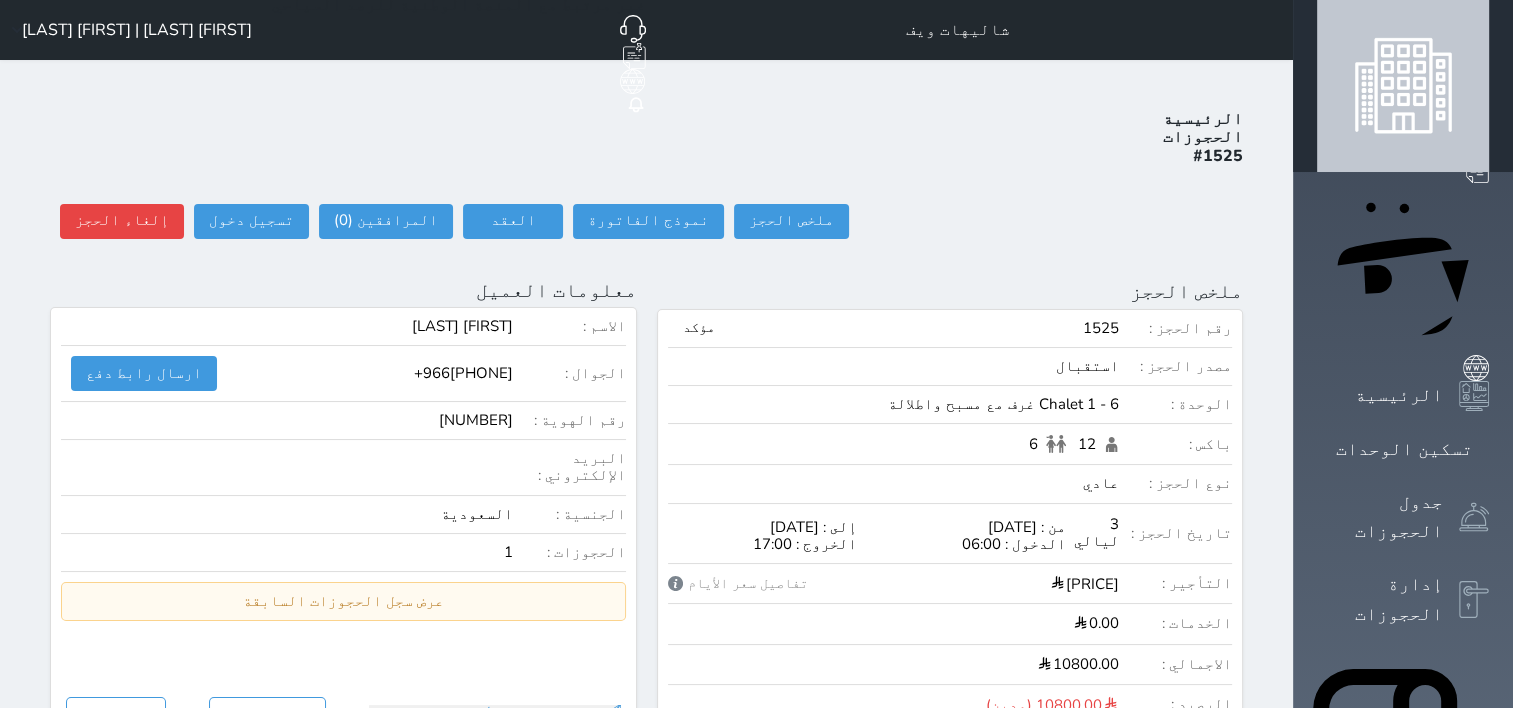 click on "حجز جماعي جديد   حجز جديد               الرئيسية     تسكين الوحدات     جدول الحجوزات     إدارة الحجوزات     POS       الإدارة المالية     العملاء     تقييمات العملاء         التقارير       الدعم الفني" at bounding box center [1403, 874] 